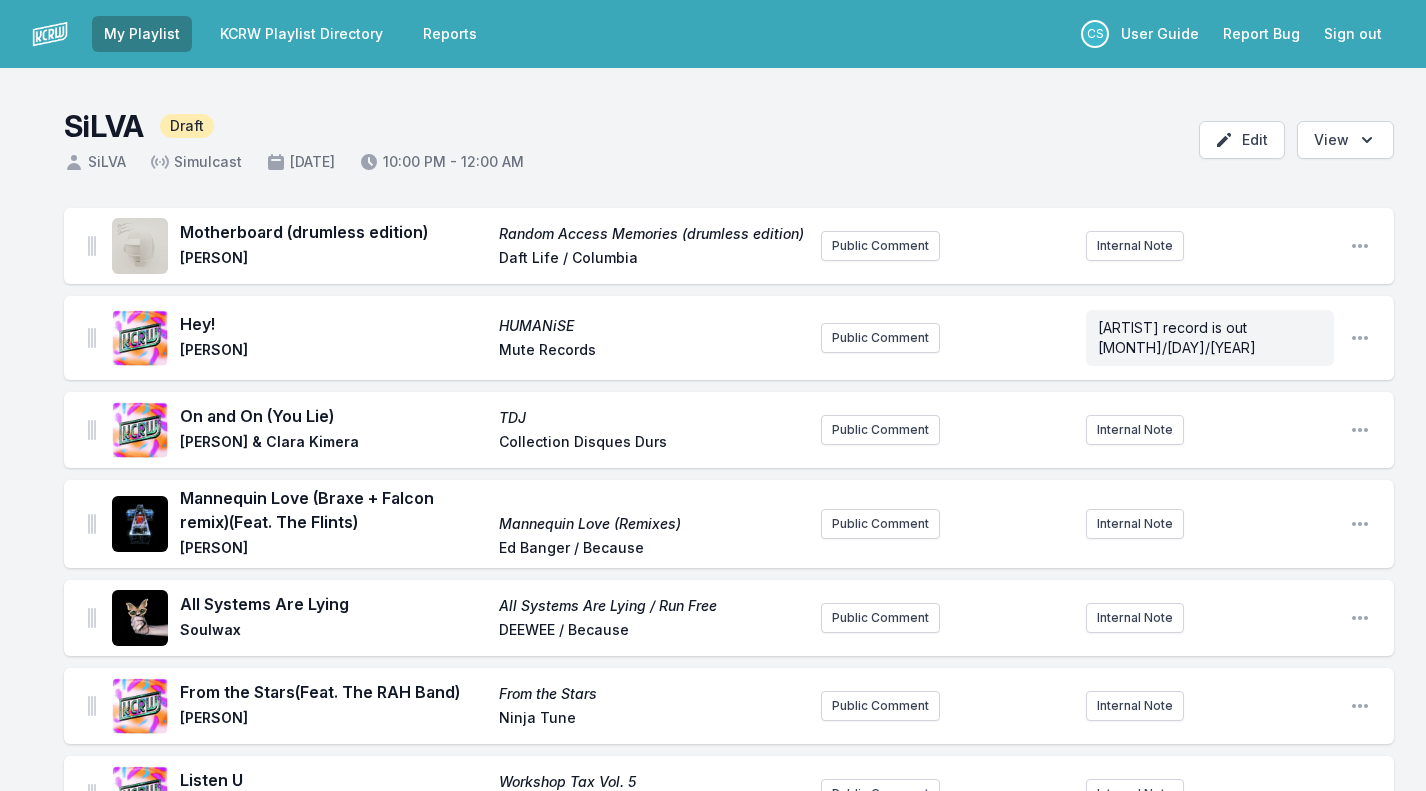 scroll, scrollTop: 370, scrollLeft: 0, axis: vertical 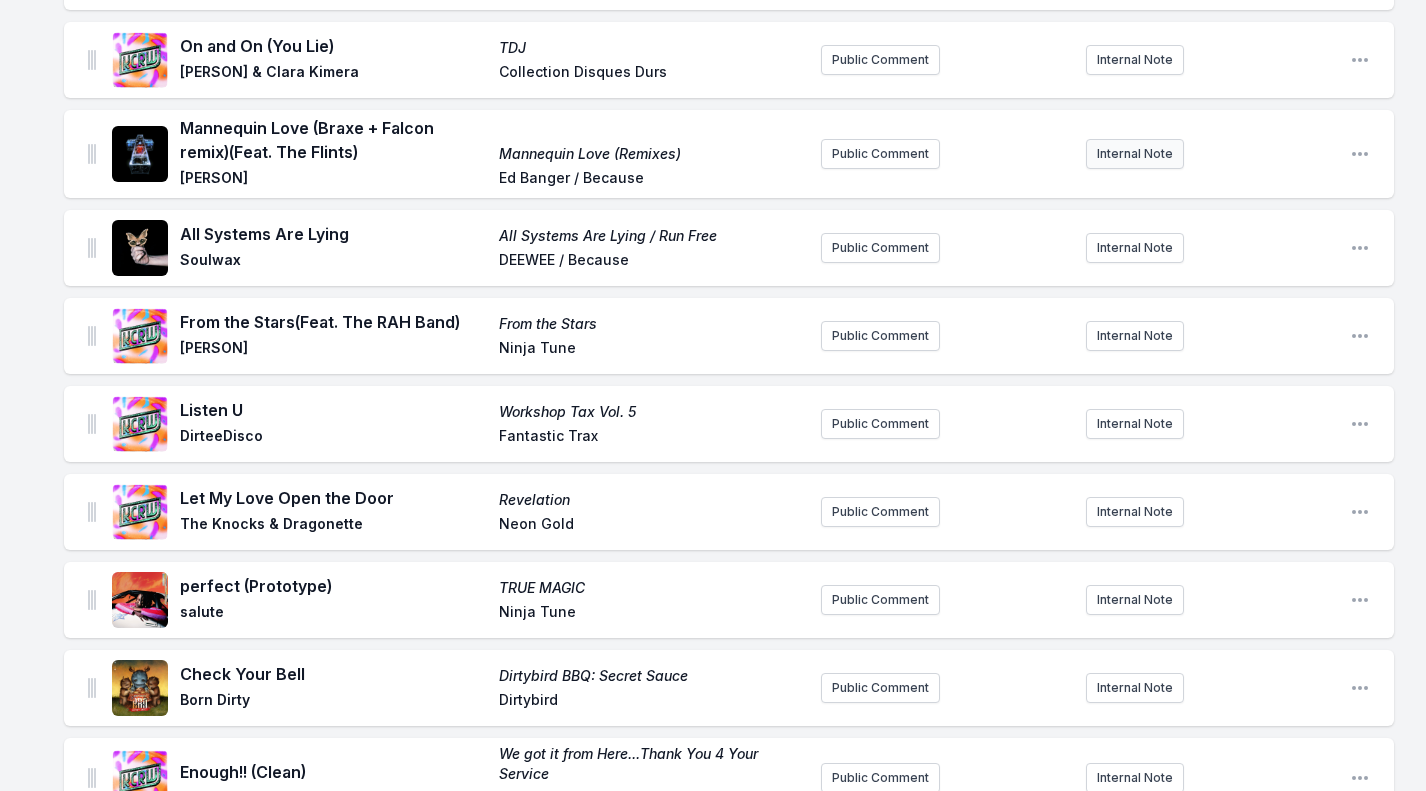 click on "Internal Note" at bounding box center (1135, 154) 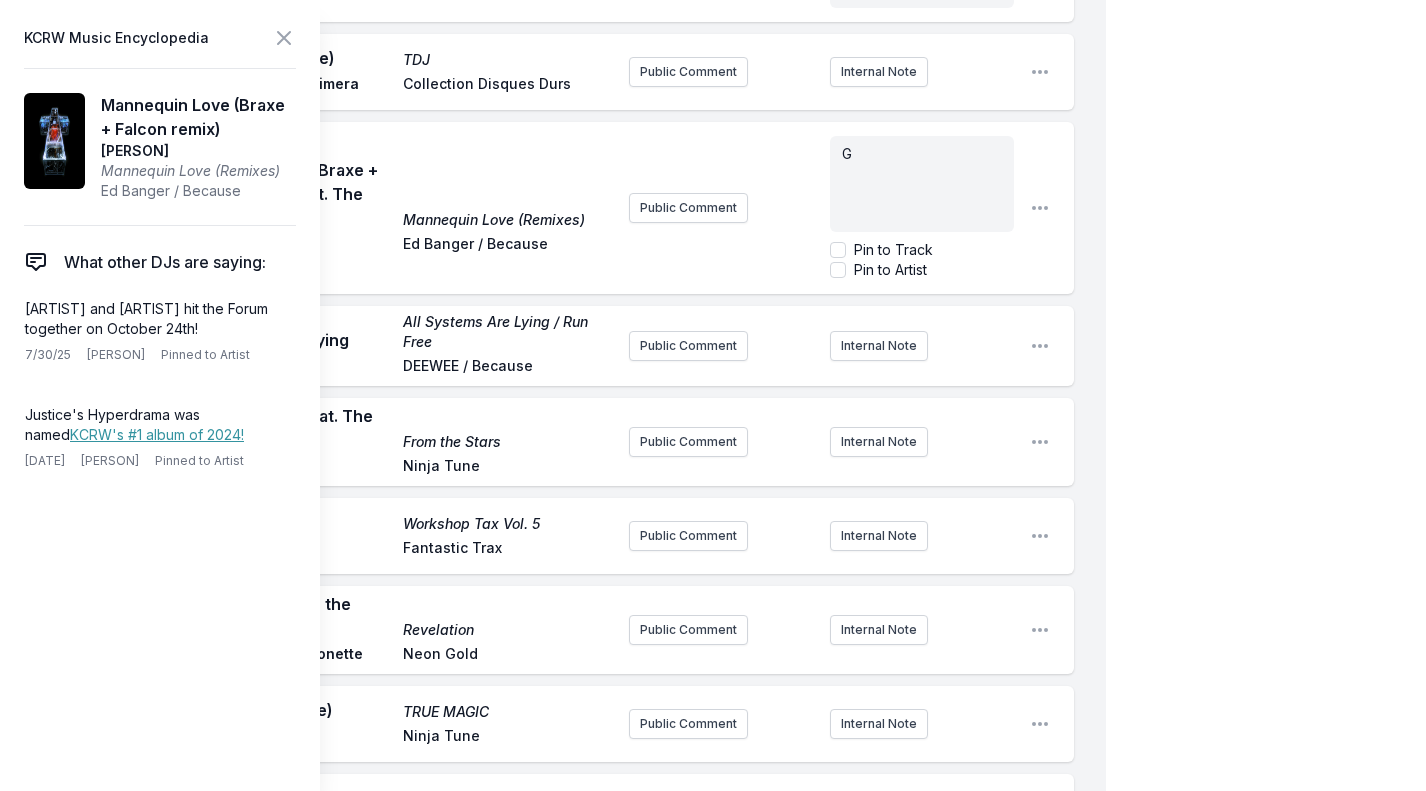 type 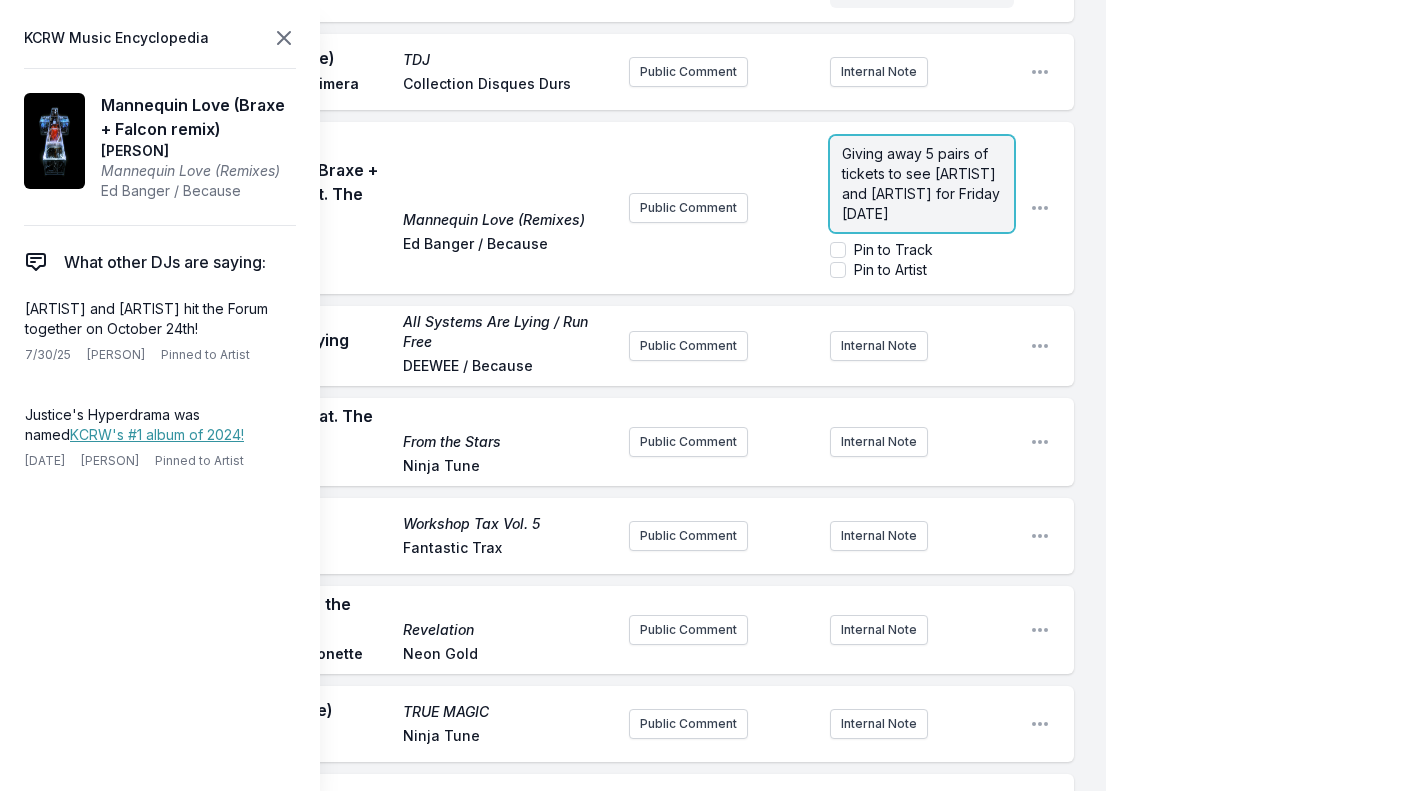click 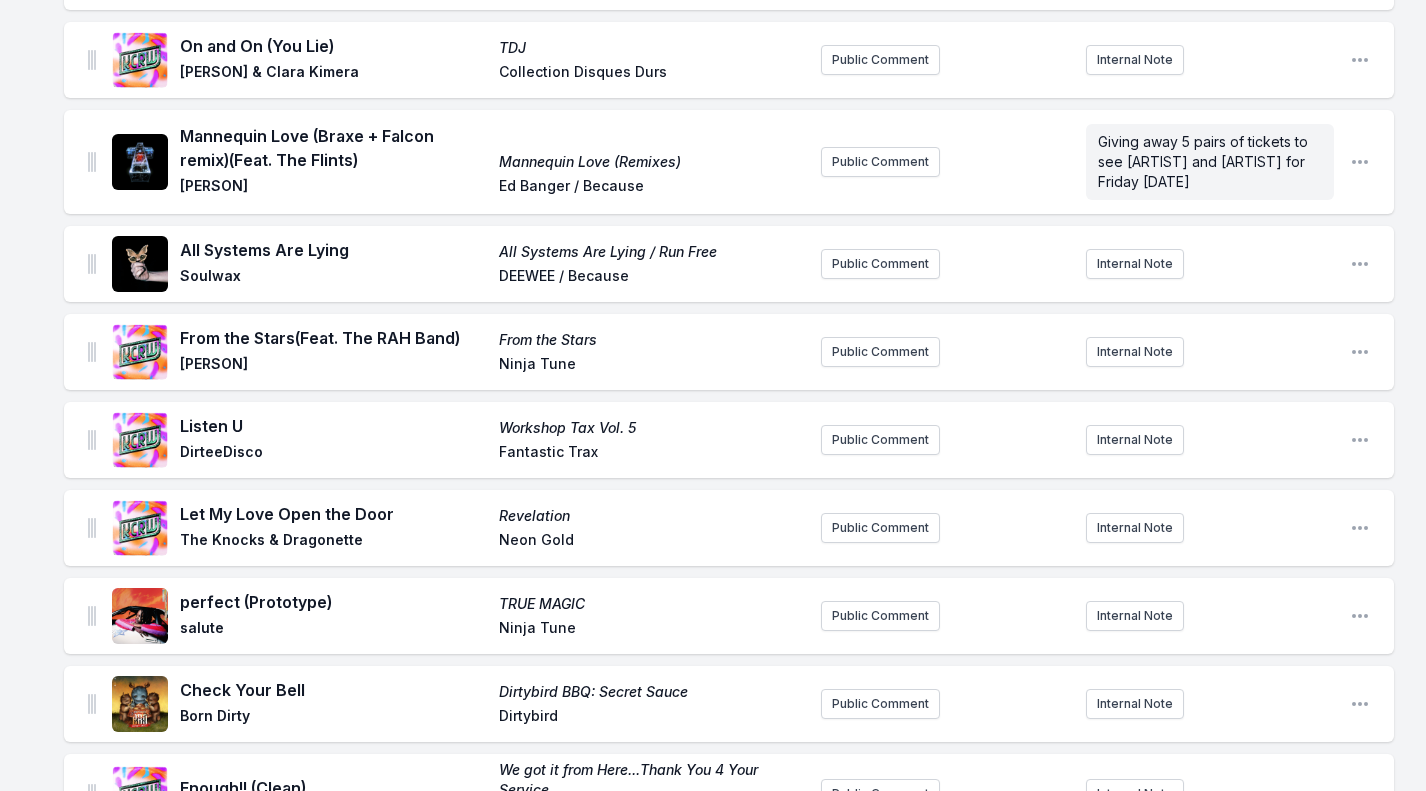 click on "All Systems Are Lying All Systems Are Lying / Run Free [ARTIST] [BRAND] / [BRAND] [PUBLIC_COMMENT] [INTERNAL_NOTE] [OPEN_PLAYLIST]" at bounding box center (729, 264) 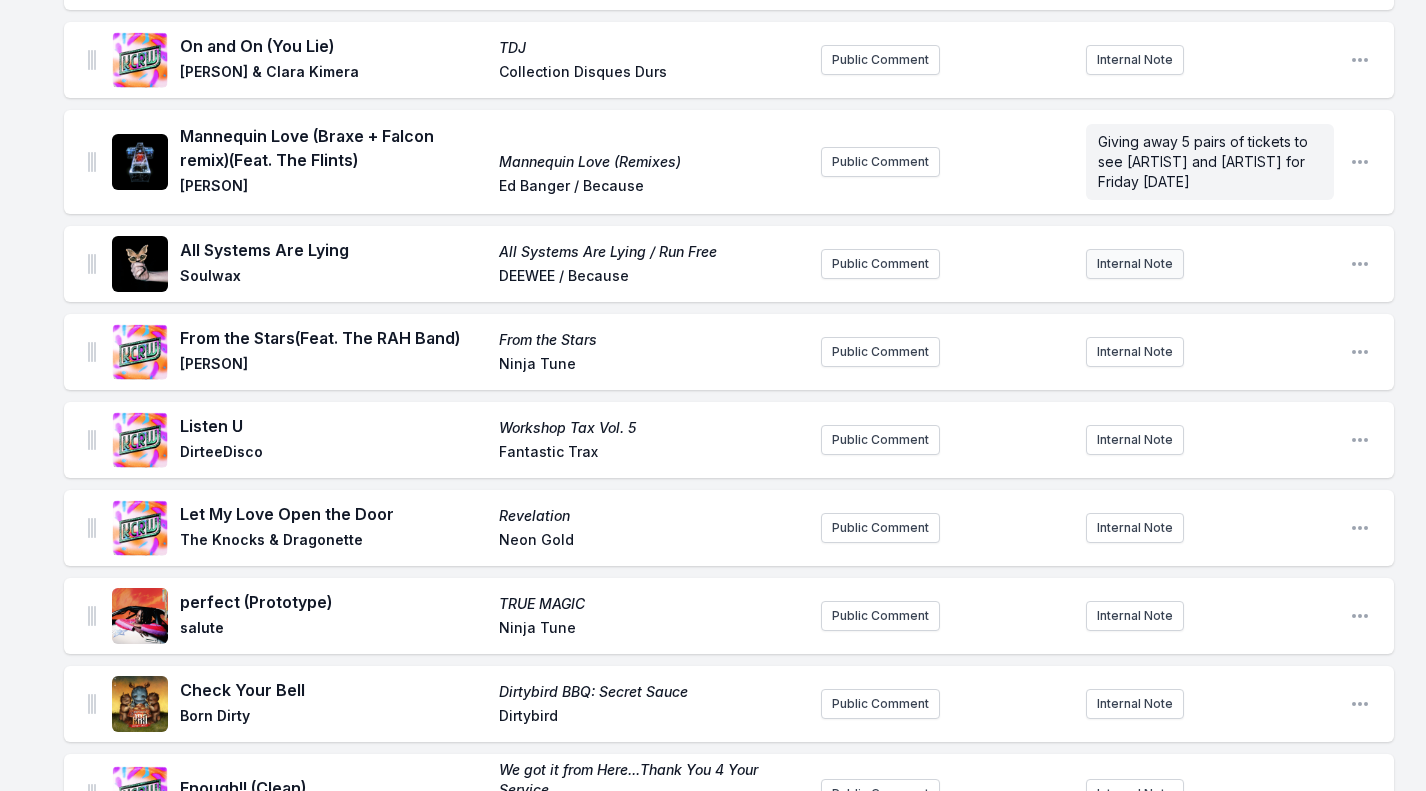 click on "Internal Note" at bounding box center (1135, 264) 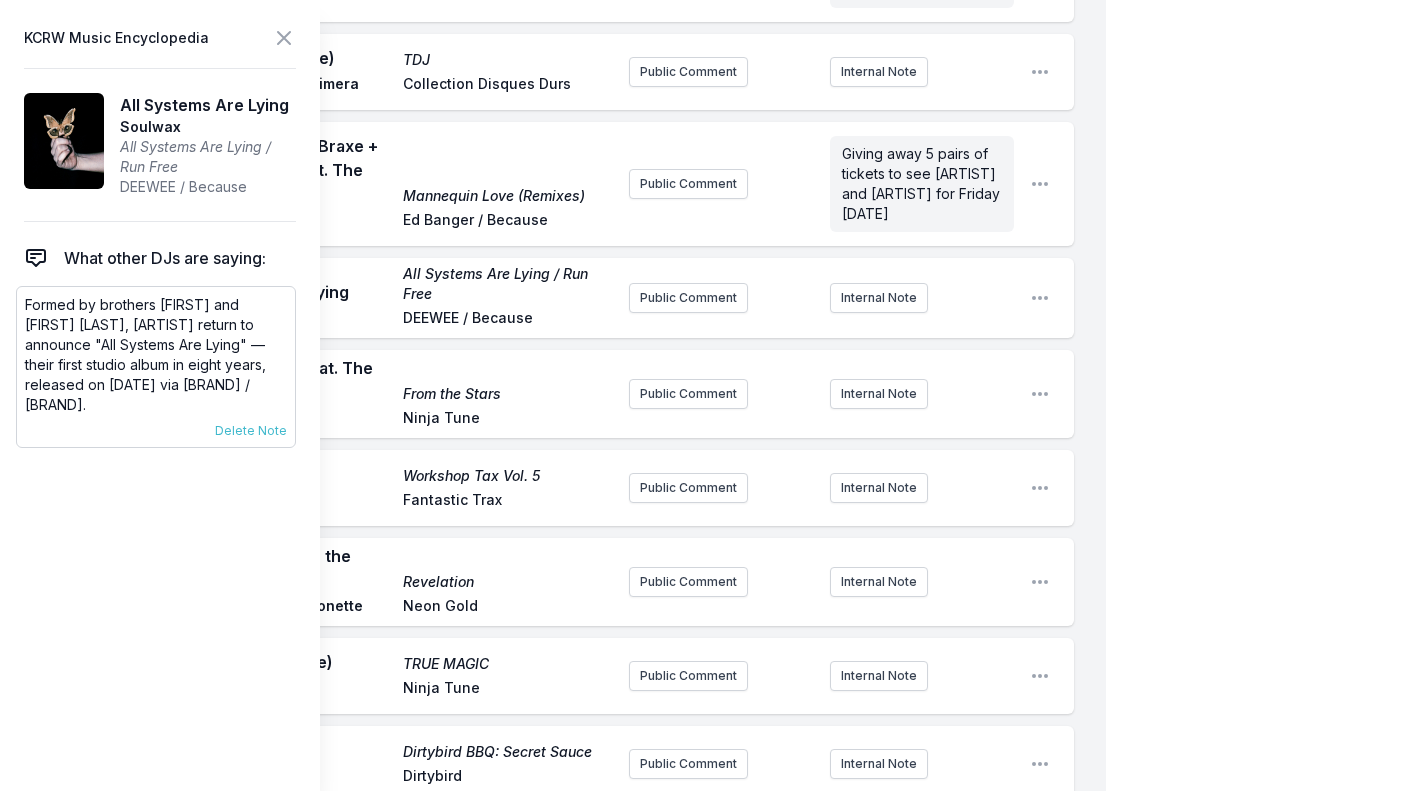 drag, startPoint x: 75, startPoint y: 410, endPoint x: 25, endPoint y: 300, distance: 120.83046 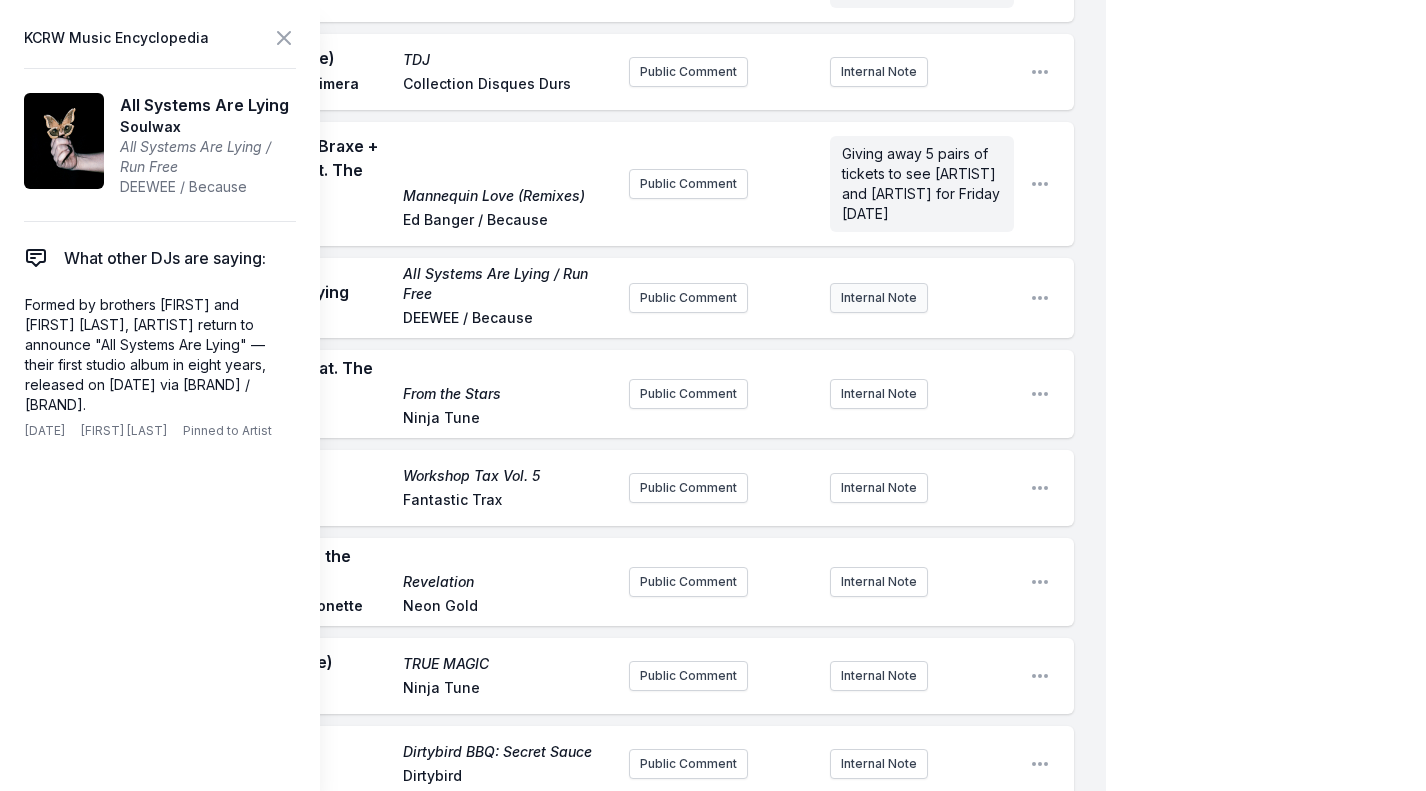 click on "Internal Note" at bounding box center [879, 298] 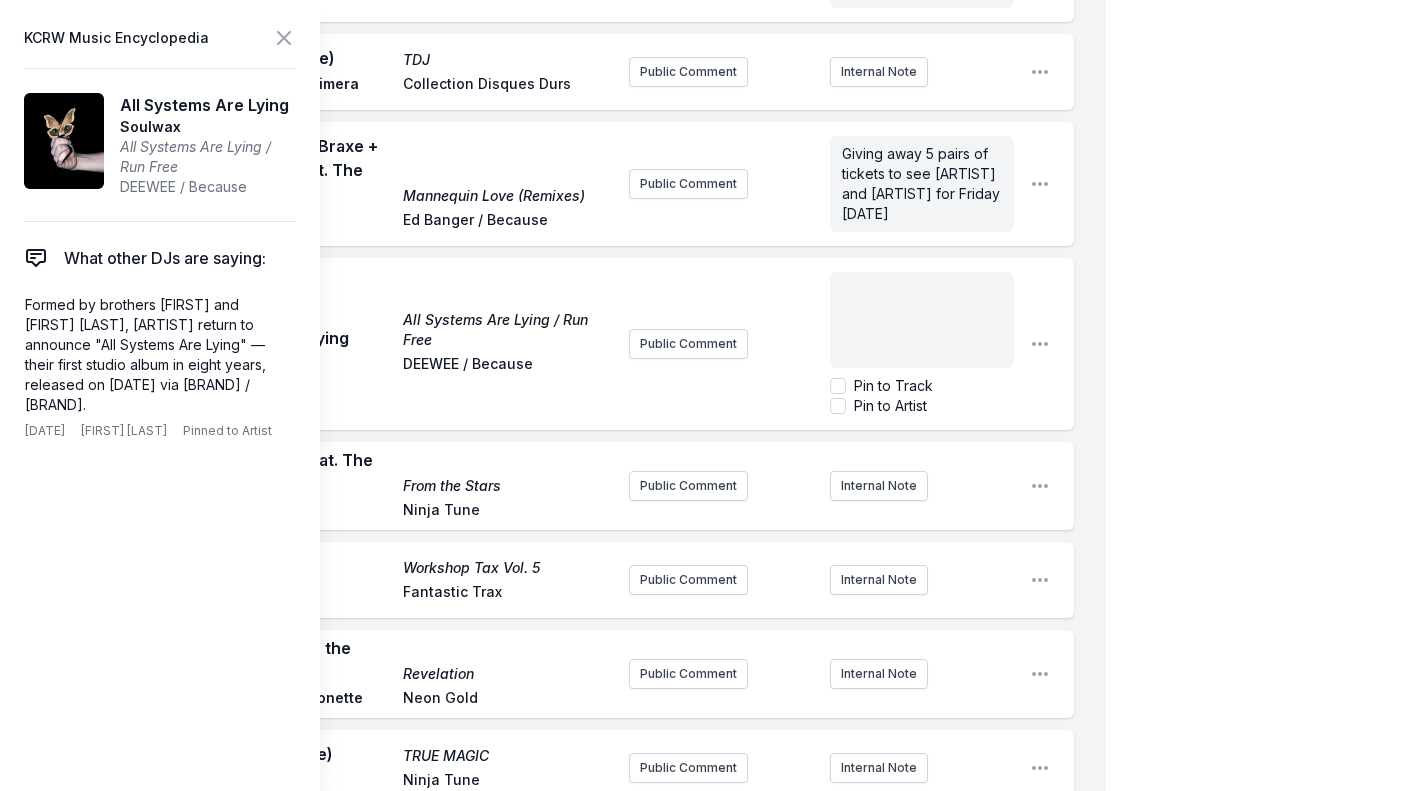 scroll, scrollTop: 120, scrollLeft: 0, axis: vertical 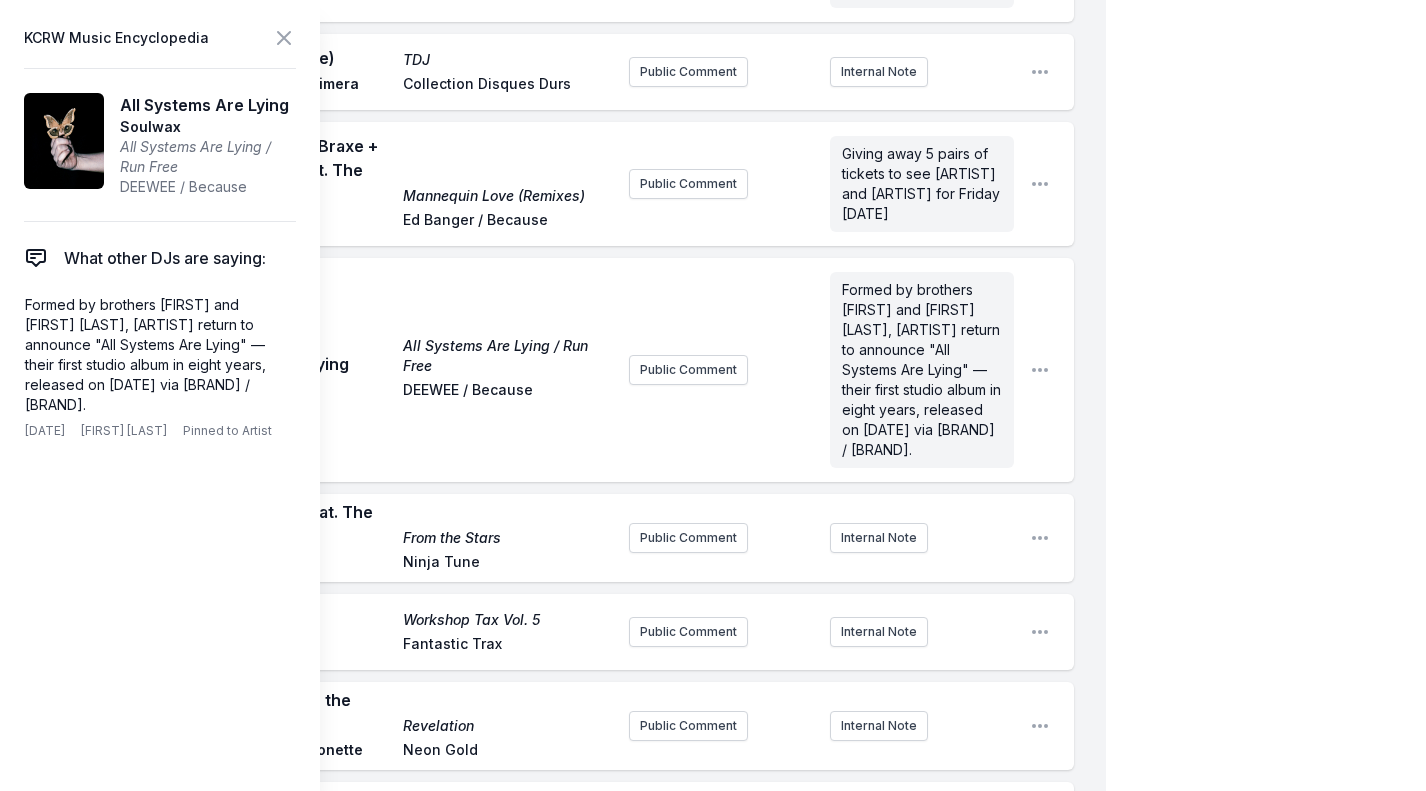 click on "[PUBLIC_COMMENT] Formed by brothers [FIRST] and [FIRST] [LAST], [ARTIST] return to announce "All Systems Are Lying" — their first studio album in eight years, released on [DATE] via [BRAND] / [BRAND]." at bounding box center [821, 370] 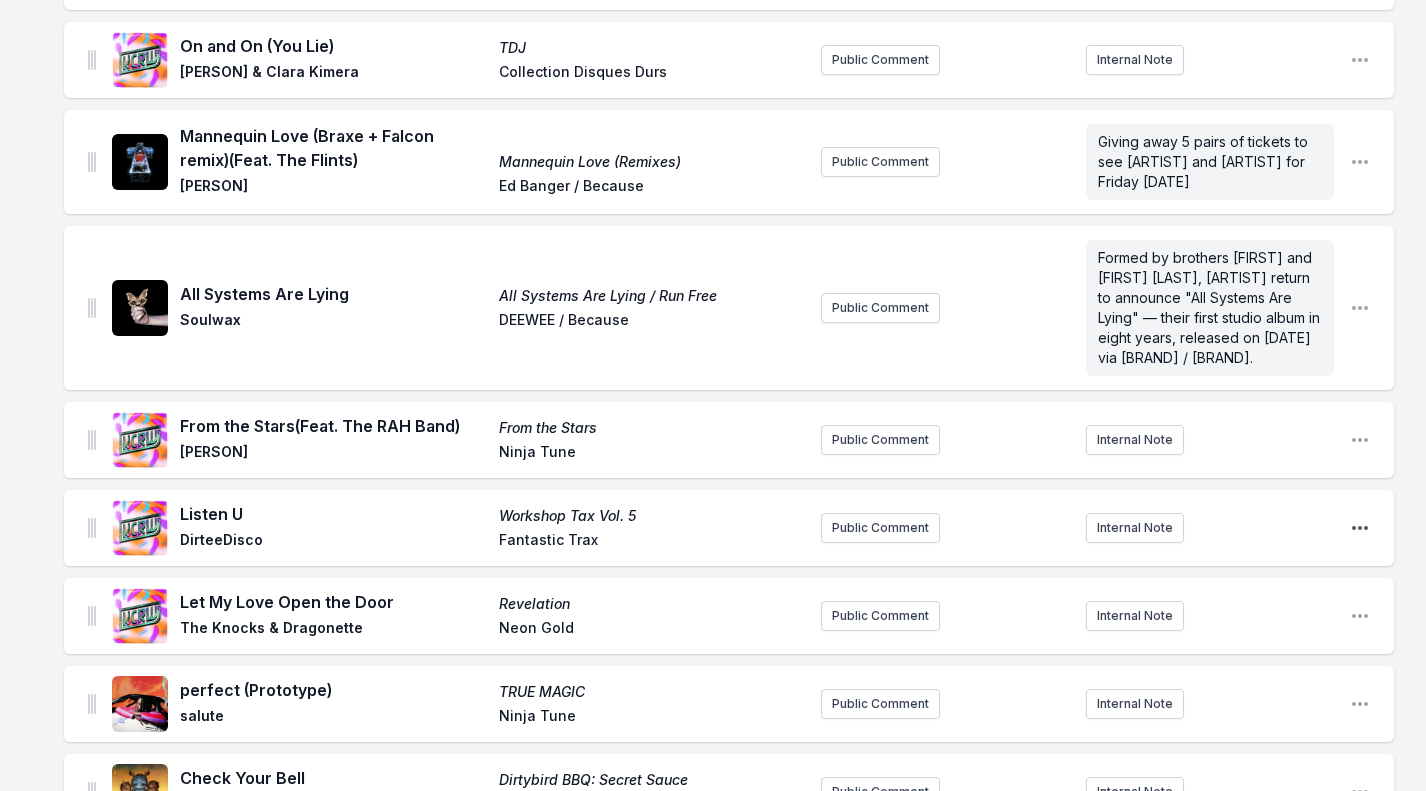 click 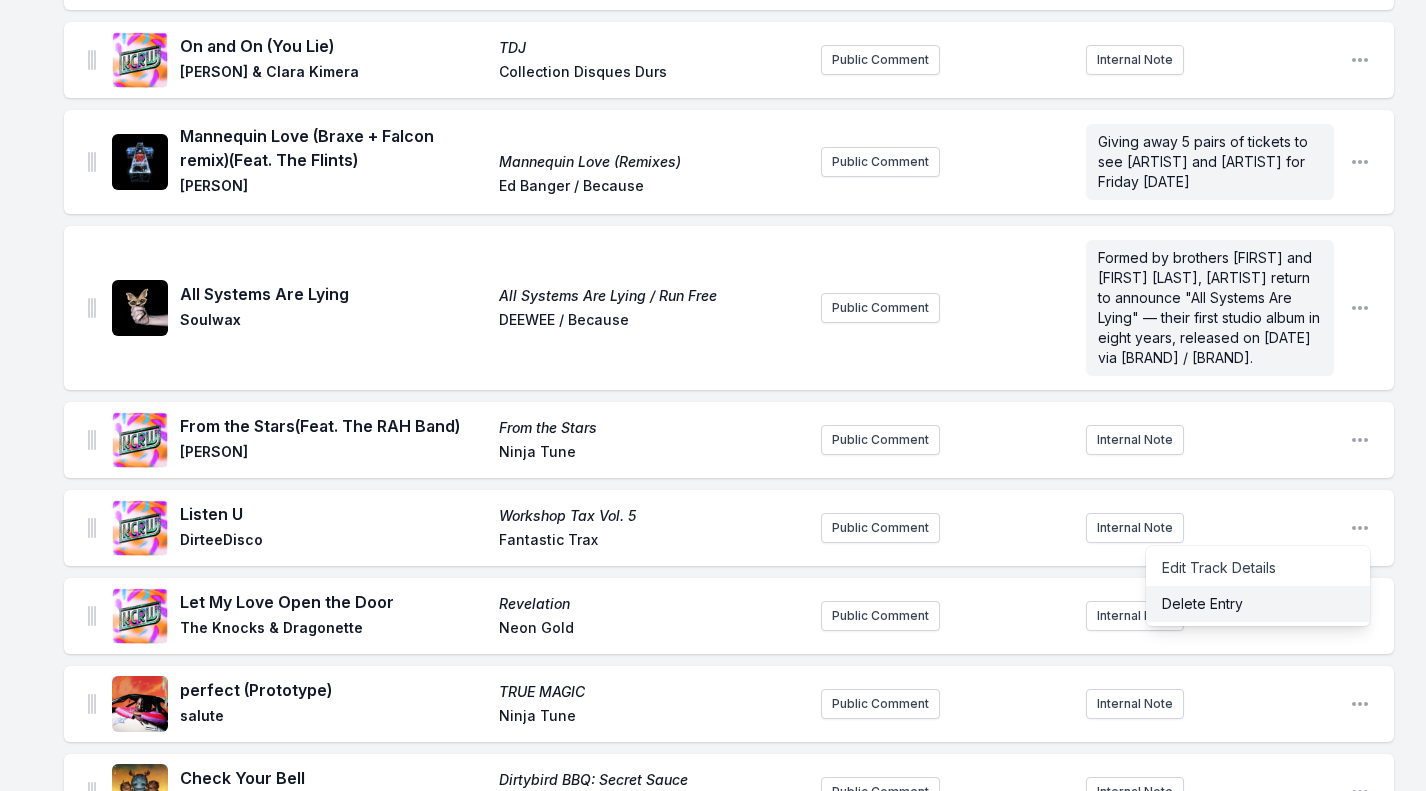 click on "Delete Entry" at bounding box center [1258, 604] 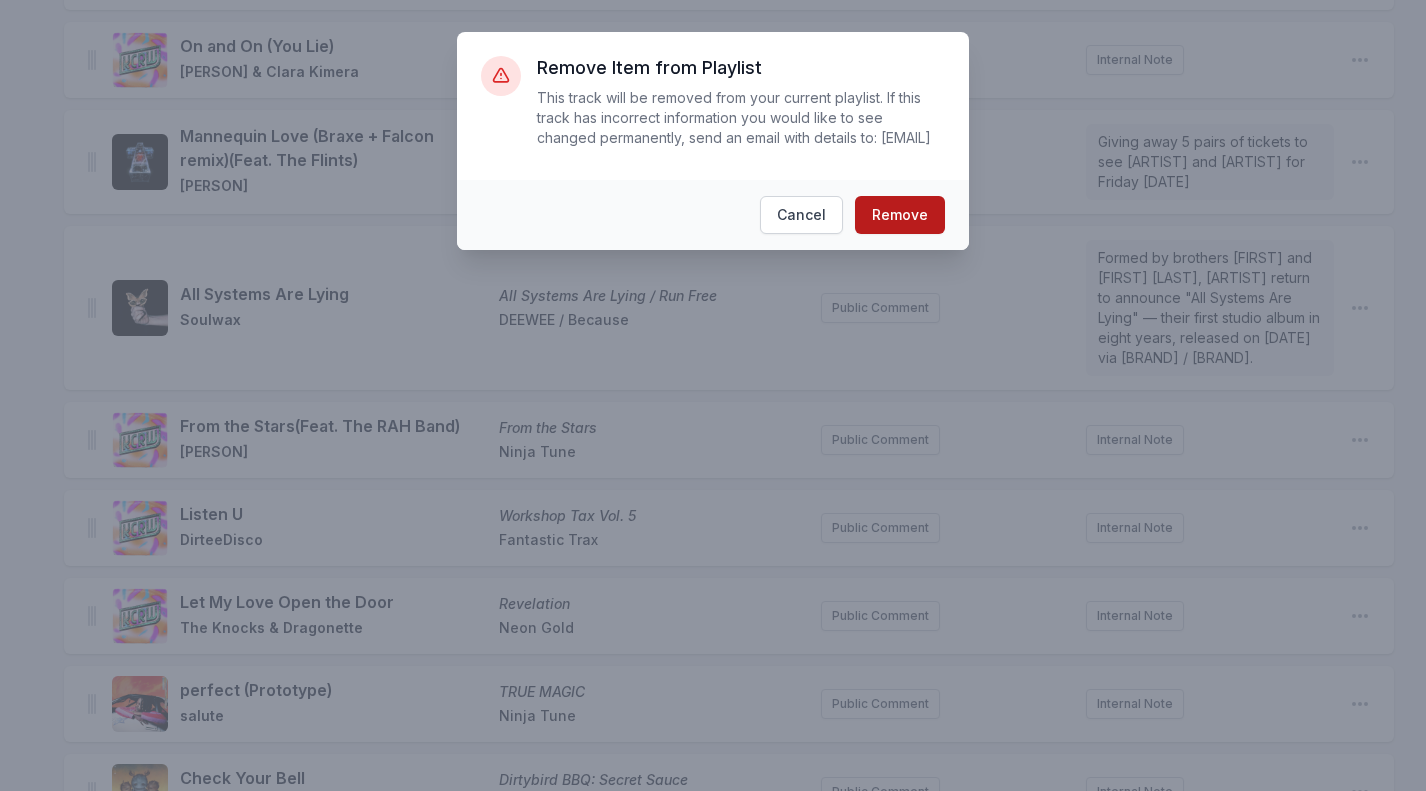 click on "Remove" at bounding box center (900, 215) 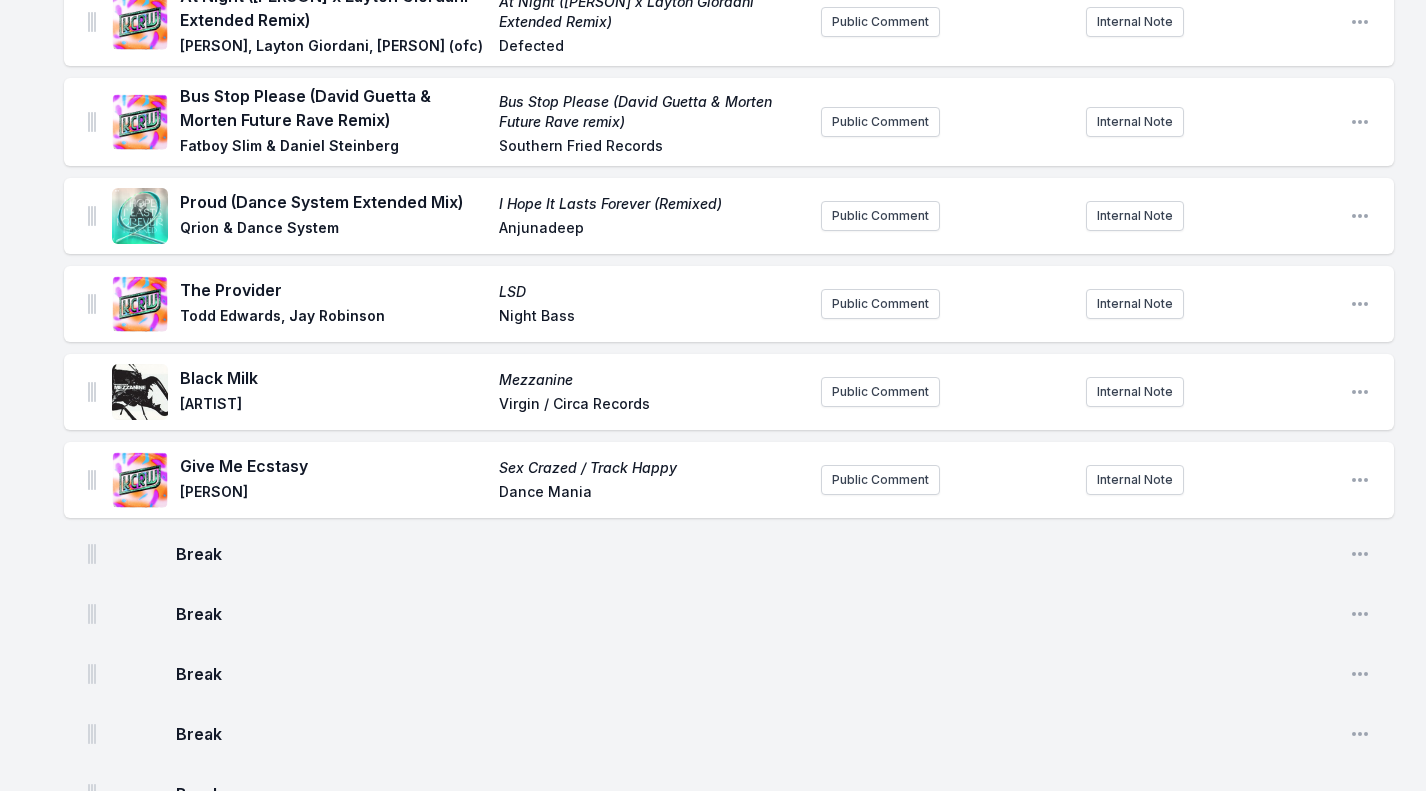 scroll, scrollTop: 2543, scrollLeft: 0, axis: vertical 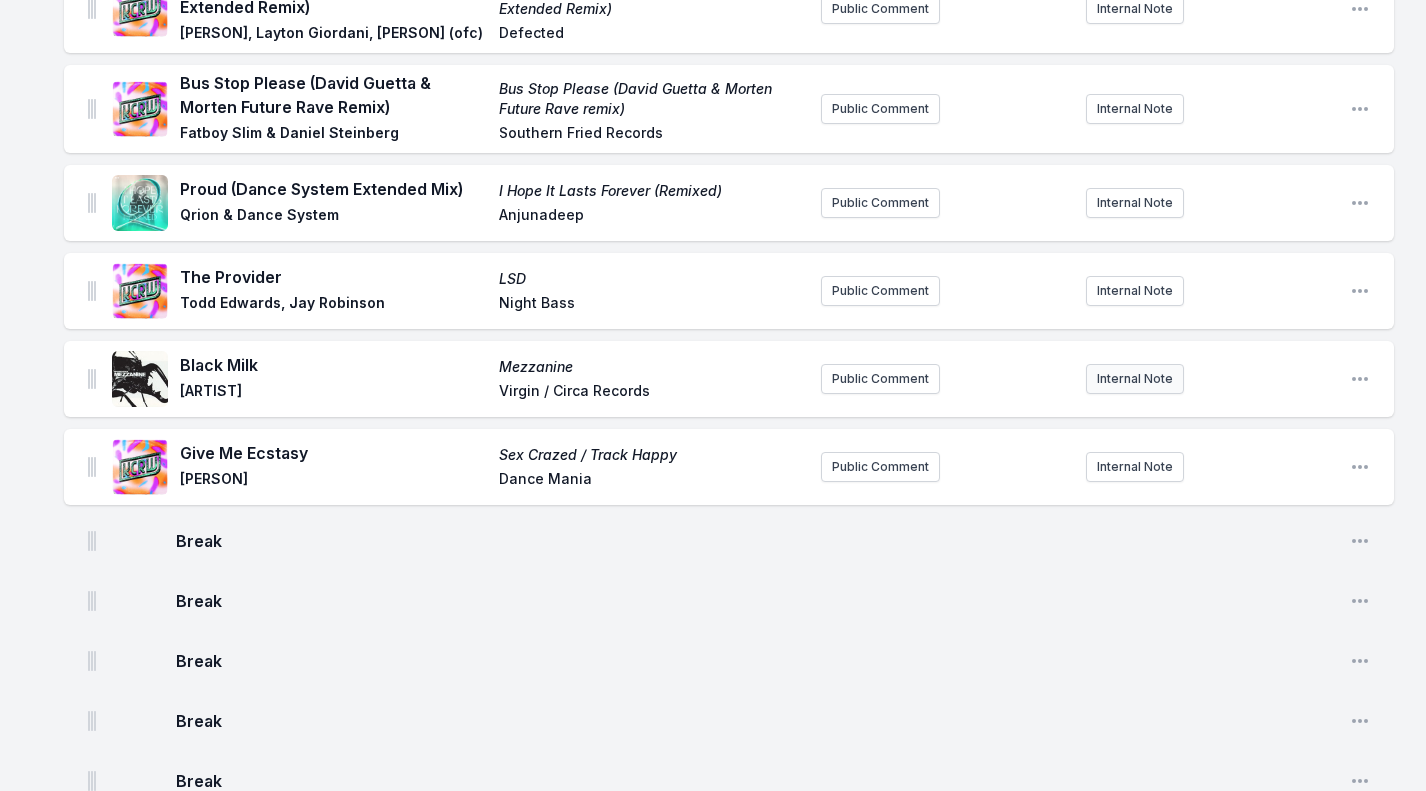 click on "Internal Note" at bounding box center (1135, 379) 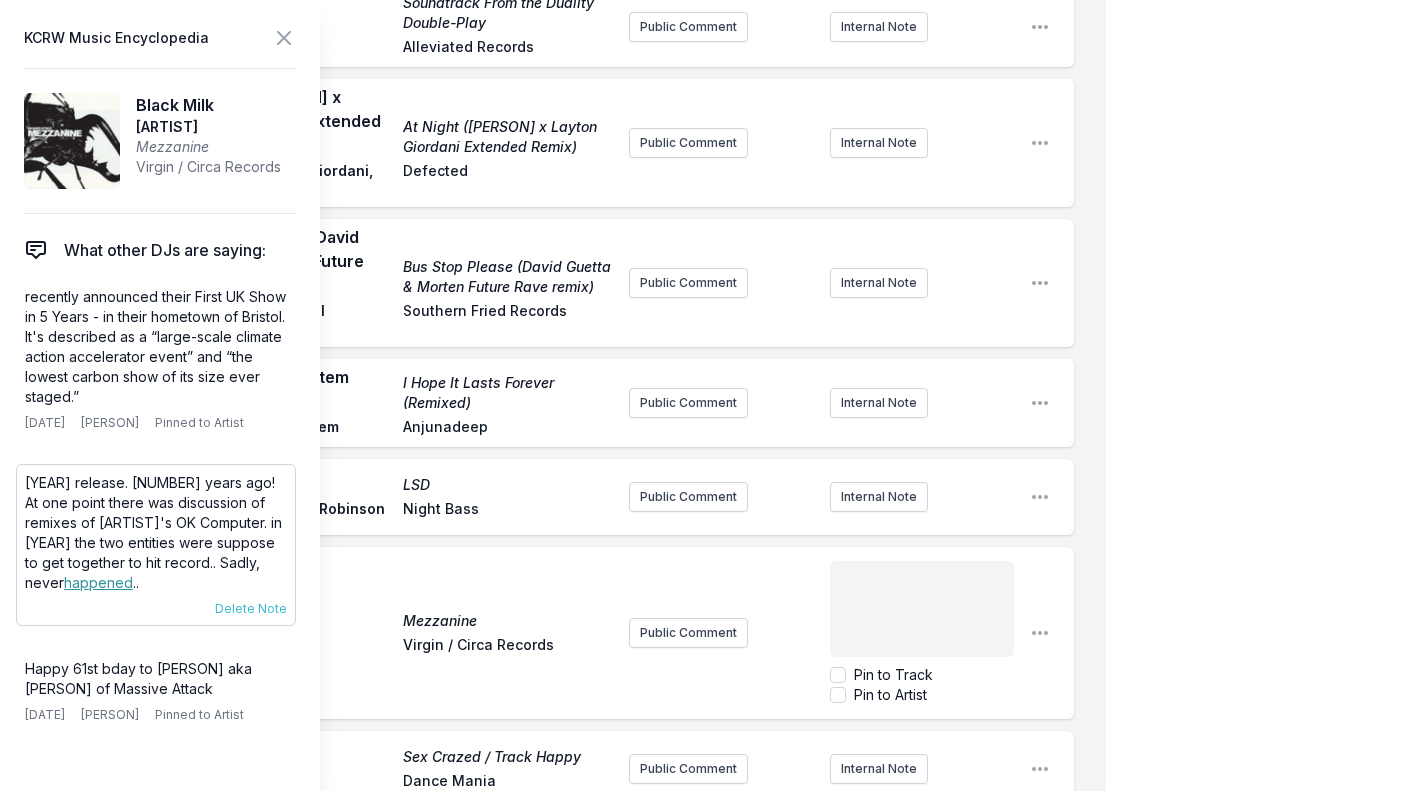 scroll, scrollTop: 2639, scrollLeft: 0, axis: vertical 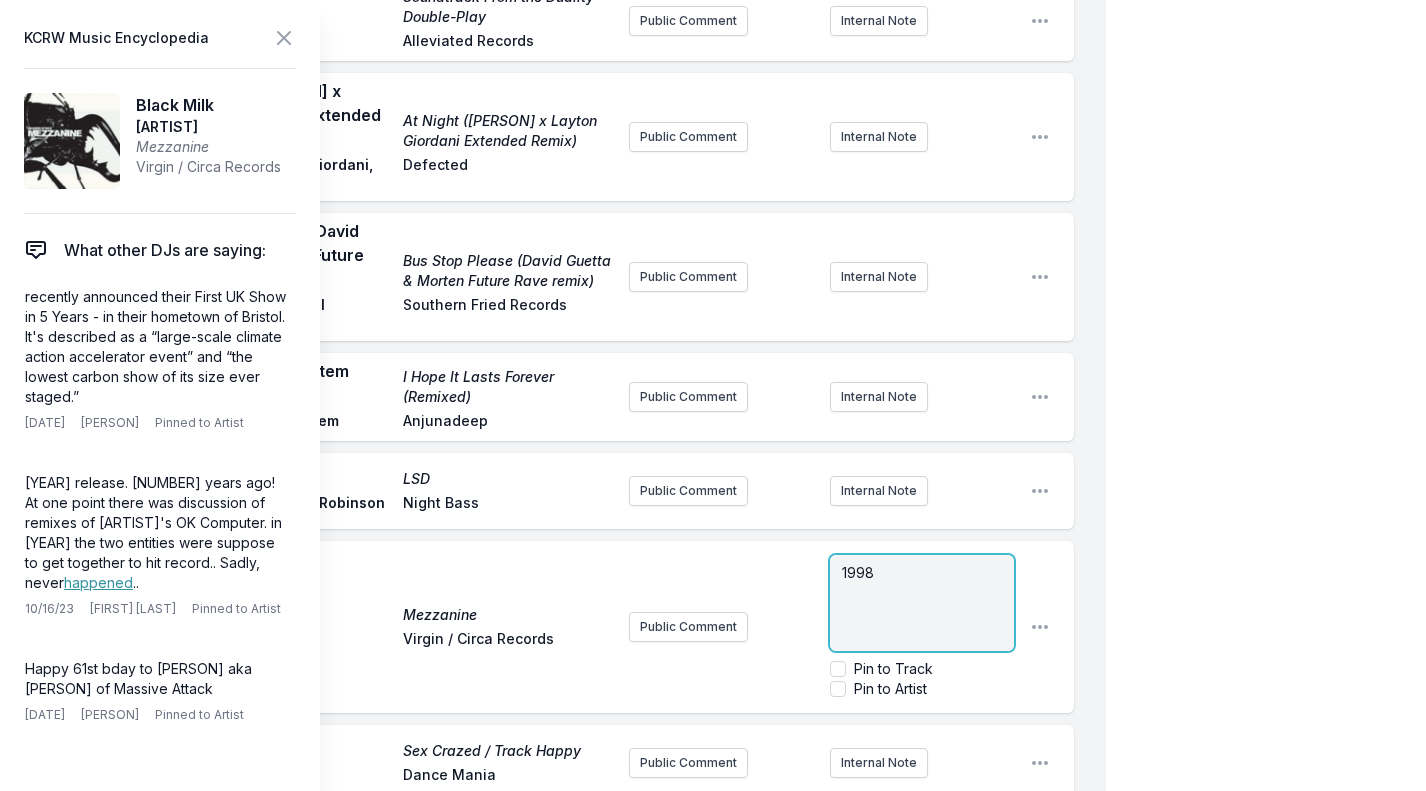 type 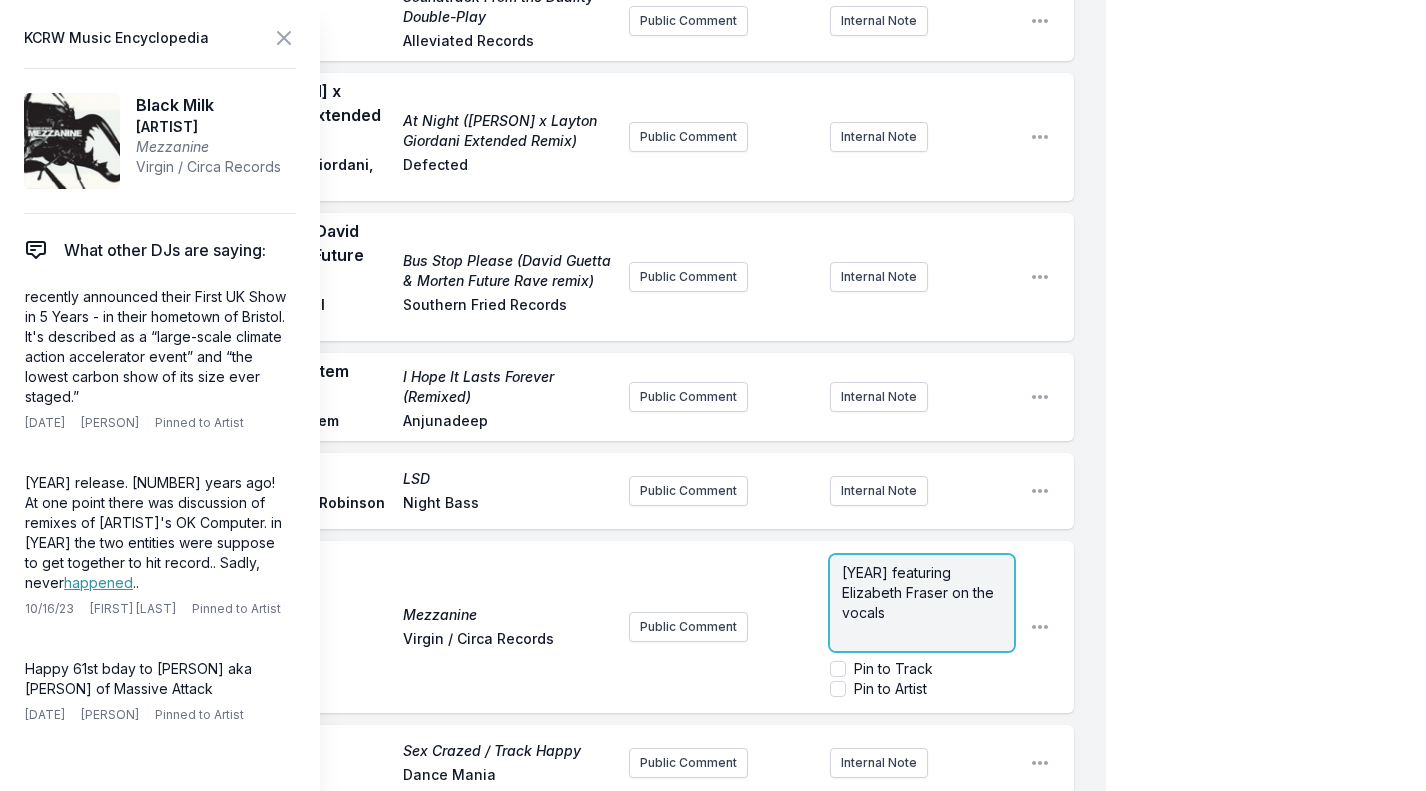 click on "[YEAR] featuring Elizabeth Fraser on the vocals" at bounding box center (920, 592) 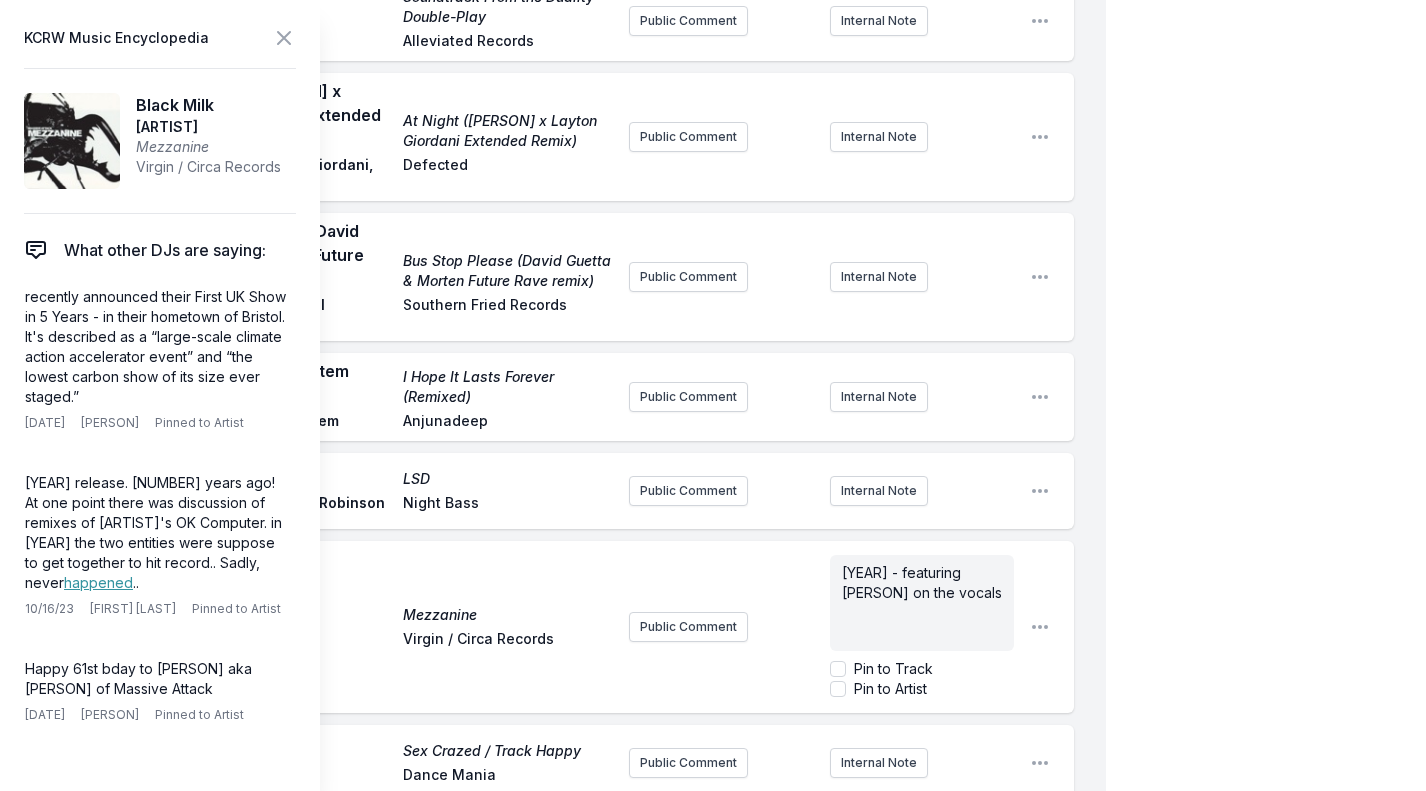 click on "Pin to Track" at bounding box center [838, 669] 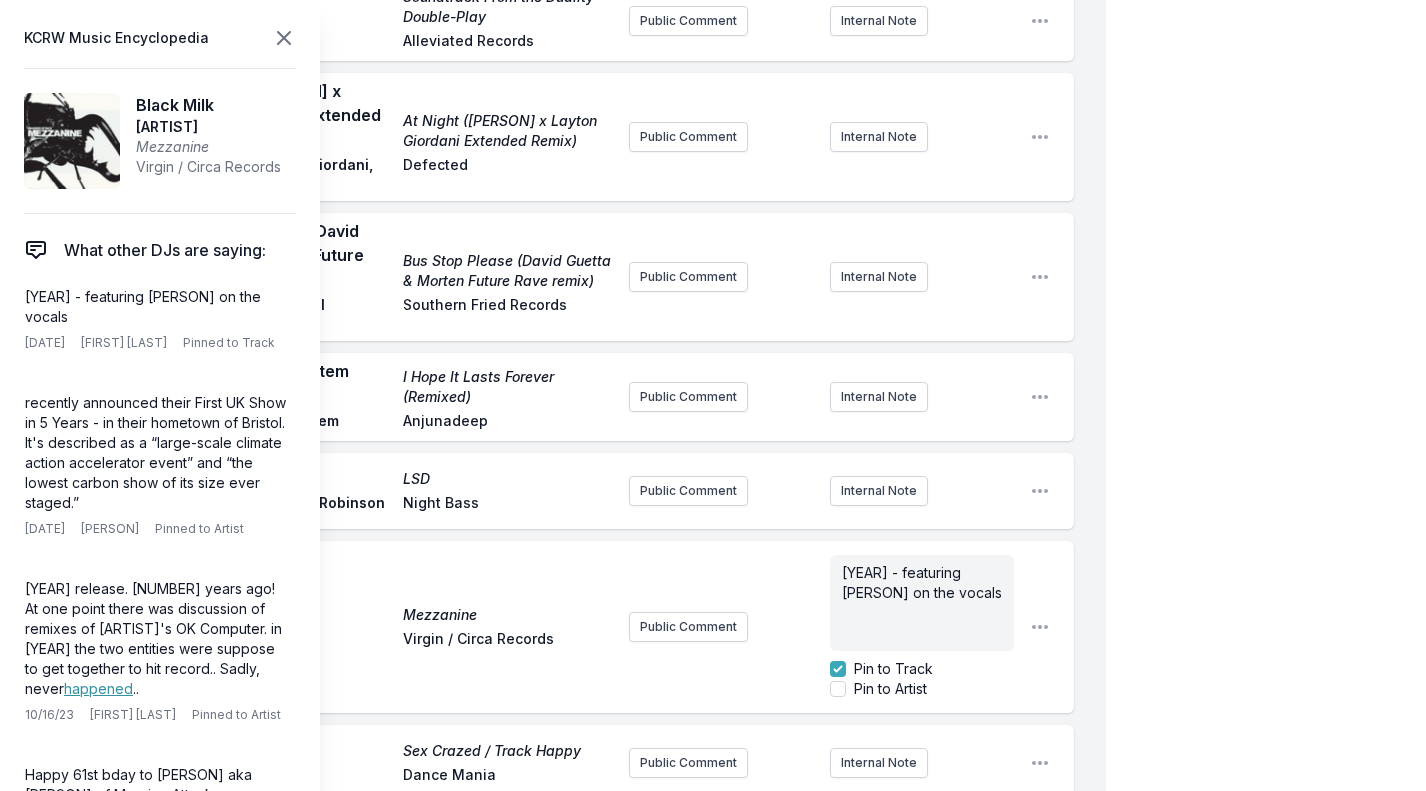 click 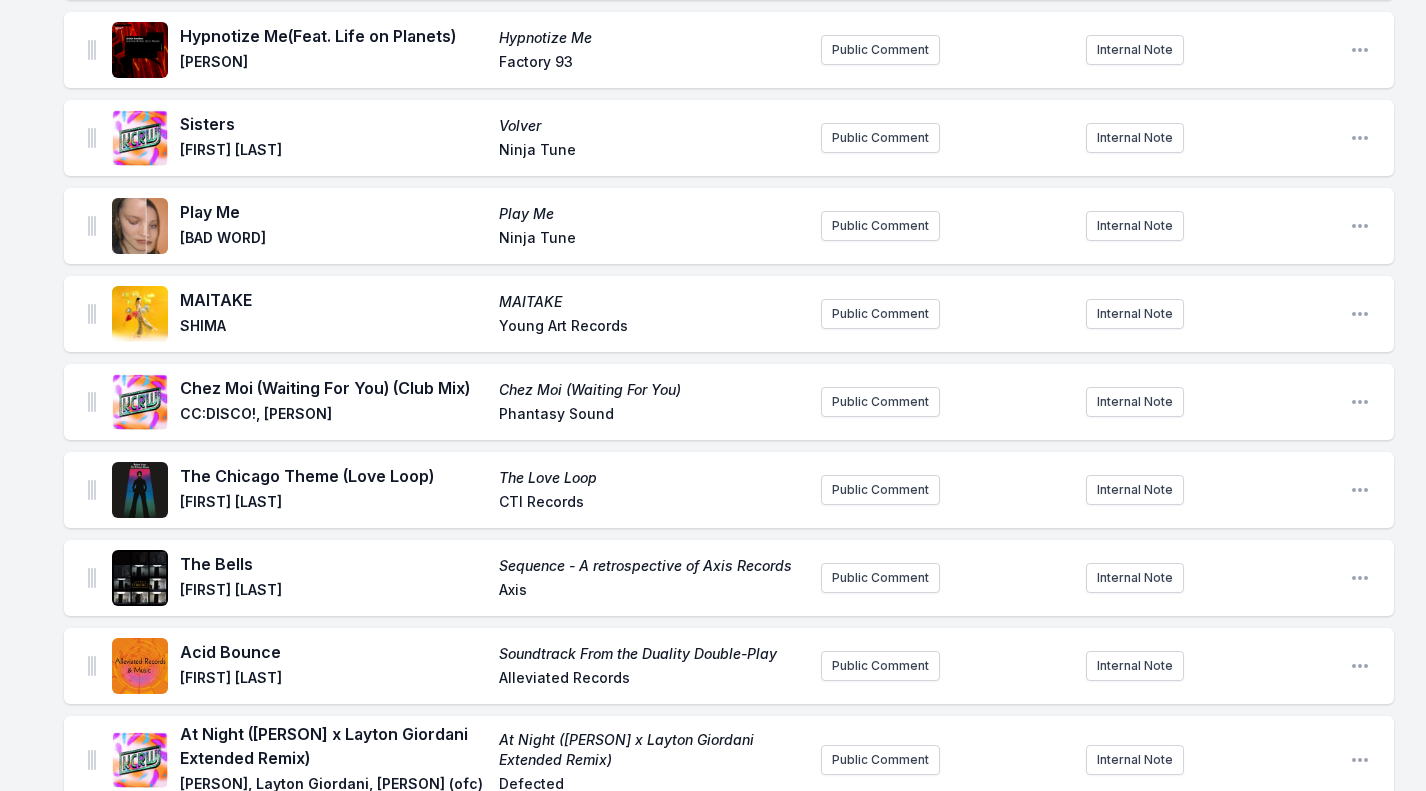 scroll, scrollTop: 1591, scrollLeft: 0, axis: vertical 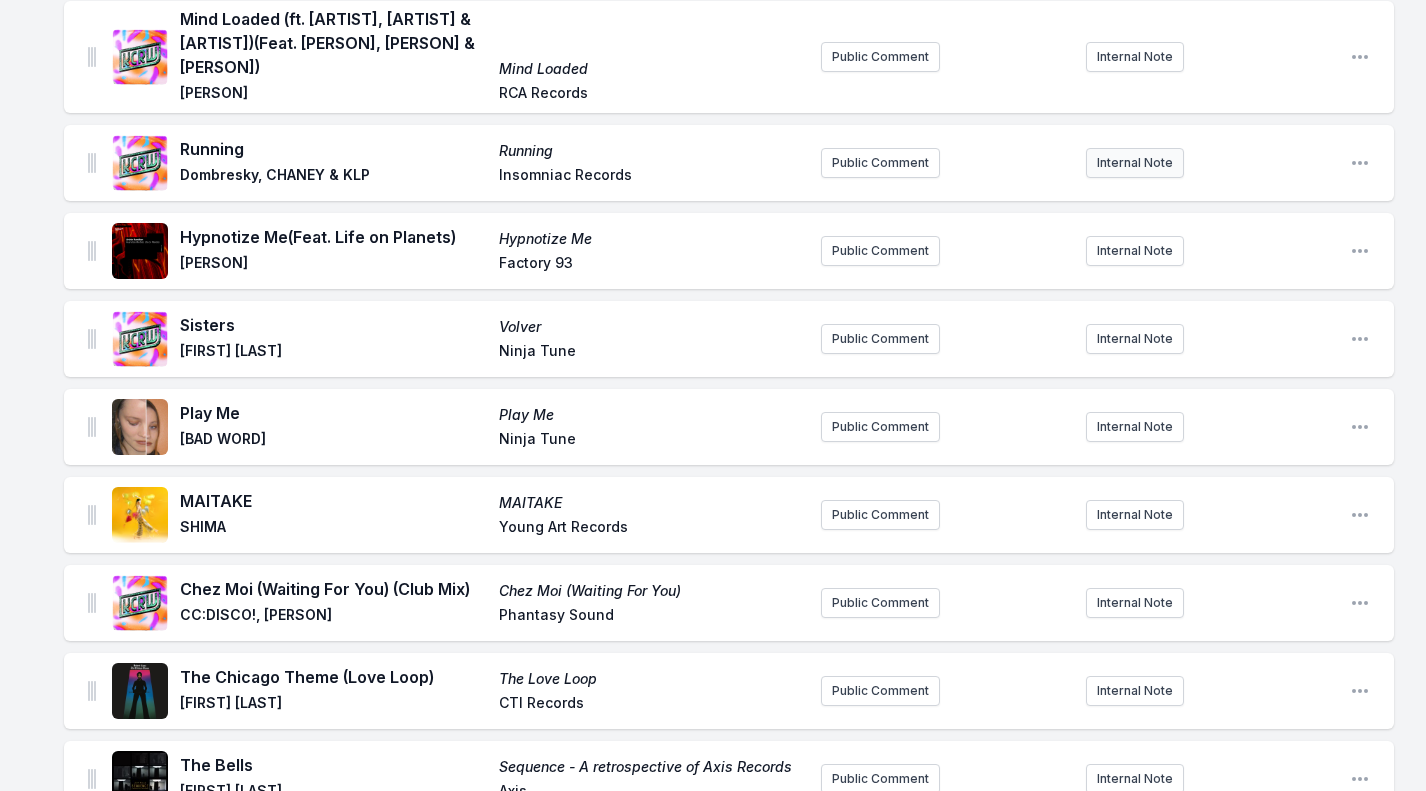 click on "Internal Note" at bounding box center (1135, 163) 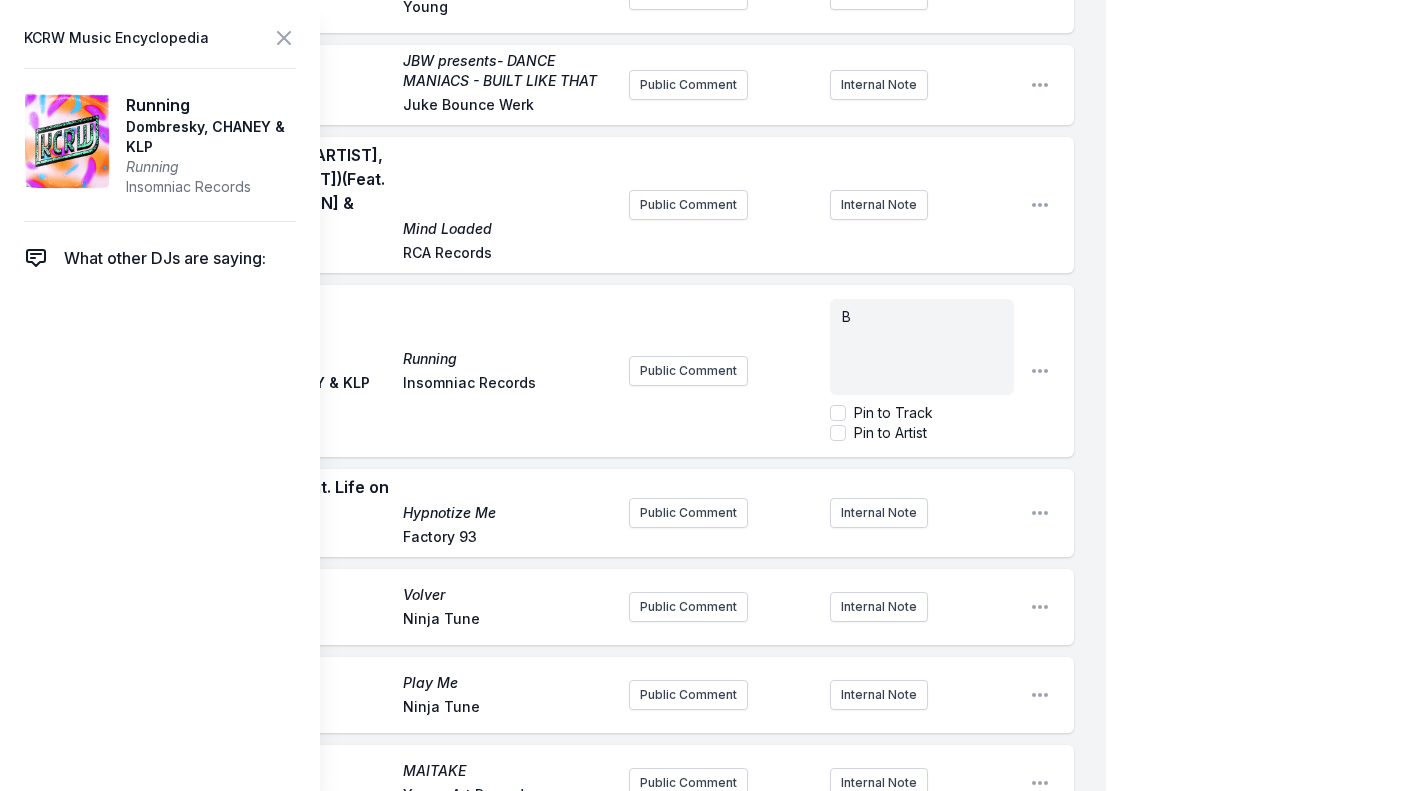 type 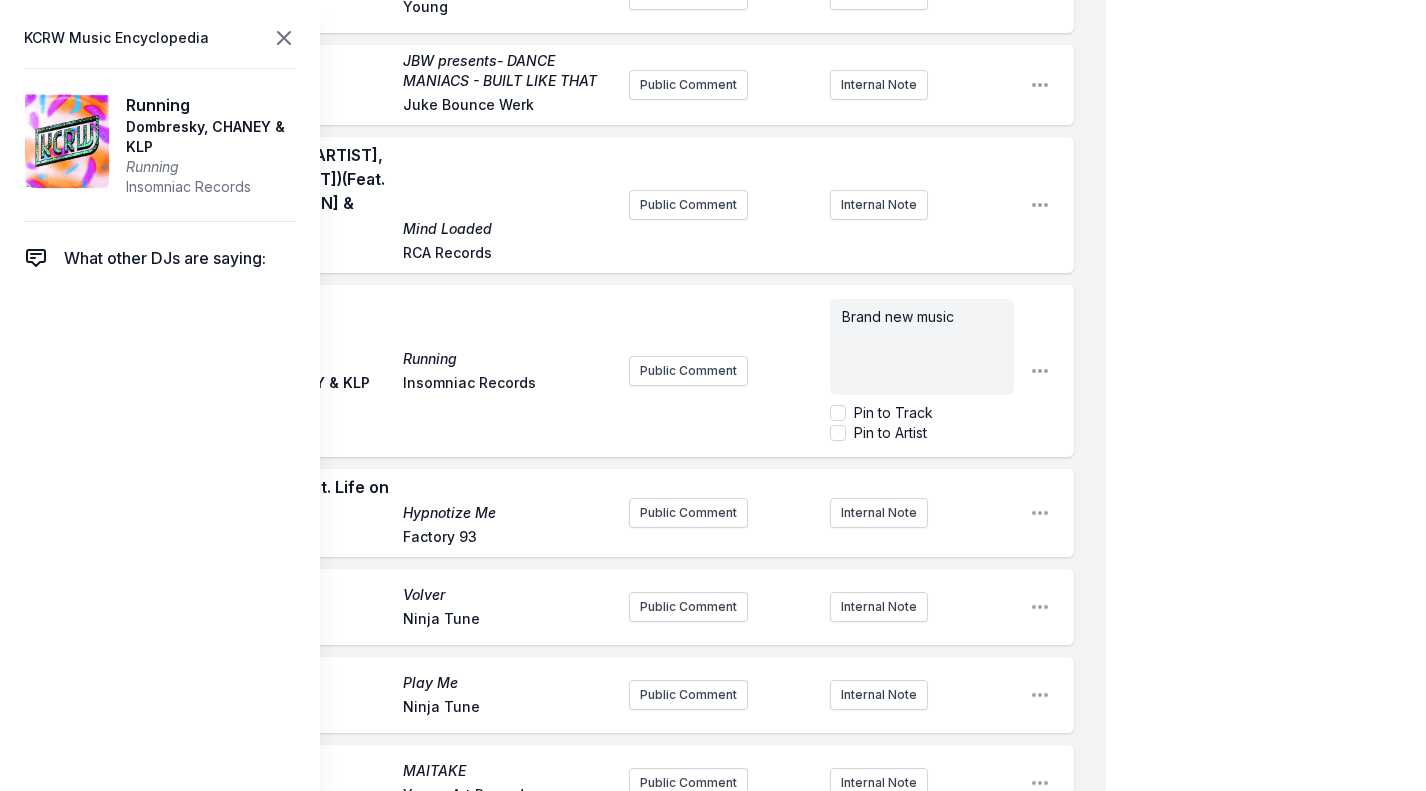 click 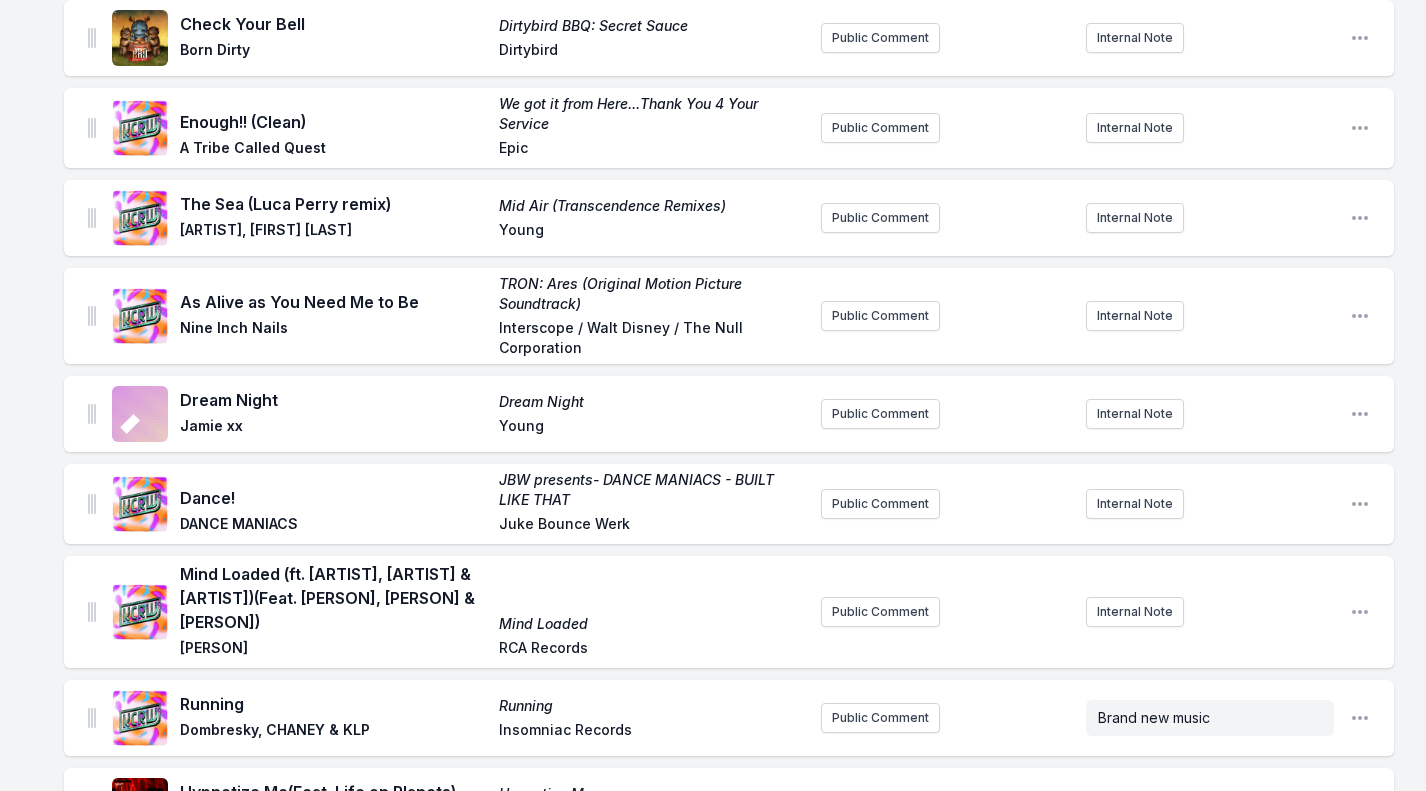 scroll, scrollTop: 1029, scrollLeft: 0, axis: vertical 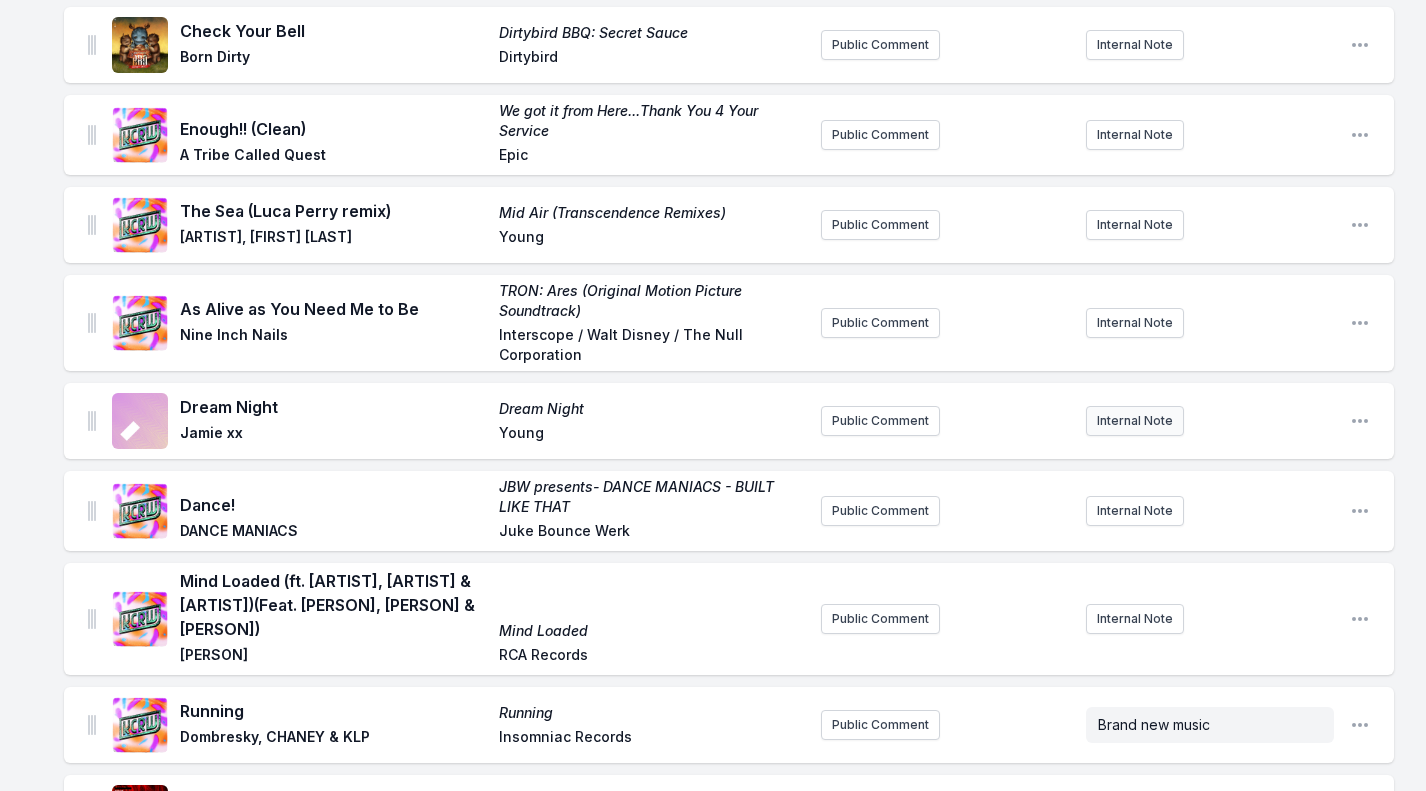 click on "Internal Note" at bounding box center [1135, 421] 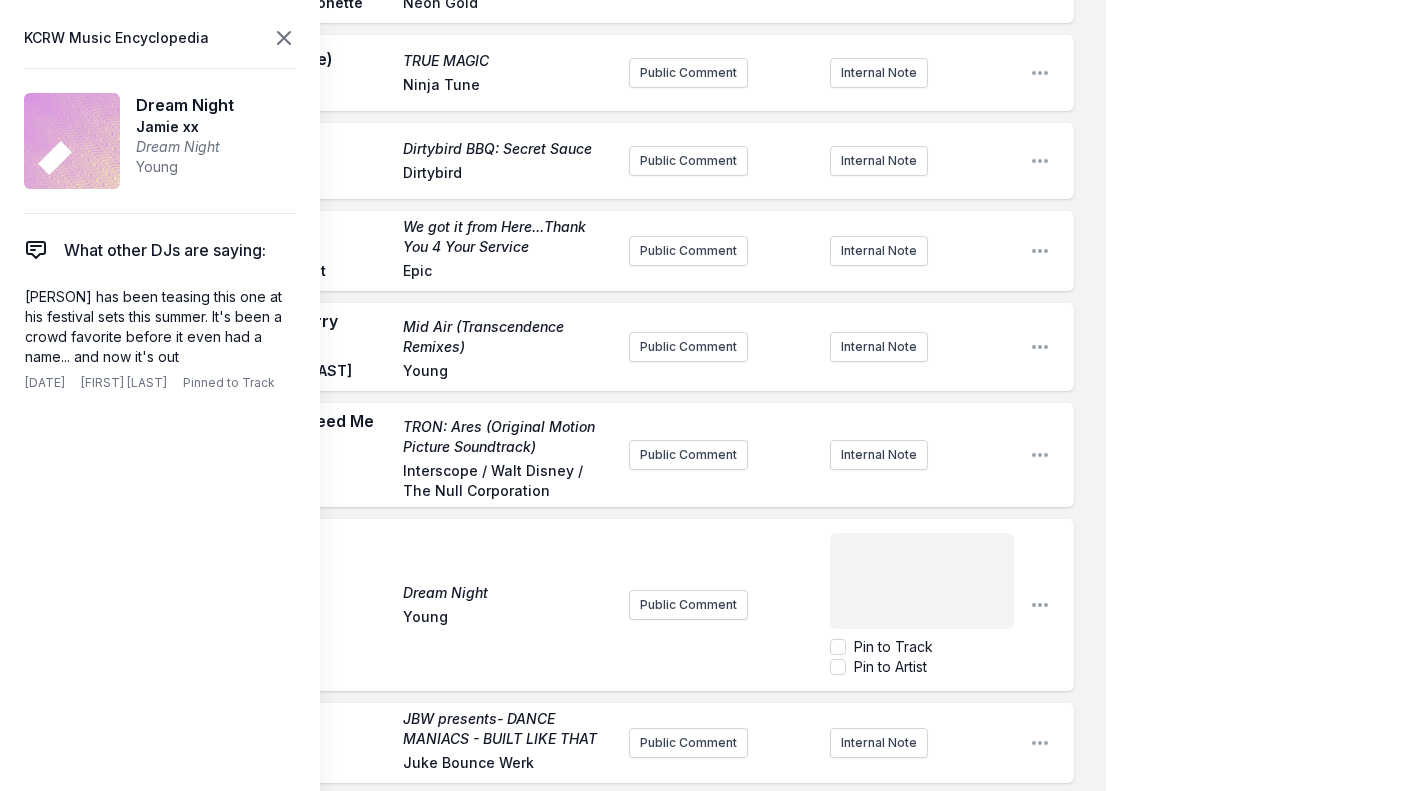 click 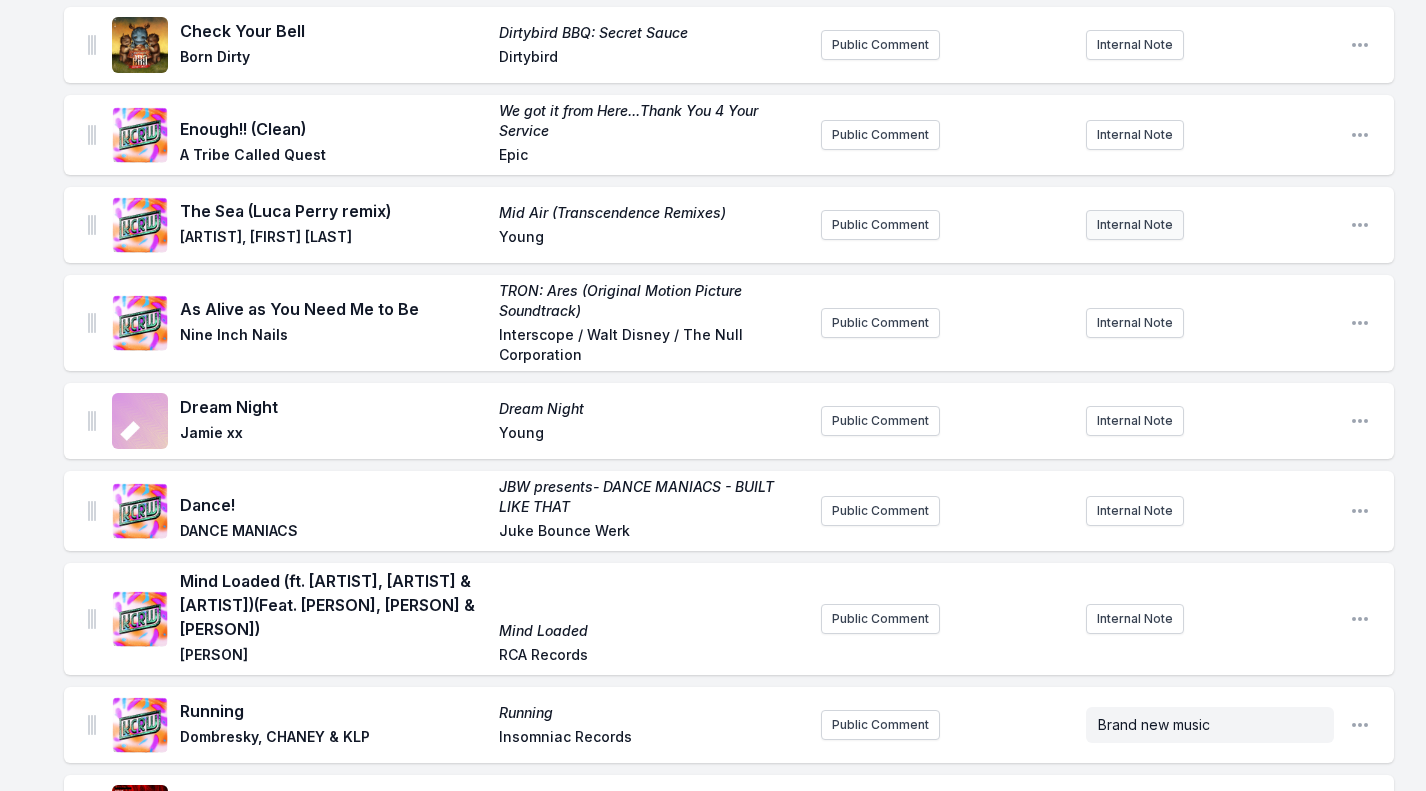 click on "Internal Note" at bounding box center [1135, 225] 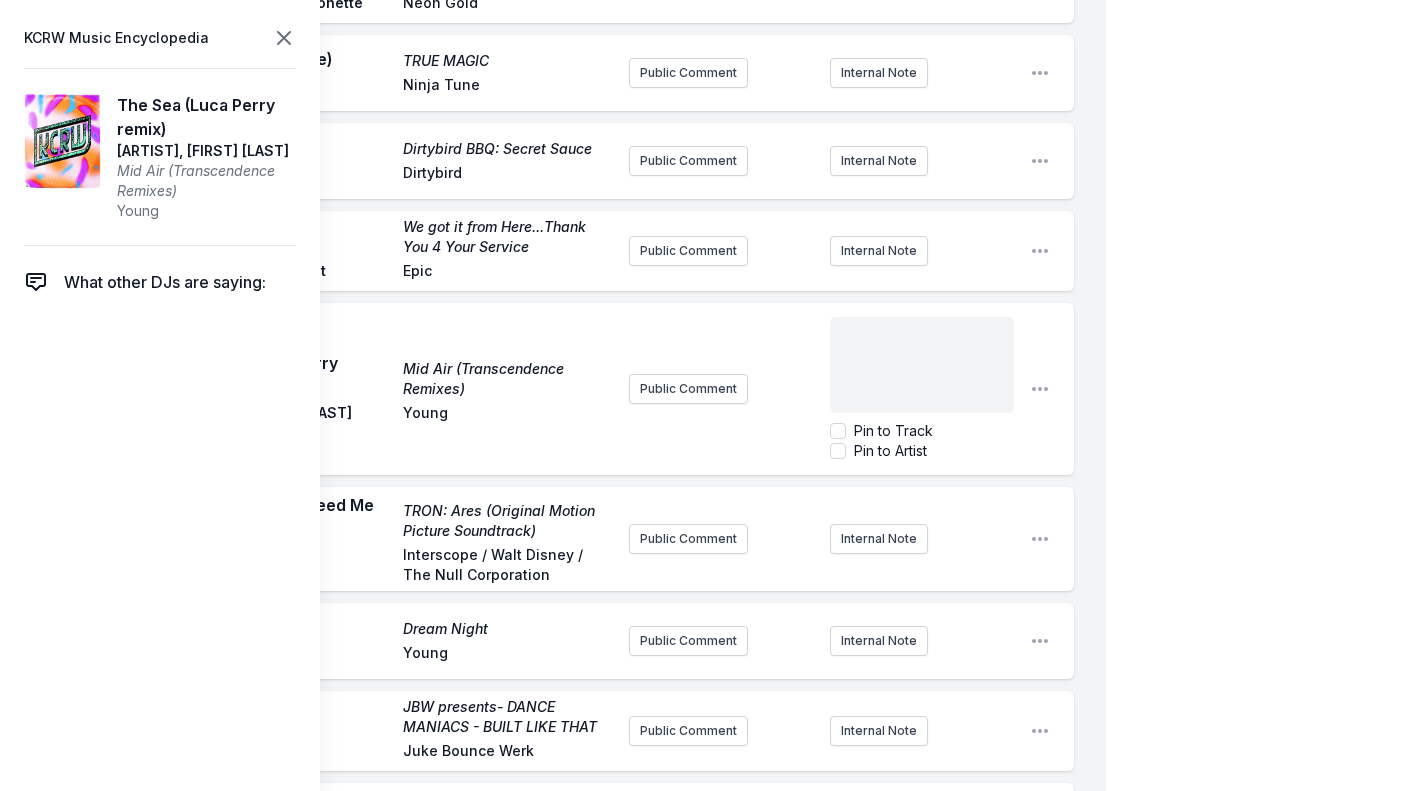 click 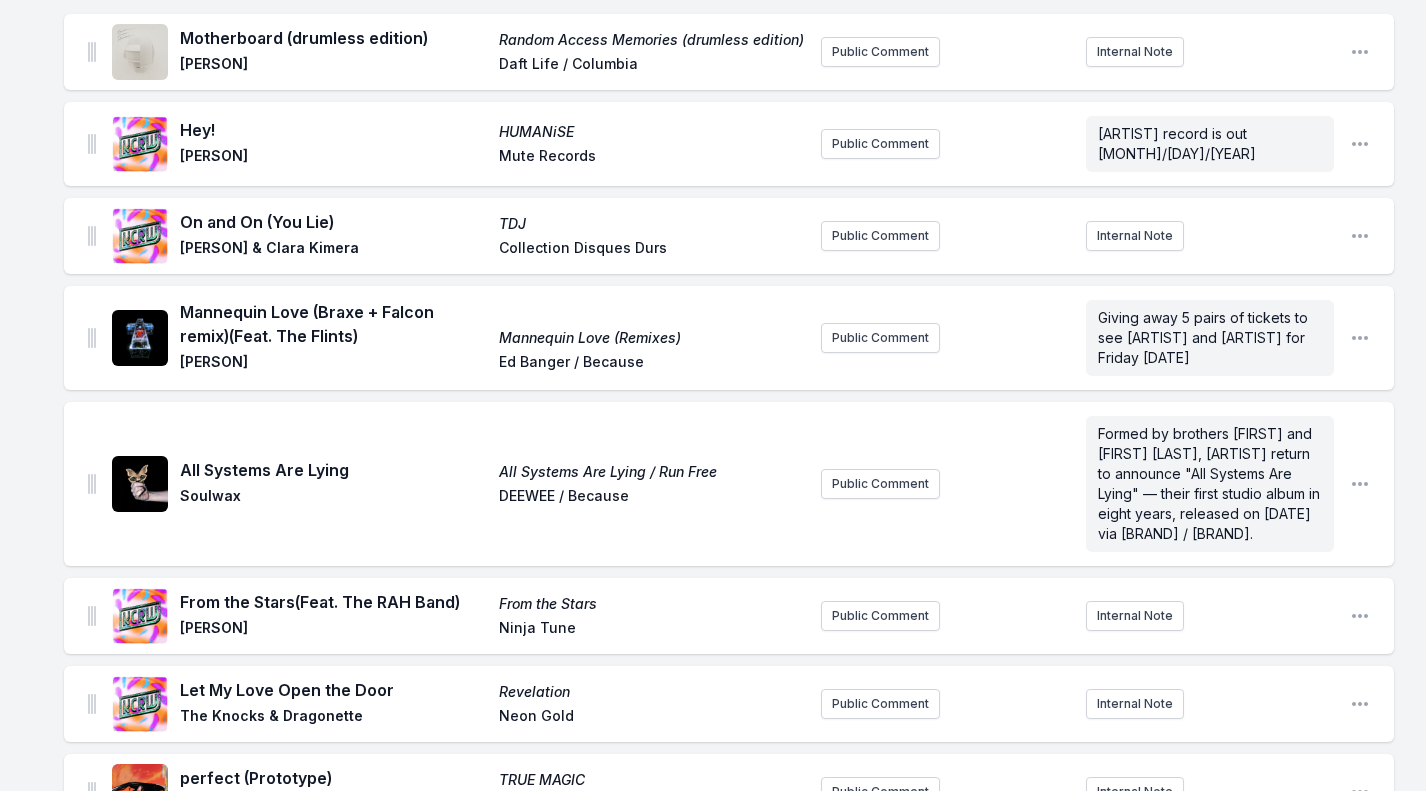 scroll, scrollTop: 174, scrollLeft: 0, axis: vertical 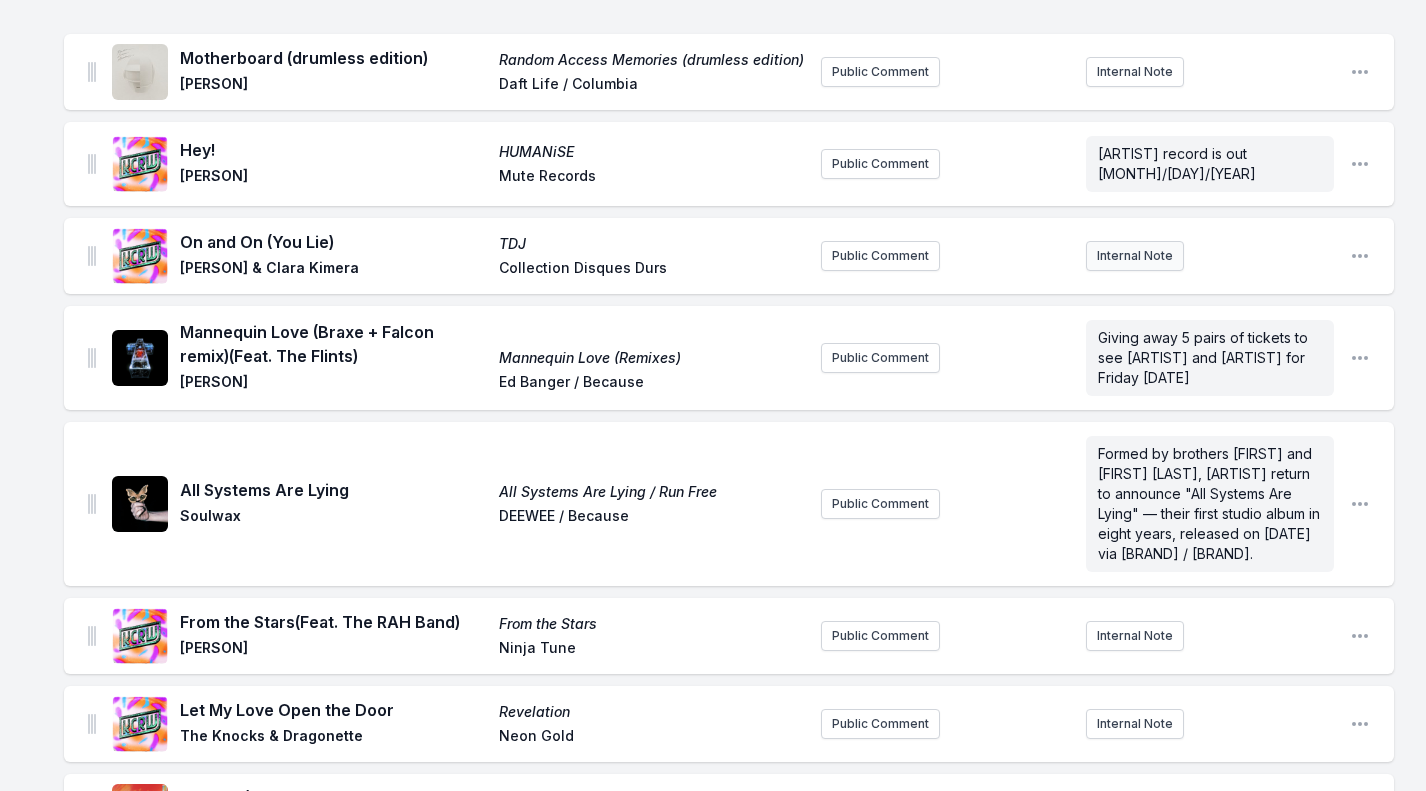 click on "Internal Note" at bounding box center [1135, 256] 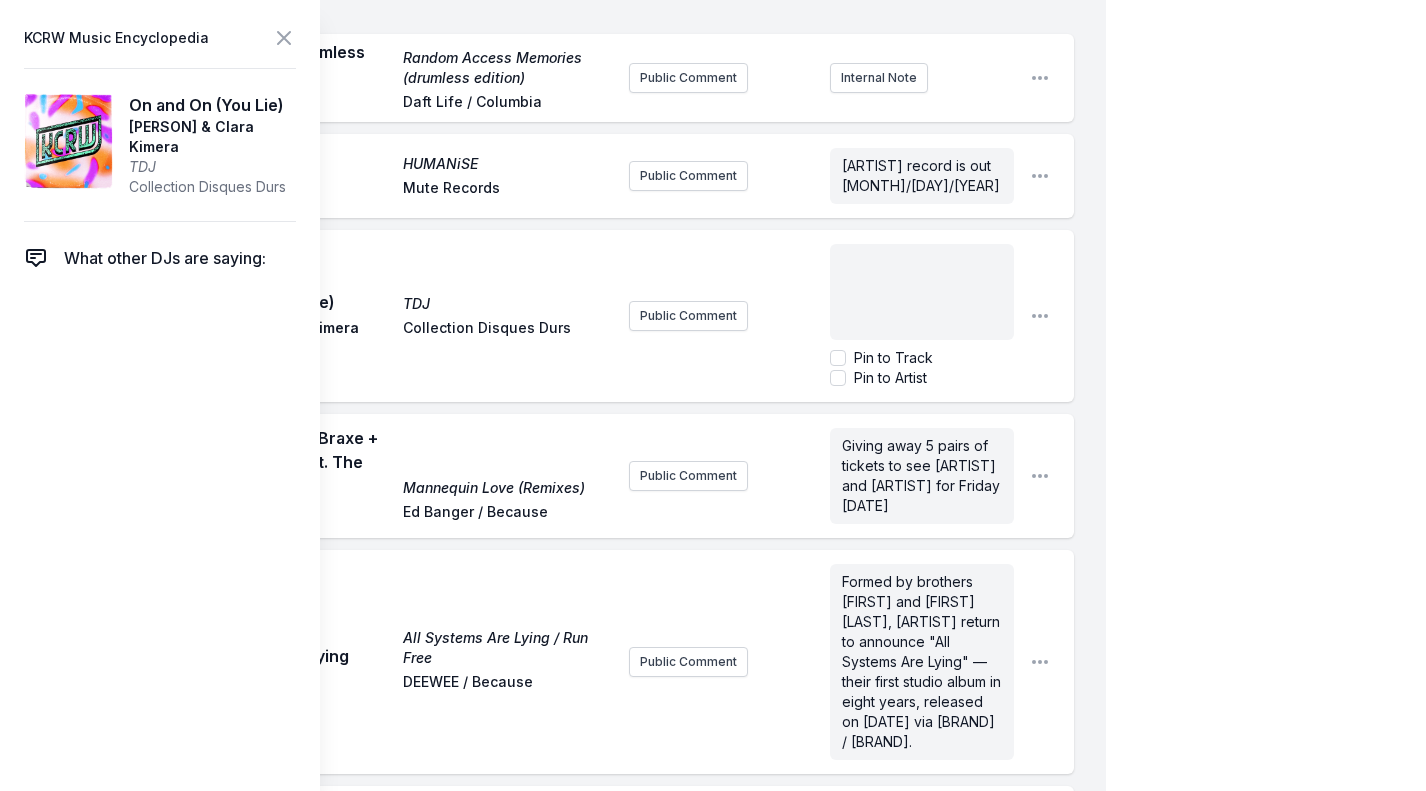 click 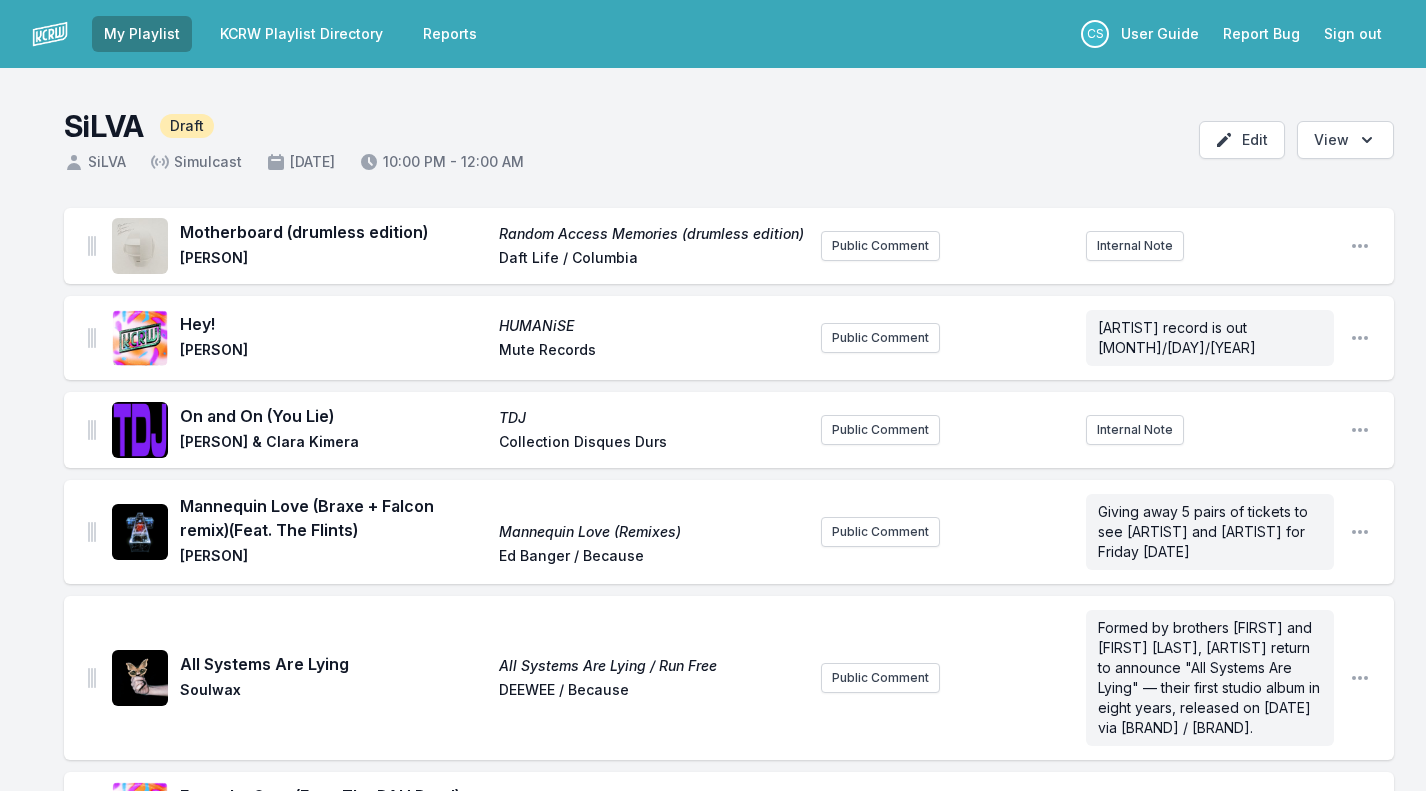 scroll, scrollTop: 0, scrollLeft: 0, axis: both 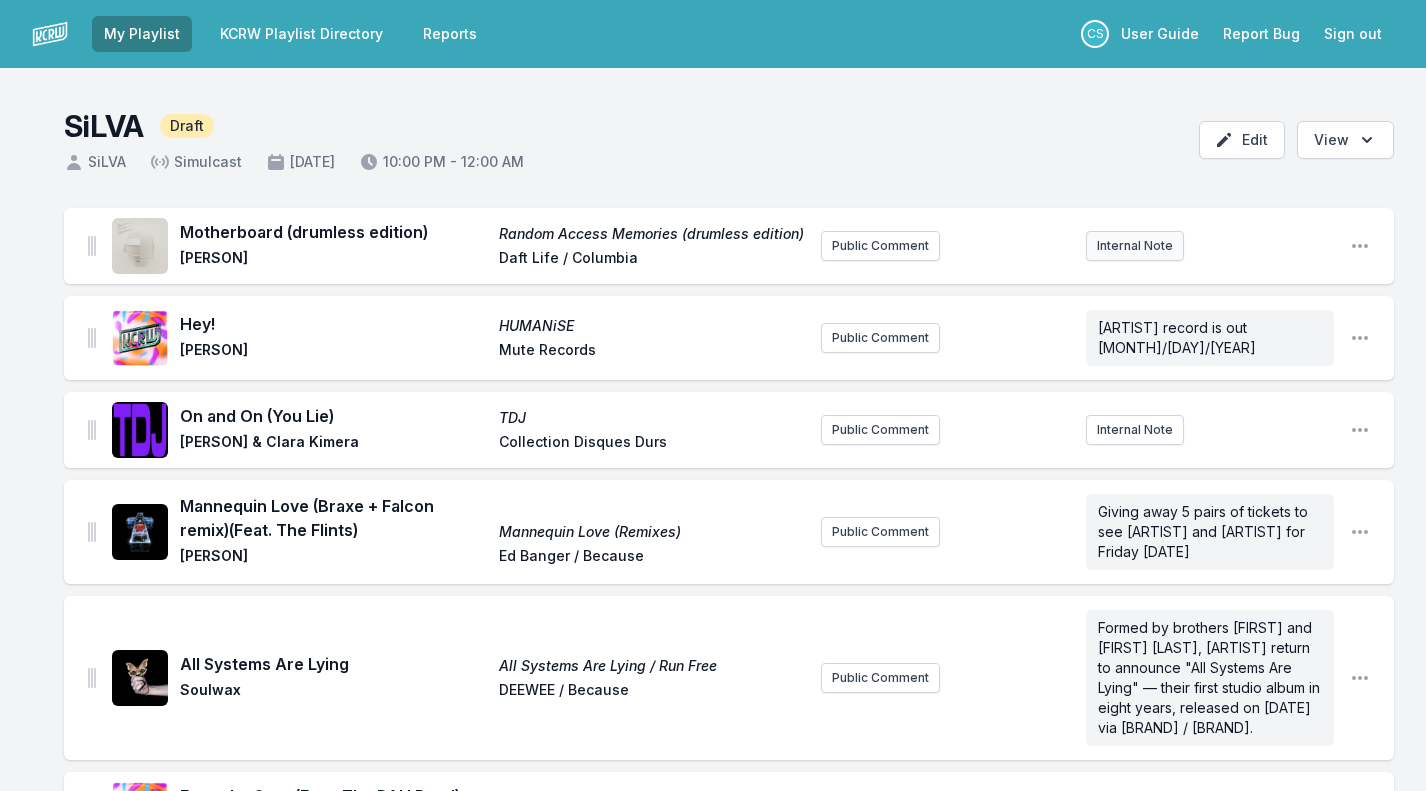 click on "Internal Note" at bounding box center (1135, 246) 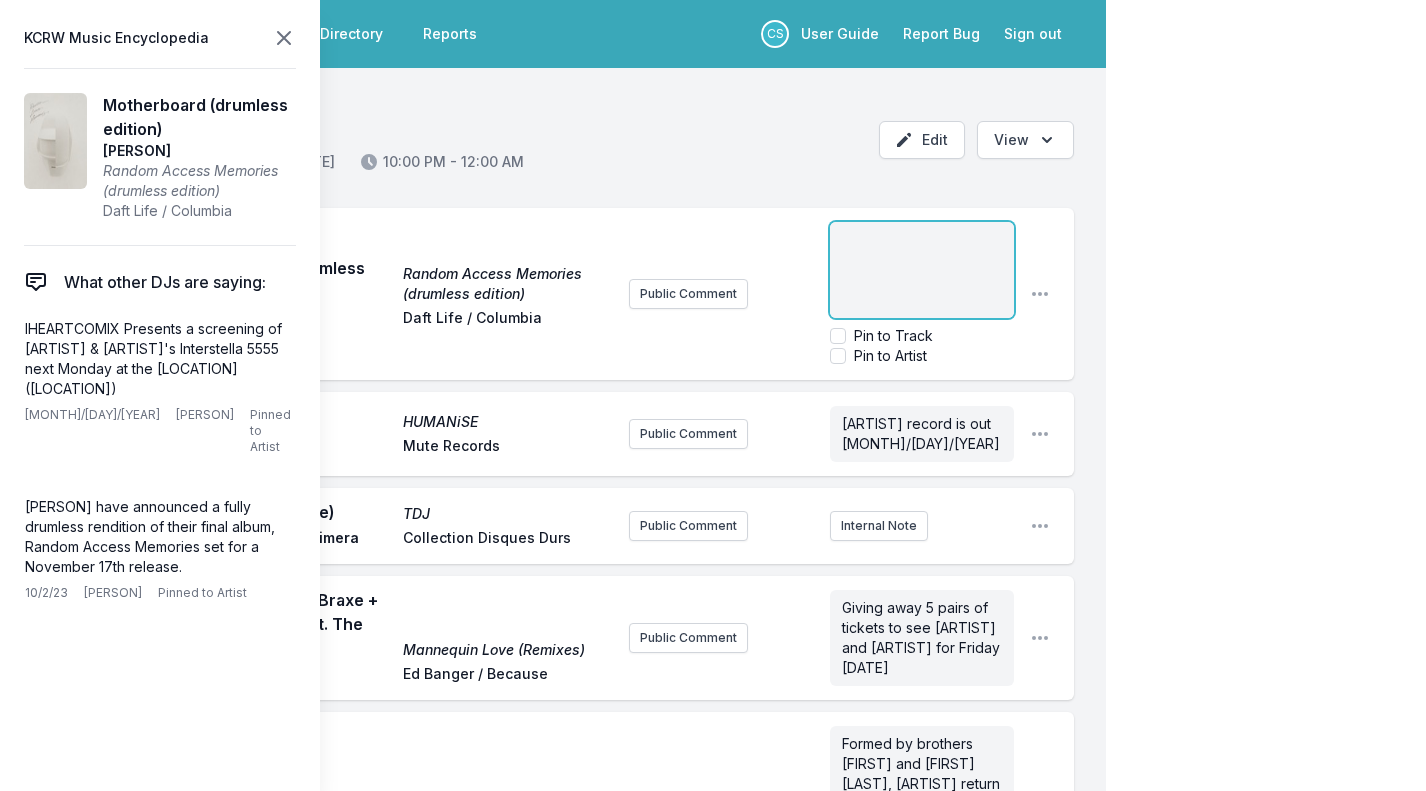 click 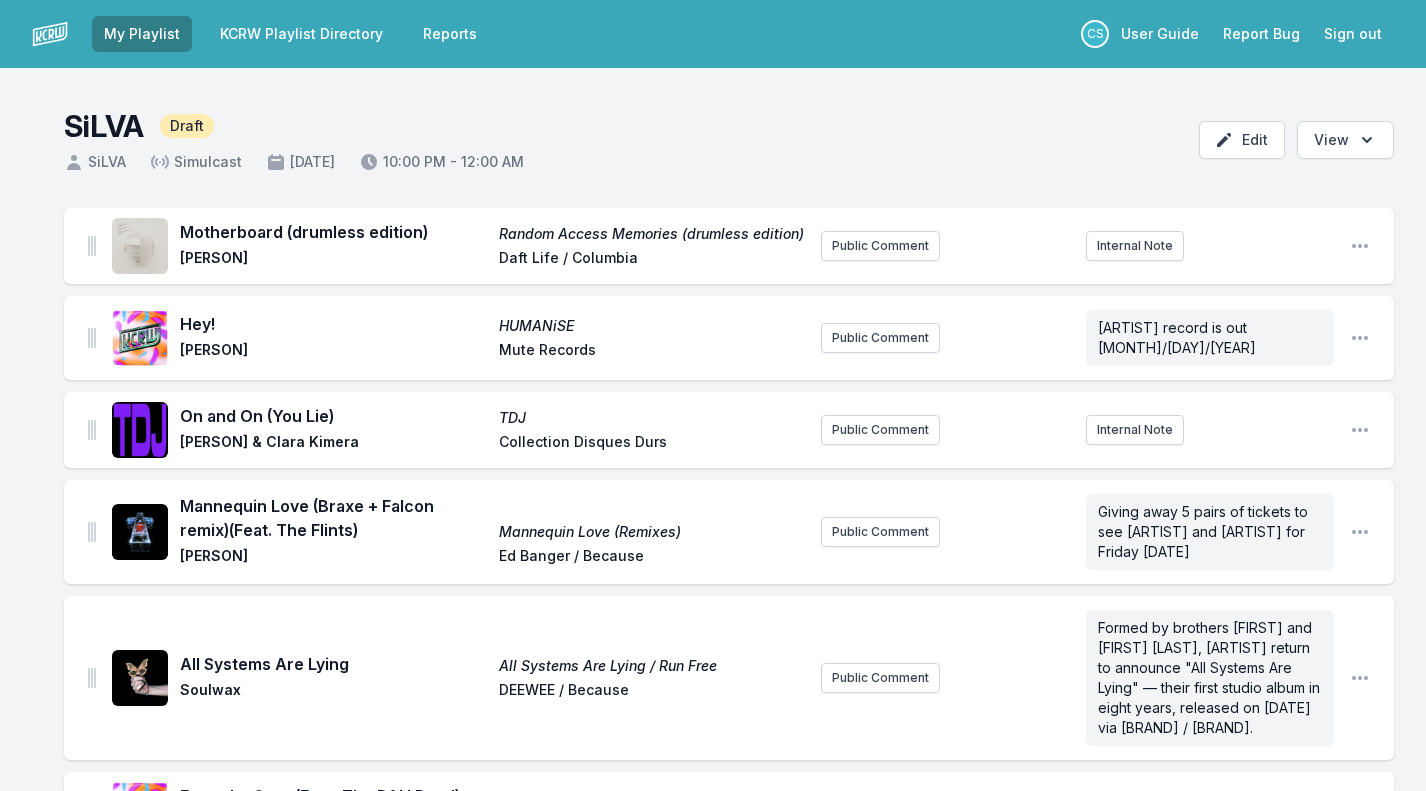 scroll, scrollTop: 0, scrollLeft: 0, axis: both 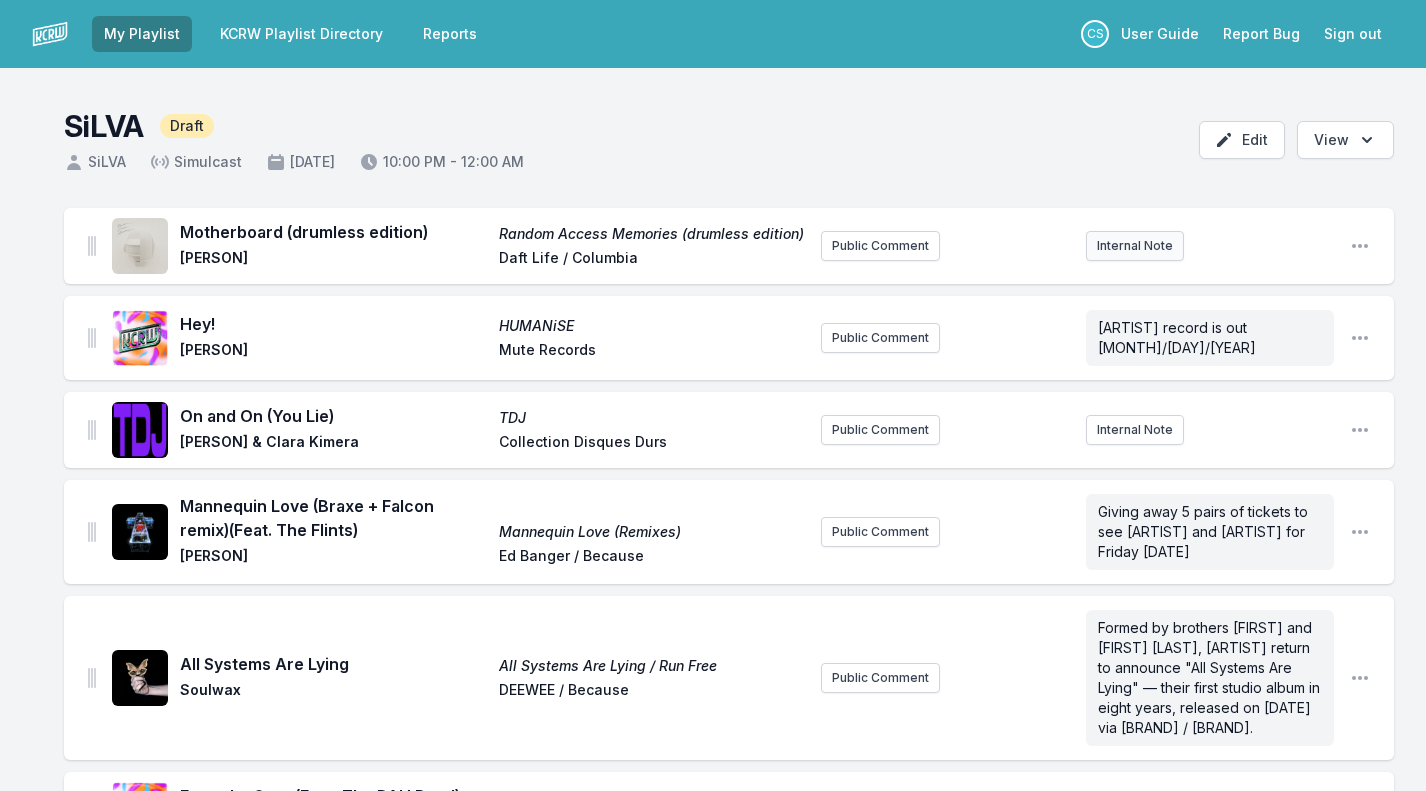 click on "Internal Note" at bounding box center (1135, 246) 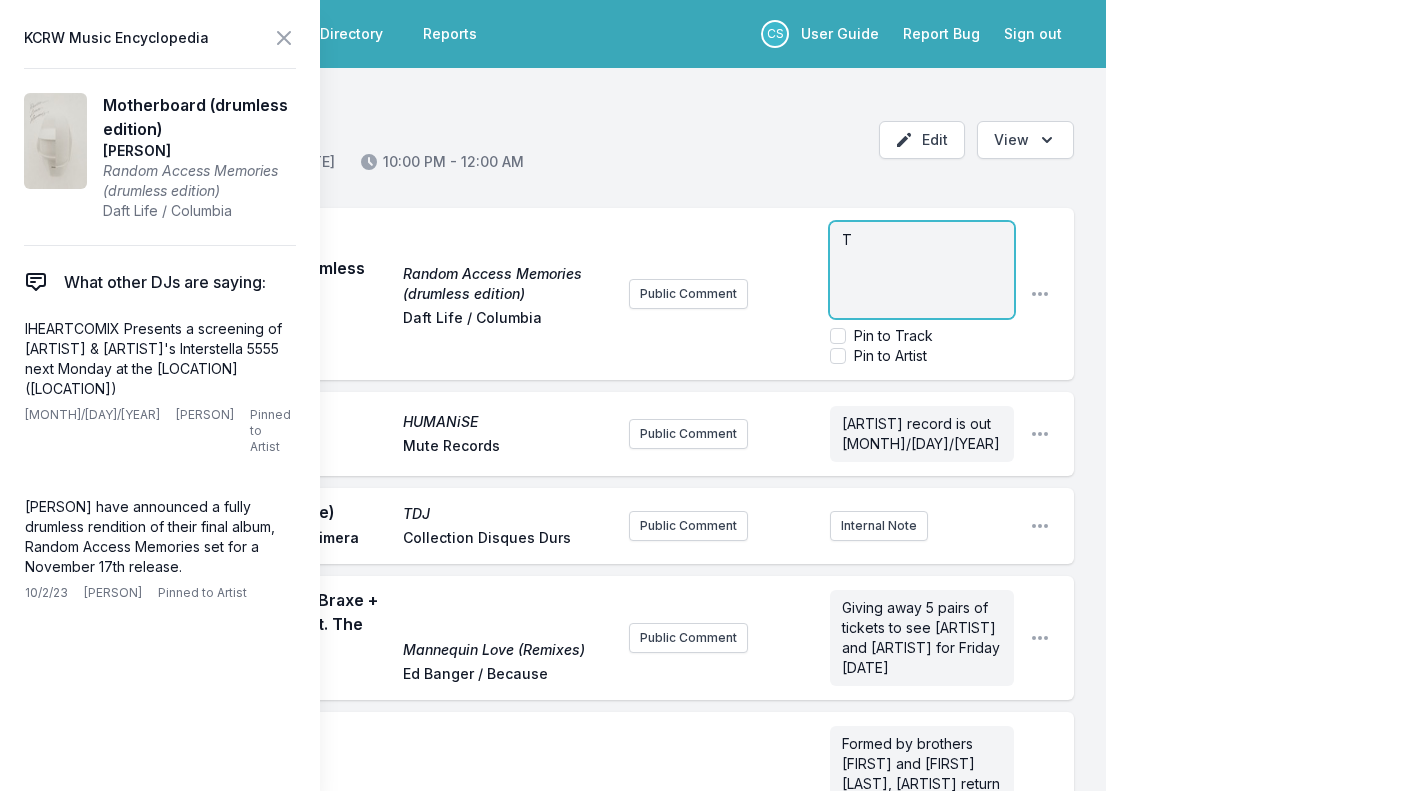 type 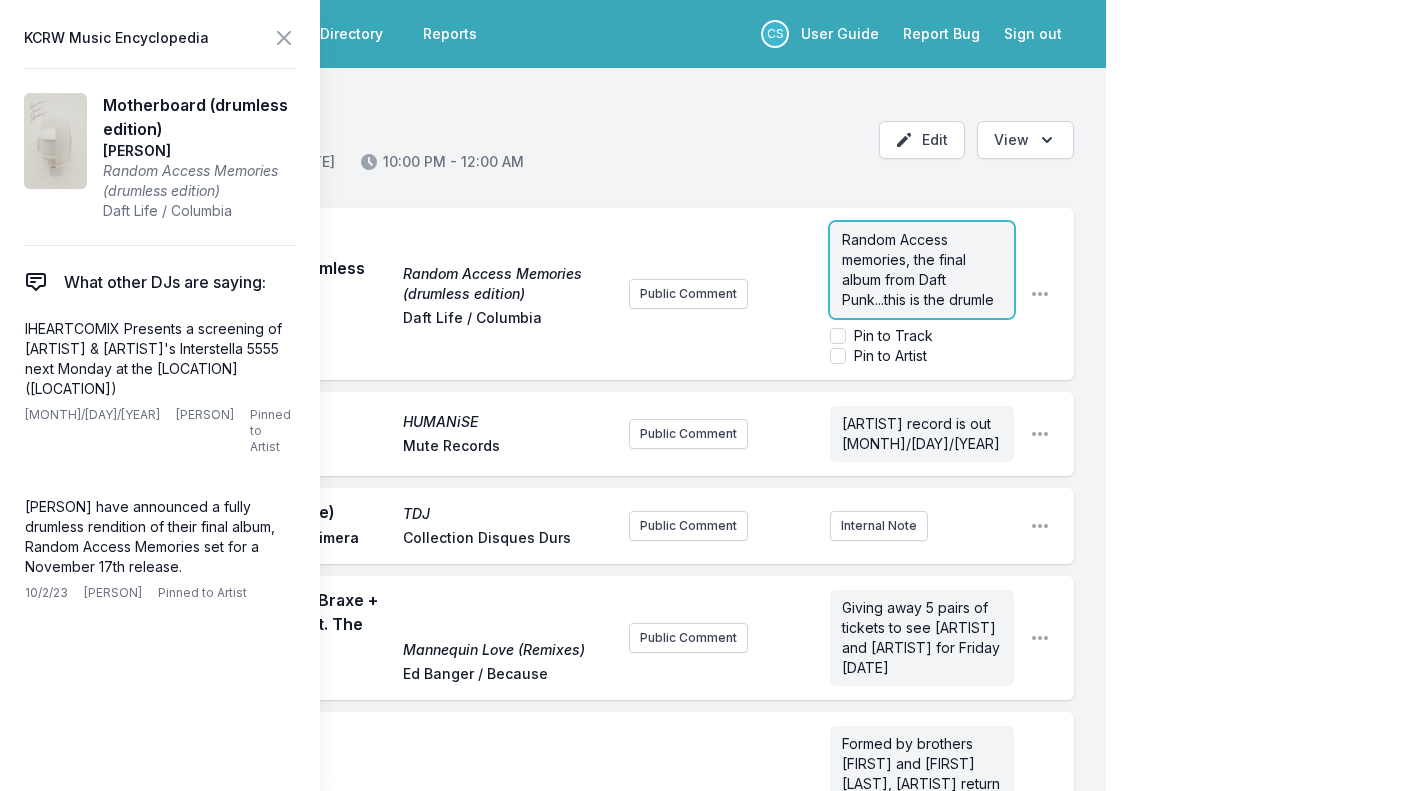 scroll, scrollTop: 10, scrollLeft: 0, axis: vertical 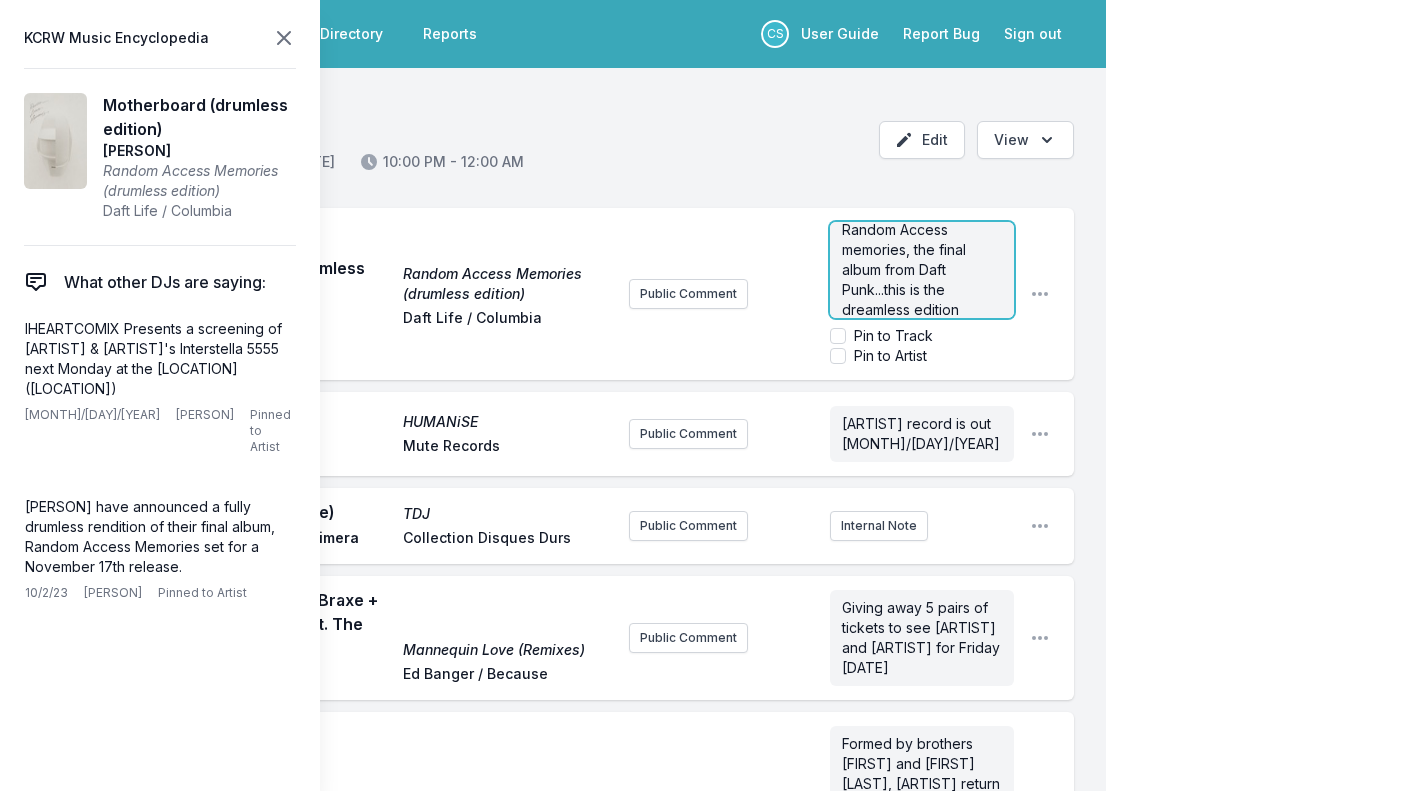 click 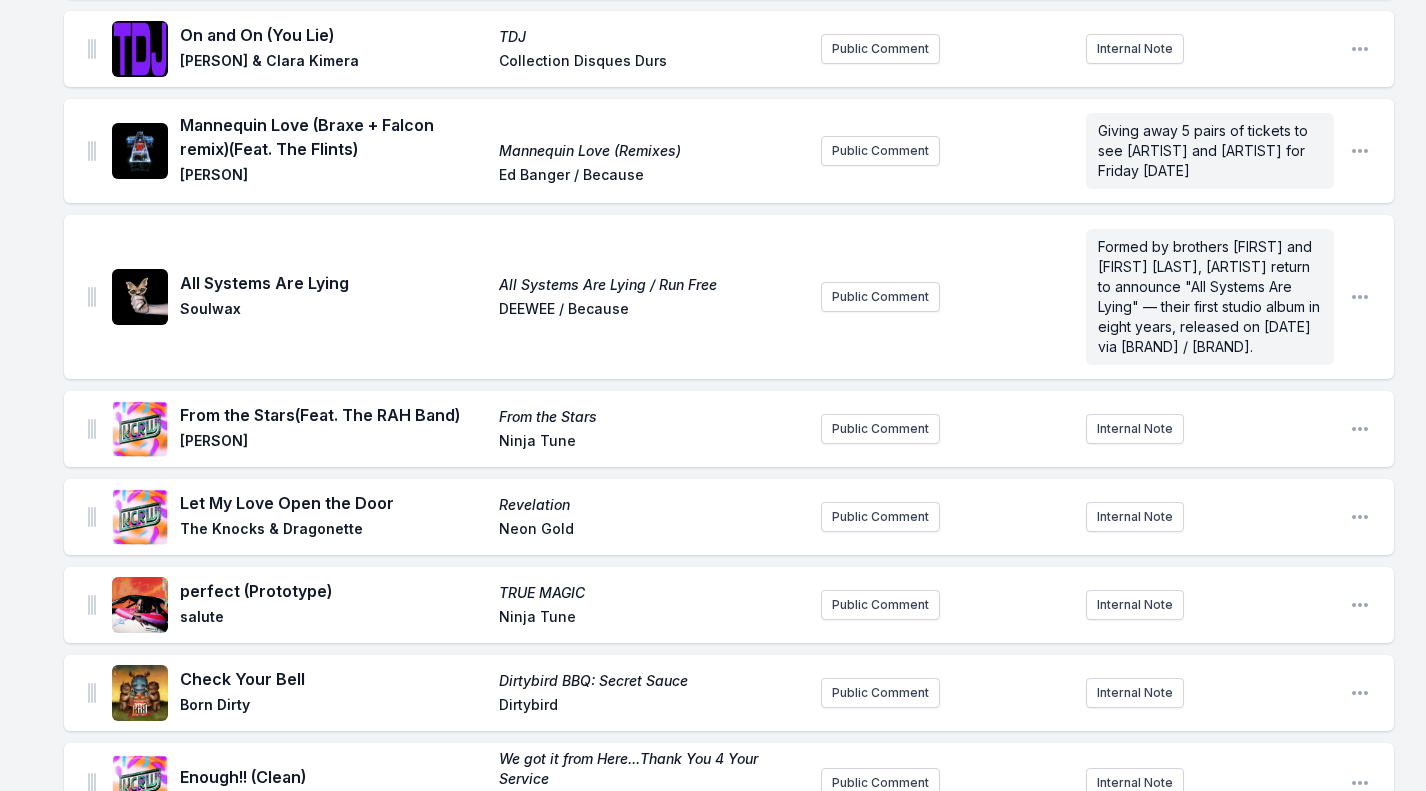 scroll, scrollTop: 465, scrollLeft: 0, axis: vertical 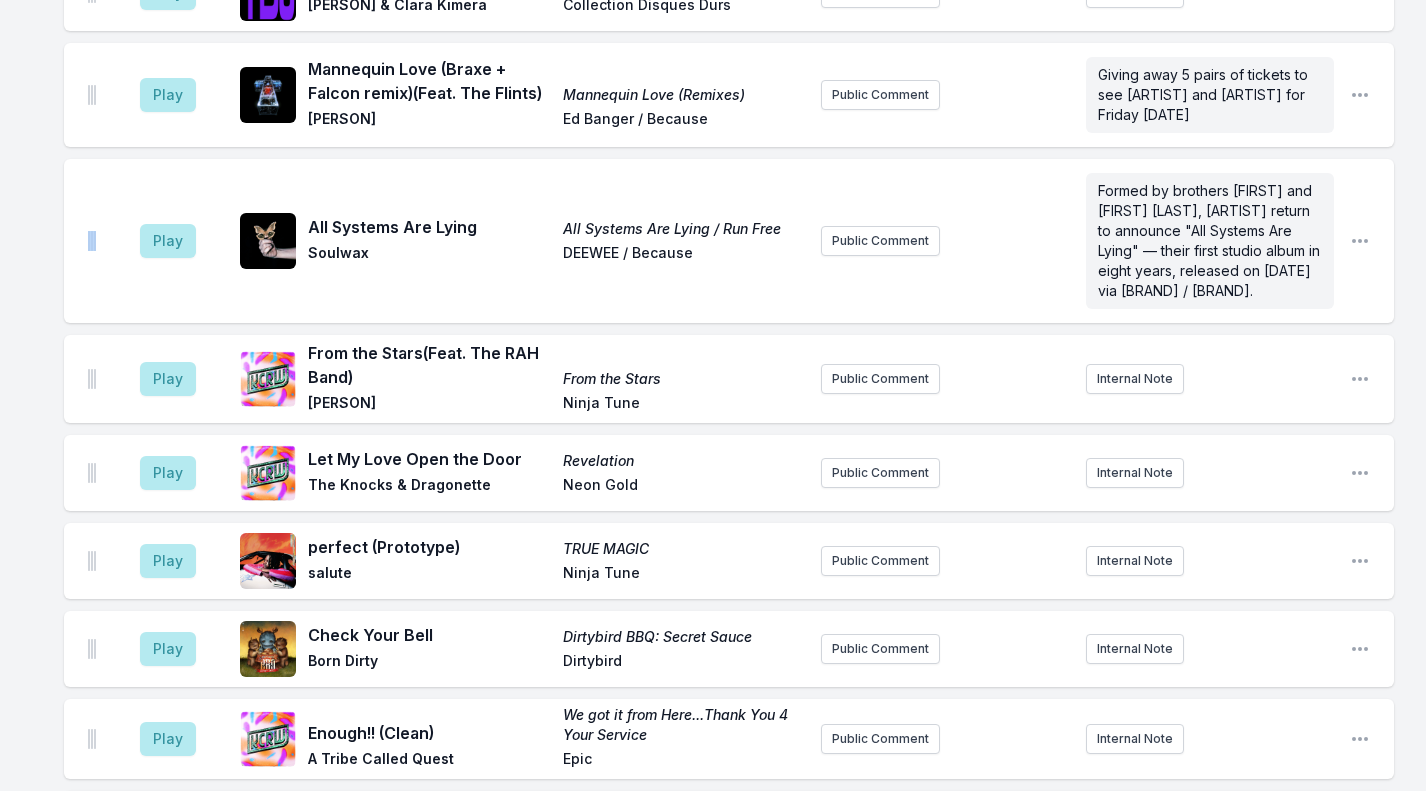 drag, startPoint x: 96, startPoint y: 243, endPoint x: 97, endPoint y: 207, distance: 36.013885 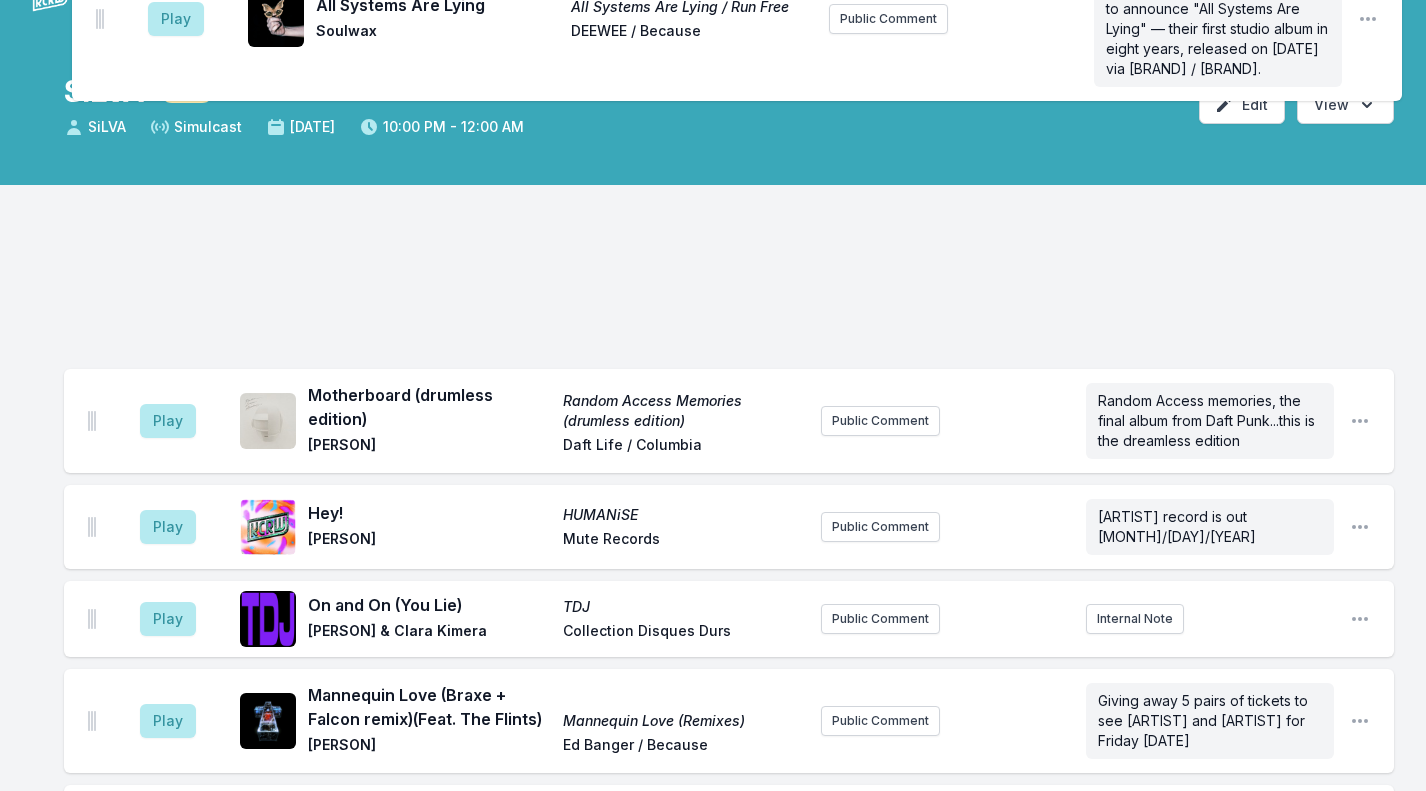 scroll, scrollTop: 0, scrollLeft: 0, axis: both 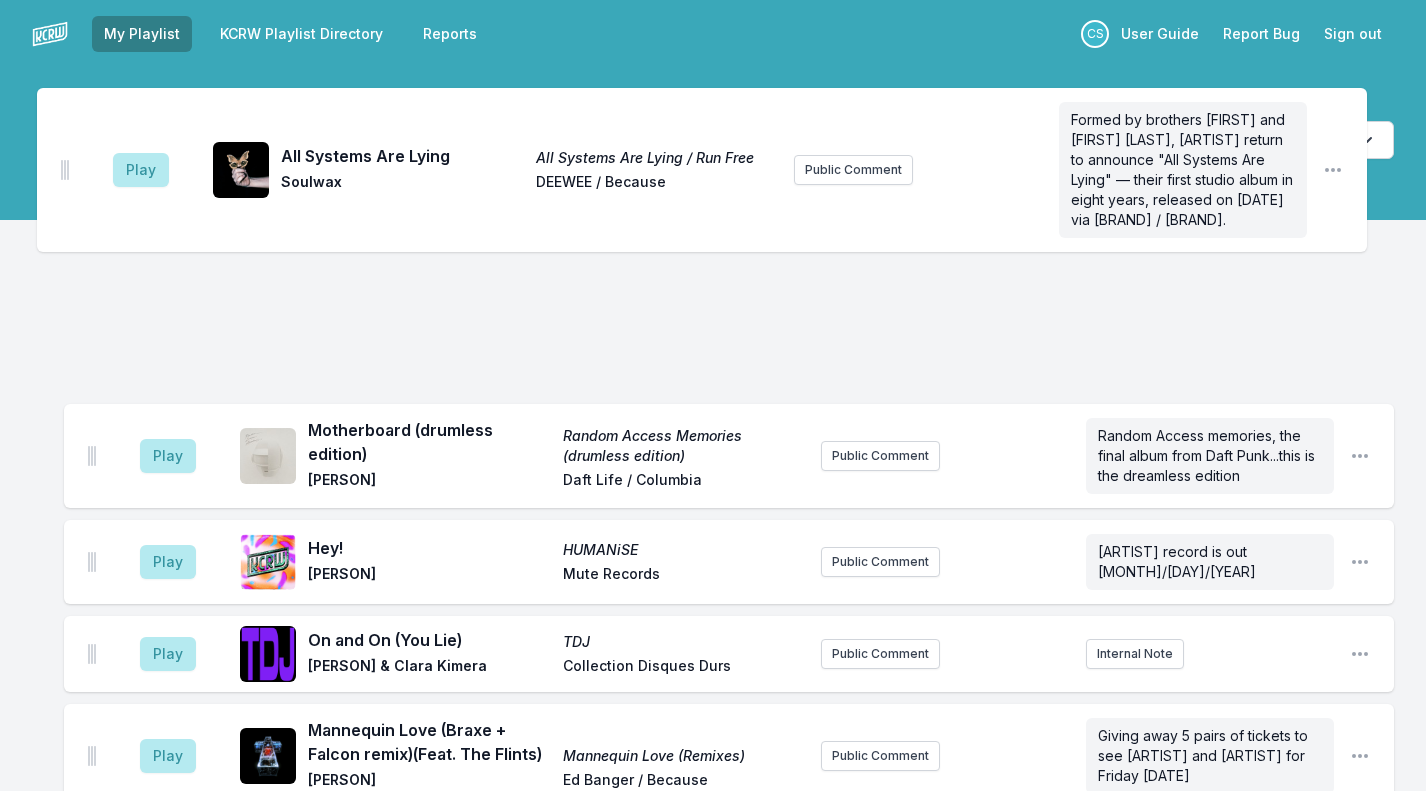 drag, startPoint x: 89, startPoint y: 241, endPoint x: 64, endPoint y: 225, distance: 29.681644 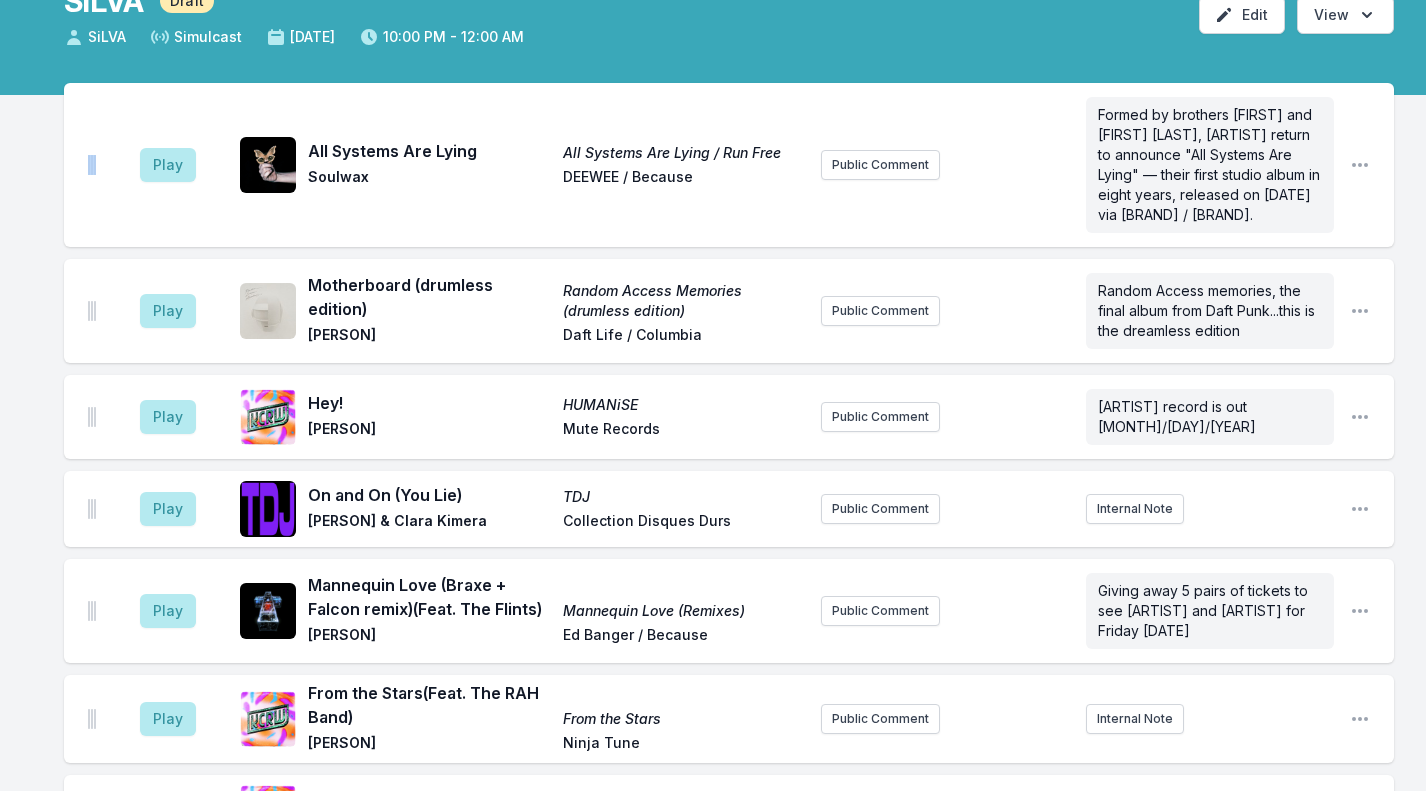 scroll, scrollTop: 115, scrollLeft: 0, axis: vertical 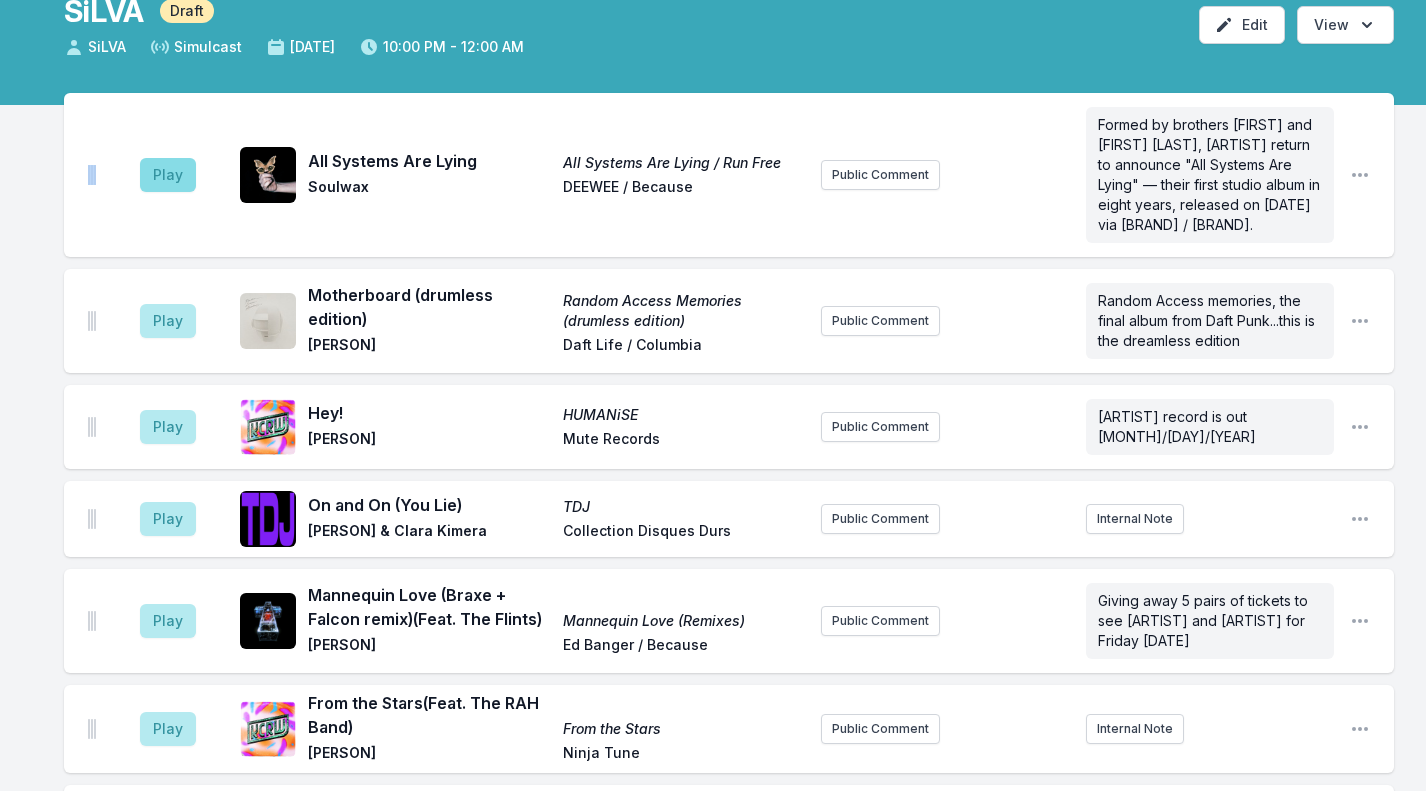 click on "Play" at bounding box center [168, 175] 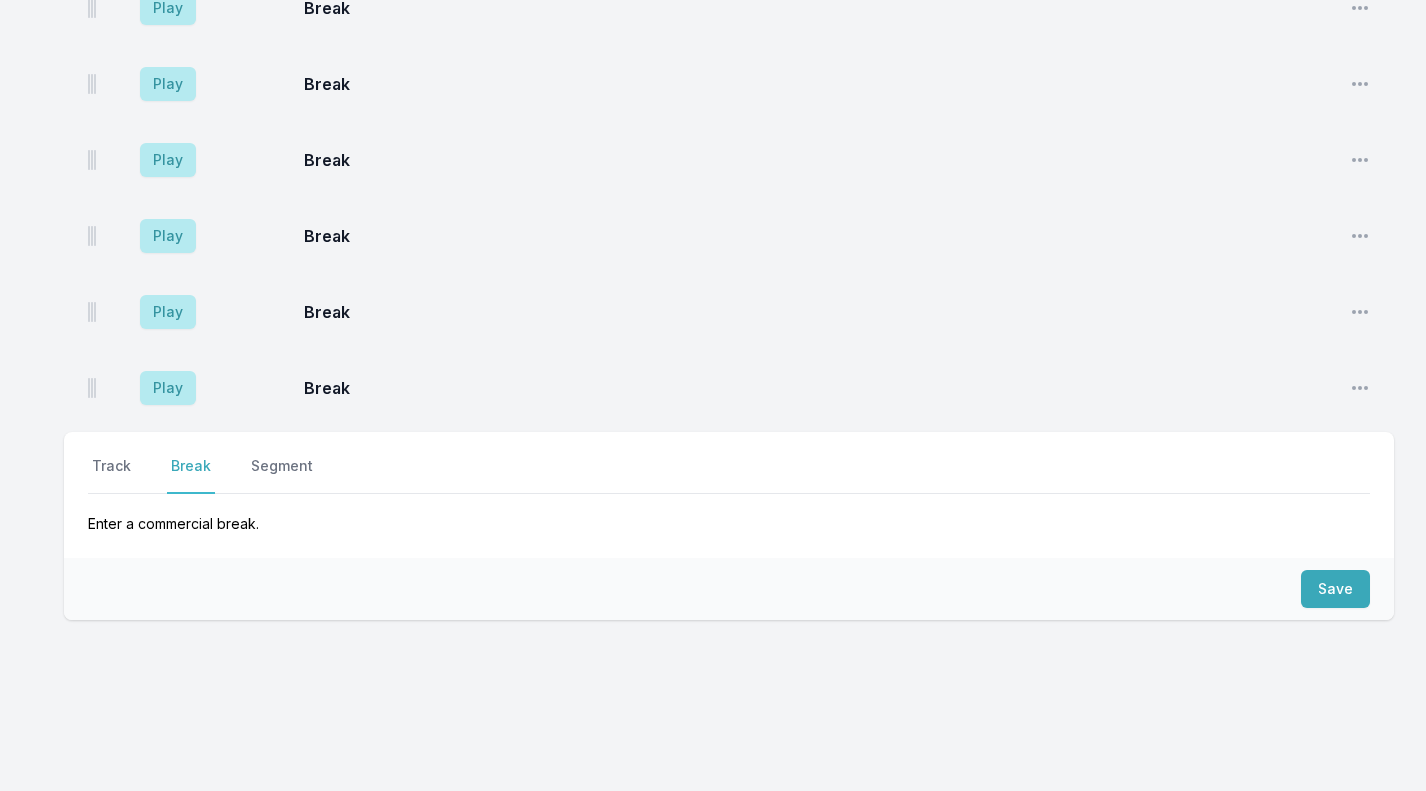 scroll, scrollTop: 2442, scrollLeft: 0, axis: vertical 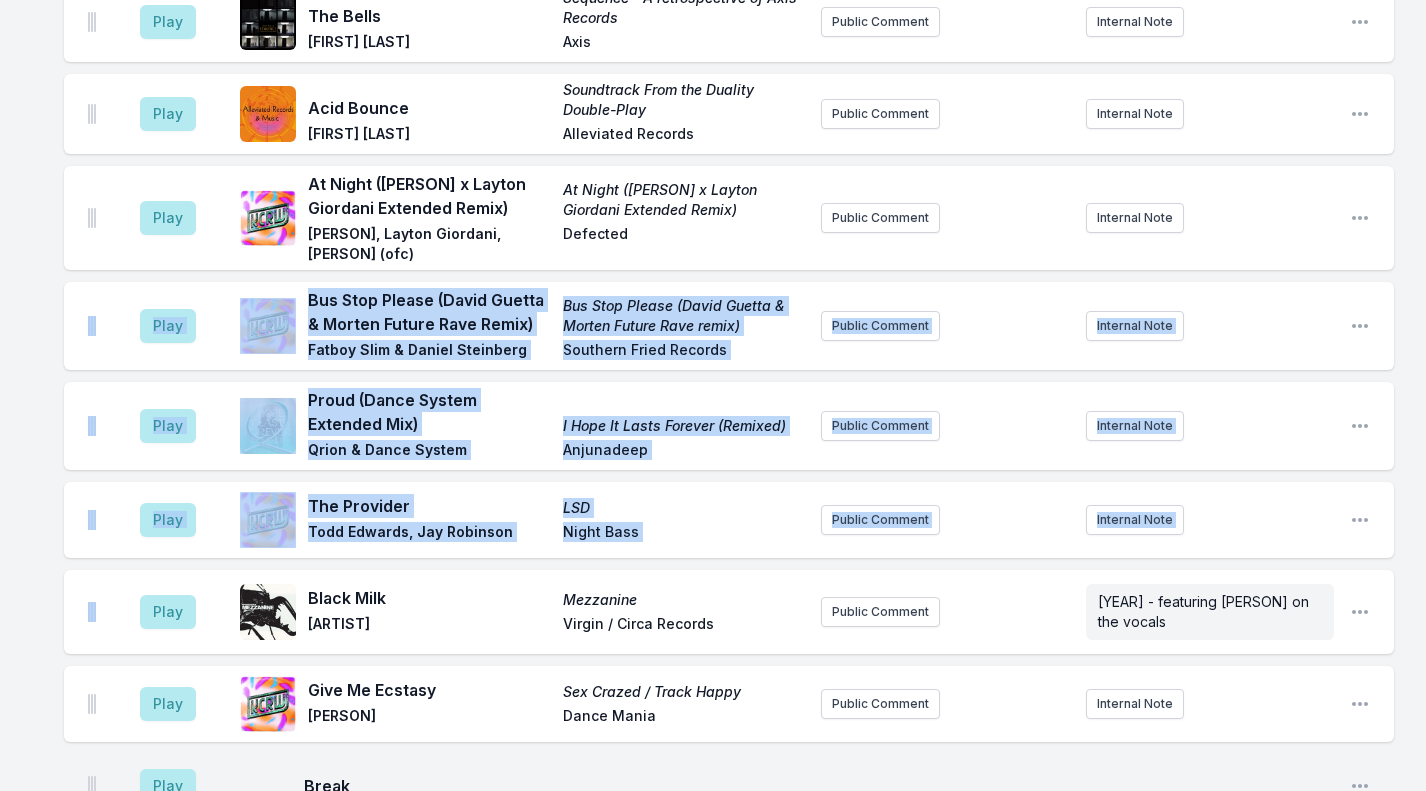 drag, startPoint x: 88, startPoint y: 534, endPoint x: 96, endPoint y: 346, distance: 188.17014 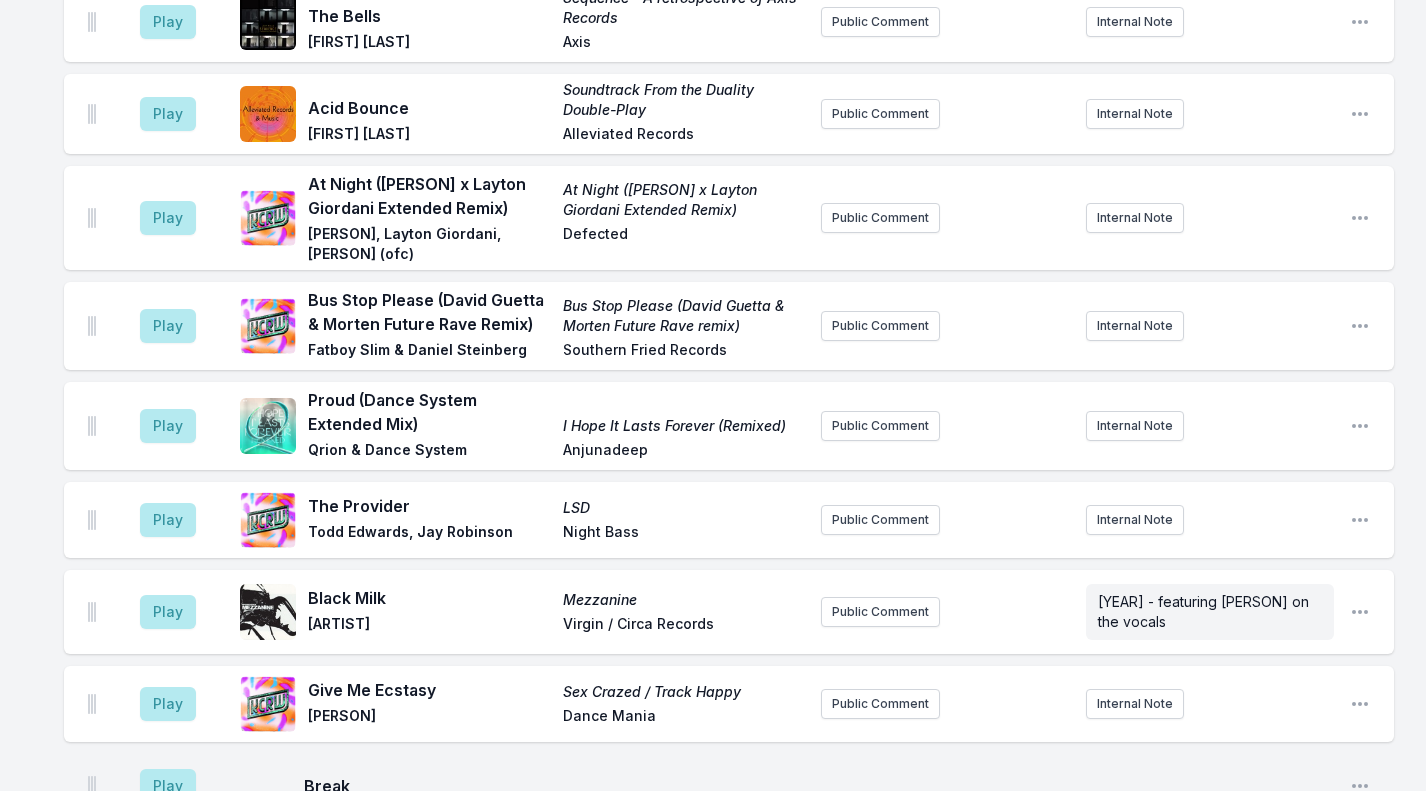 click on "[TIME] All Systems Are Lying All Systems Are Lying / Run Free [ARTIST] [BRAND] / [BRAND] [PUBLIC_COMMENT] Formed by brothers [FIRST] and [FIRST] [LAST], [ARTIST] return to announce "All Systems Are Lying" — their first studio album in eight years, released on [DATE] via [BRAND] / [BRAND]. [OPEN_PLAYLIST] Play Motherboard (drumless edition) Random Access Memories (drumless edition) [ARTIST] [ARTIST] / [BRAND] [PUBLIC_COMMENT] Random Access memories, the final album from [ARTIST]...this is the dreamless edition [OPEN_PLAYLIST] Play Hey! HUMANiSE HAAi [BRAND] [PUBLIC_COMMENT] HUMANiSE record is out [DATE] [OPEN_PLAYLIST] Play On and On (You Lie) [ARTIST] [ARTIST] & [ARTIST] [BRAND] [PUBLIC_COMMENT] [INTERNAL_NOTE] [OPEN_PLAYLIST] Play Mannequin Love (Braxe + Falcon remix)  (Feat. [ARTIST]) Mannequin Love (Remixes) [ARTIST] [BRAND] / [BRAND] [PUBLIC_COMMENT] Giving away 5 pairs of tickets to see [ARTIST] and [ARTIST] for Friday [DATE] Play Mochakk" at bounding box center (713, -328) 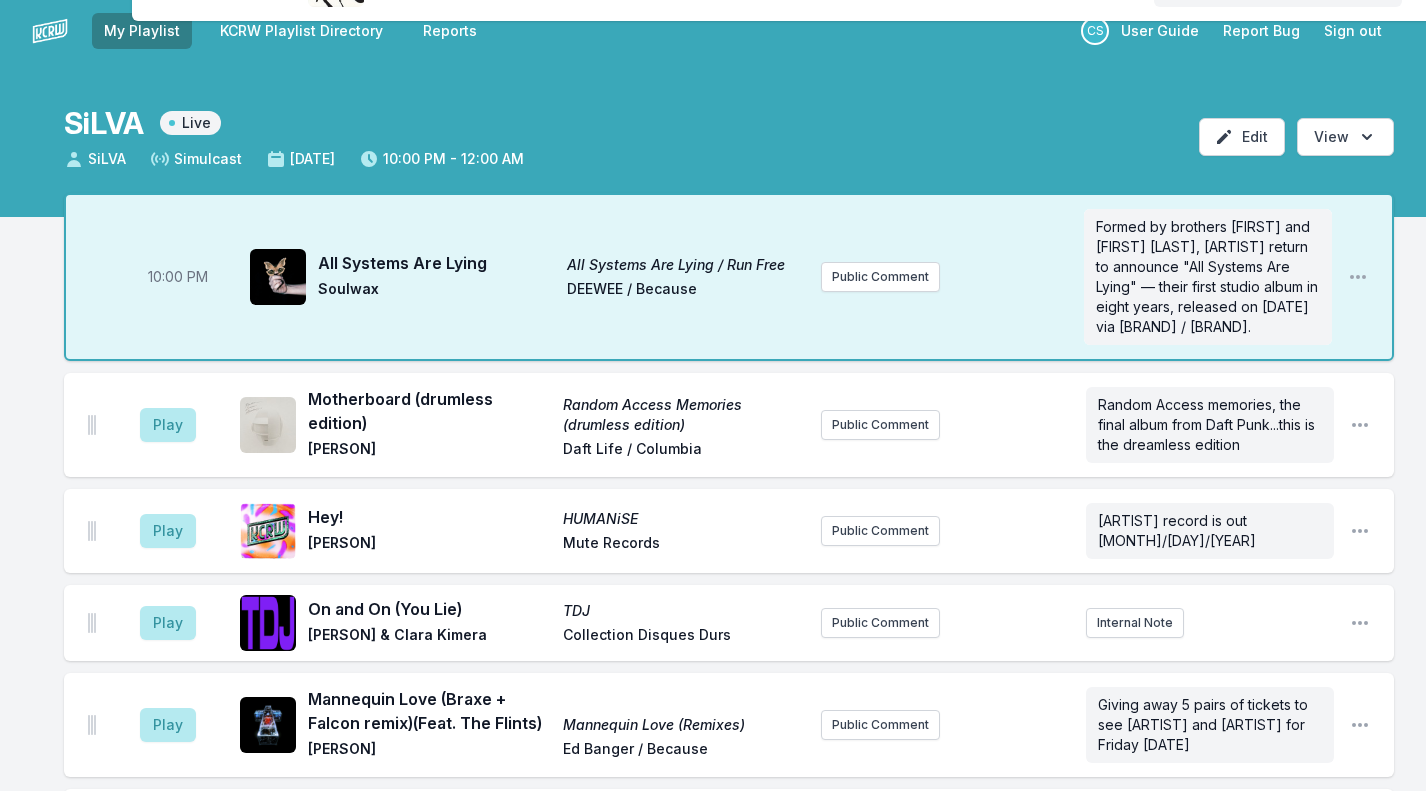 scroll, scrollTop: 0, scrollLeft: 0, axis: both 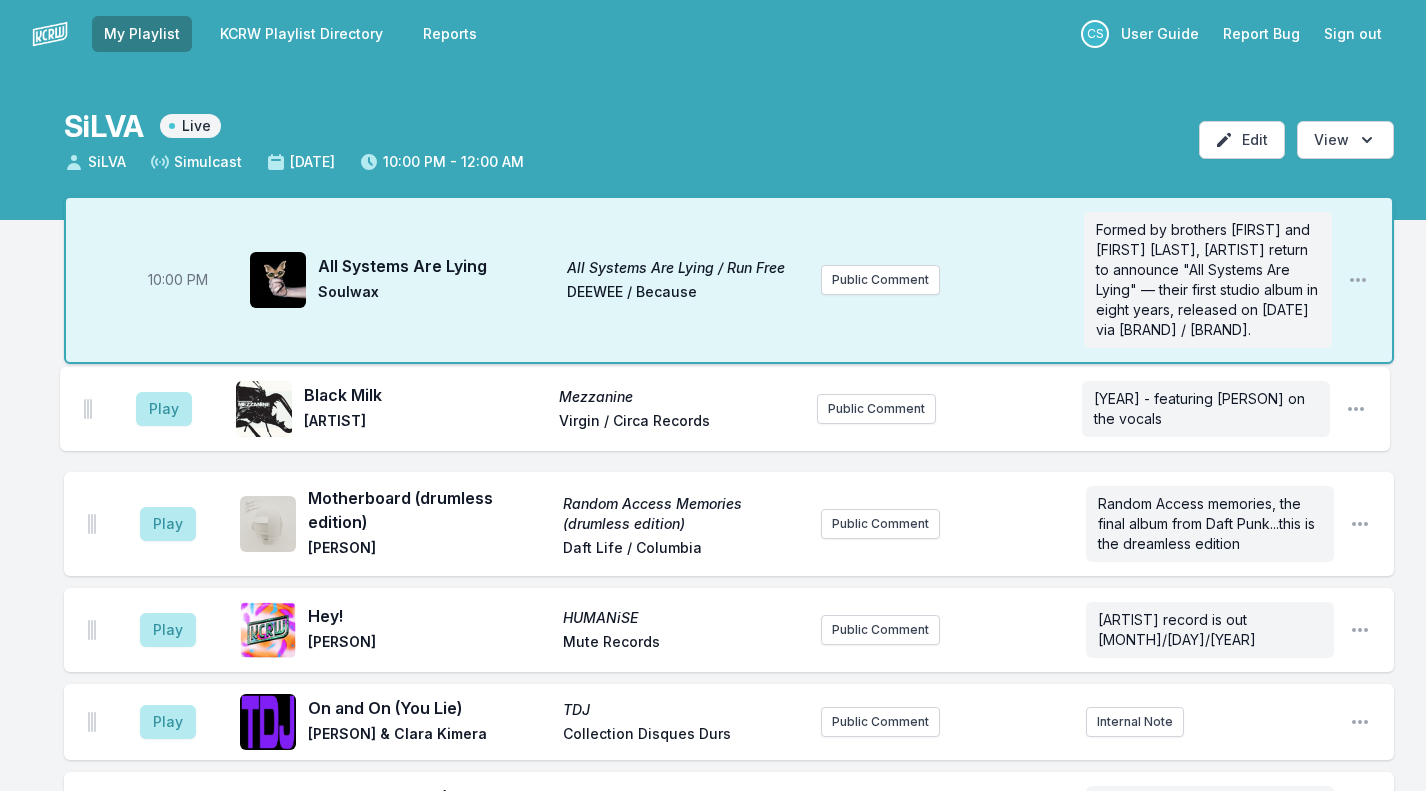 drag, startPoint x: 94, startPoint y: 626, endPoint x: 90, endPoint y: 404, distance: 222.03603 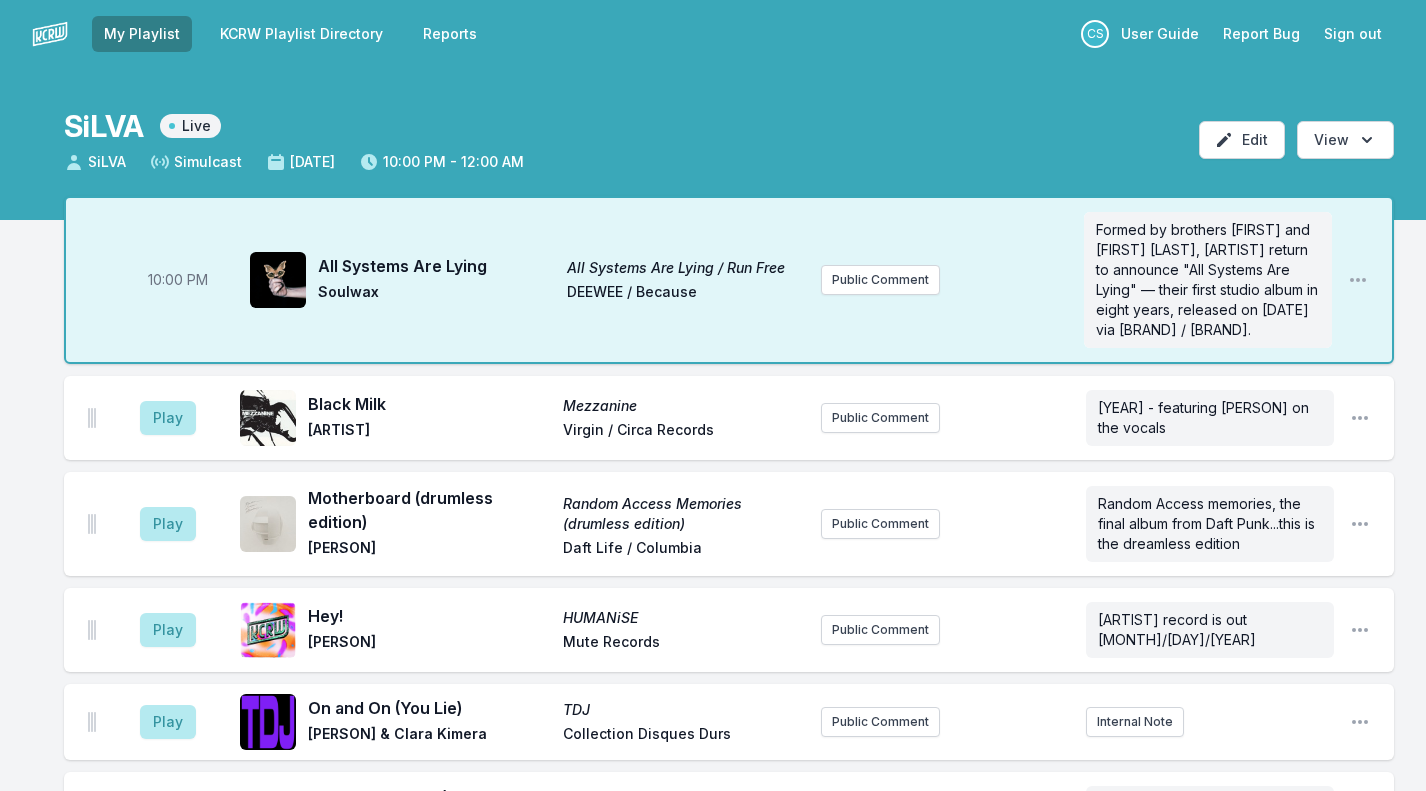 click on "Play" at bounding box center [168, 418] 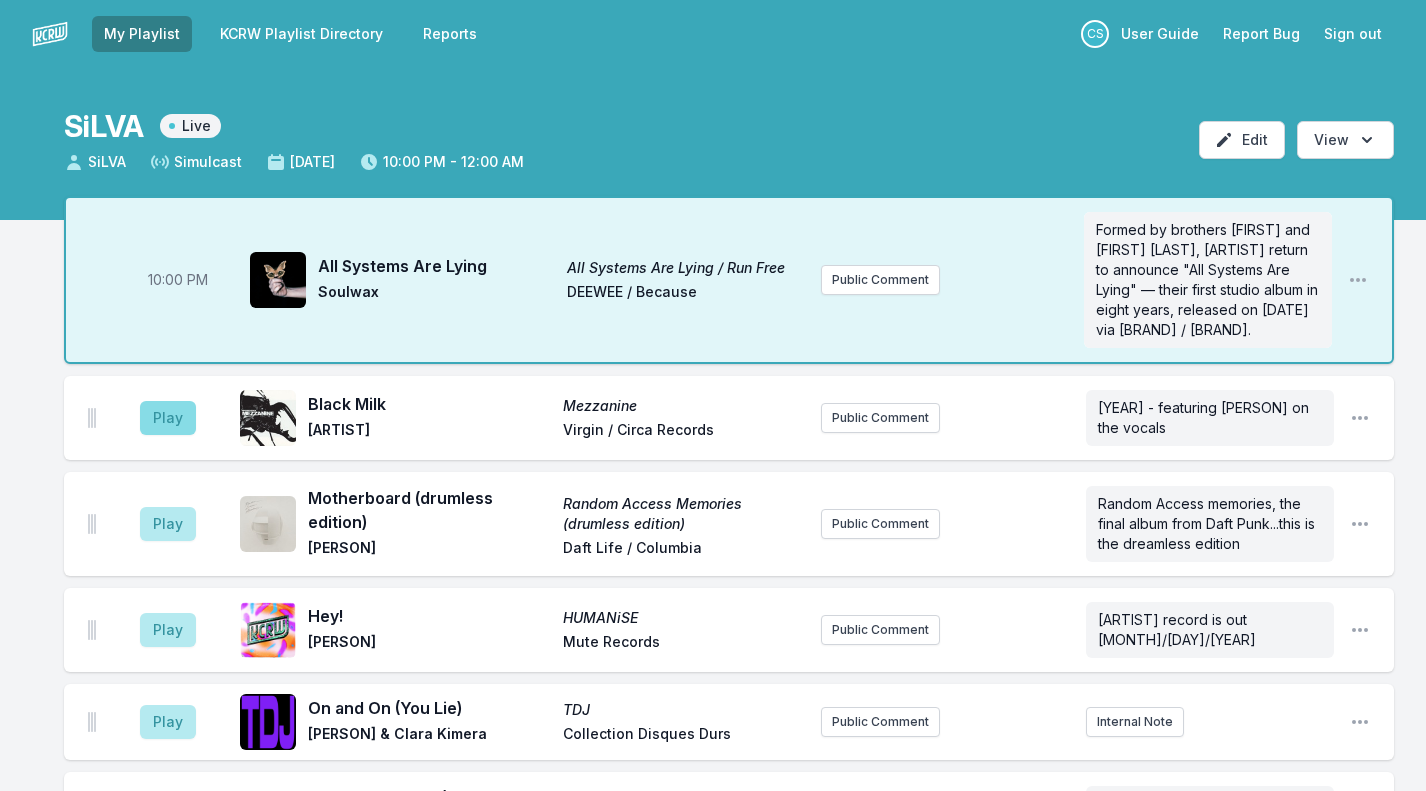 click on "Play" at bounding box center (168, 418) 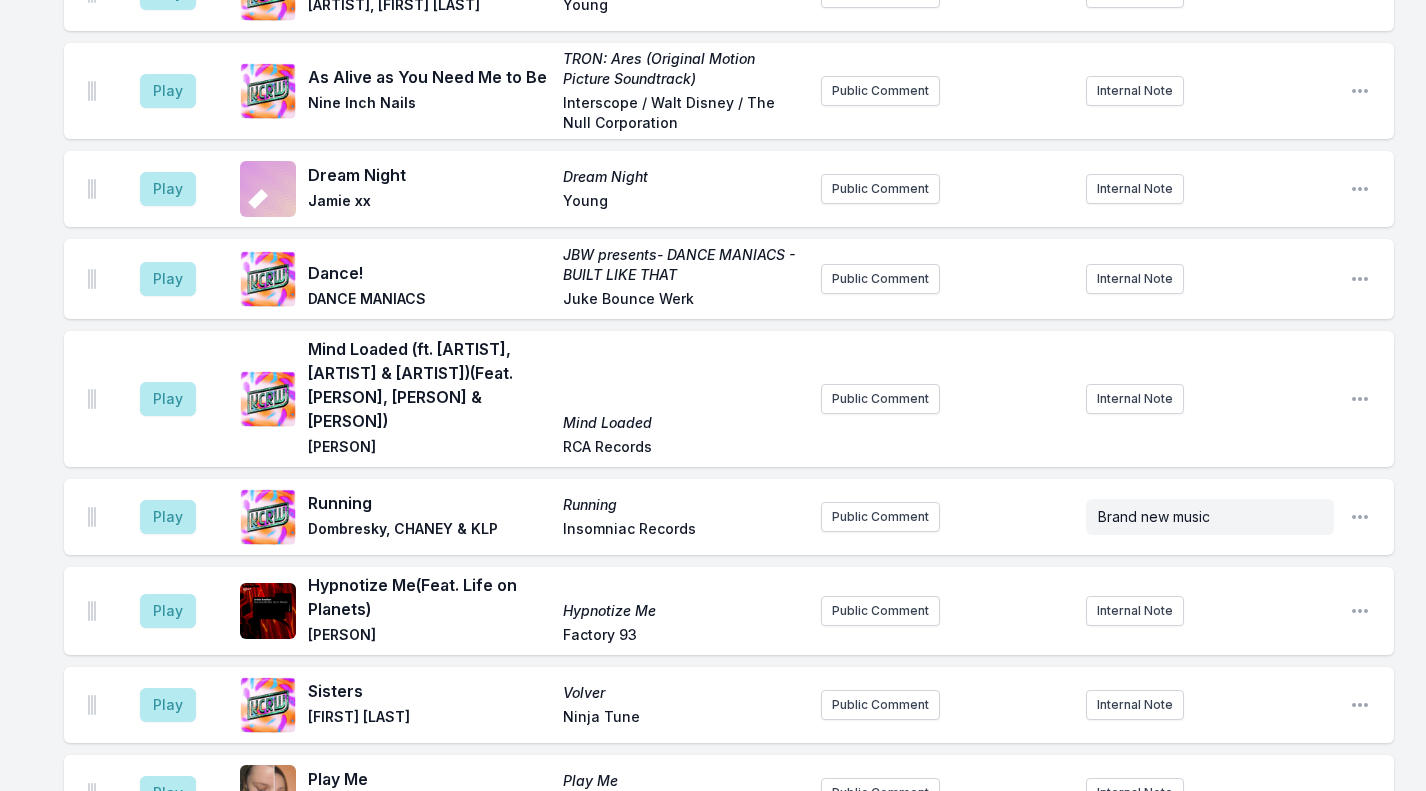 scroll, scrollTop: 1493, scrollLeft: 0, axis: vertical 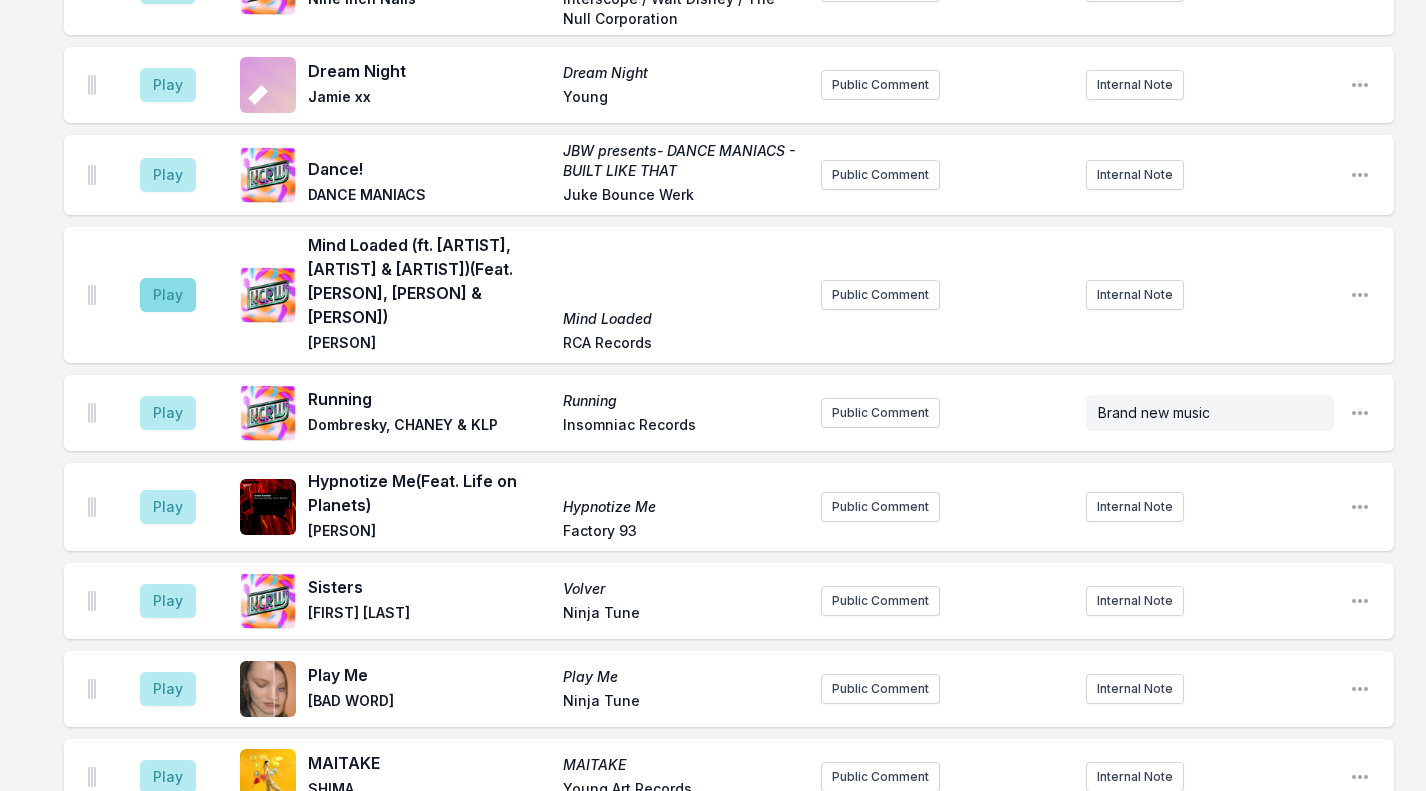 click on "Play" at bounding box center (168, 295) 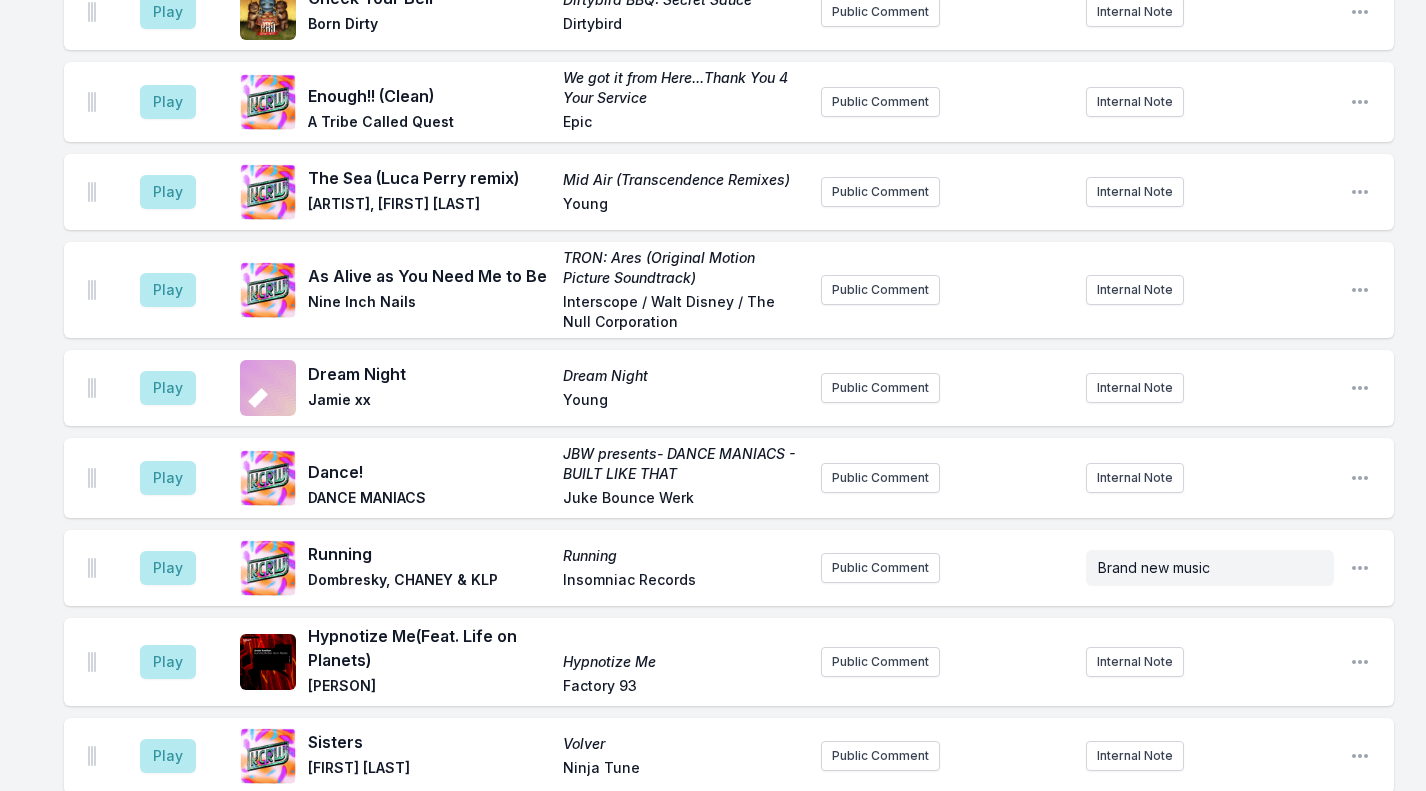 scroll, scrollTop: 1335, scrollLeft: 0, axis: vertical 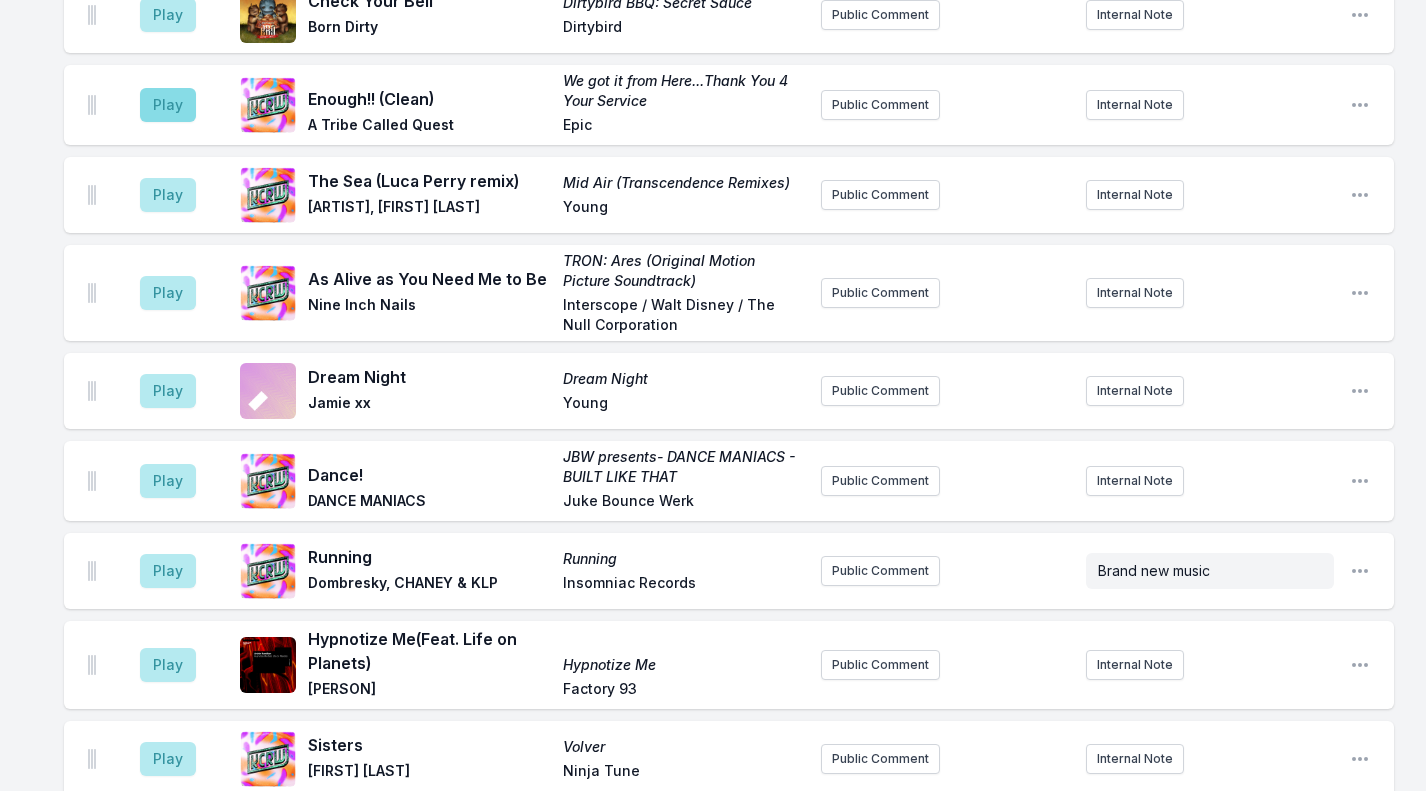 click on "Play" at bounding box center [168, 105] 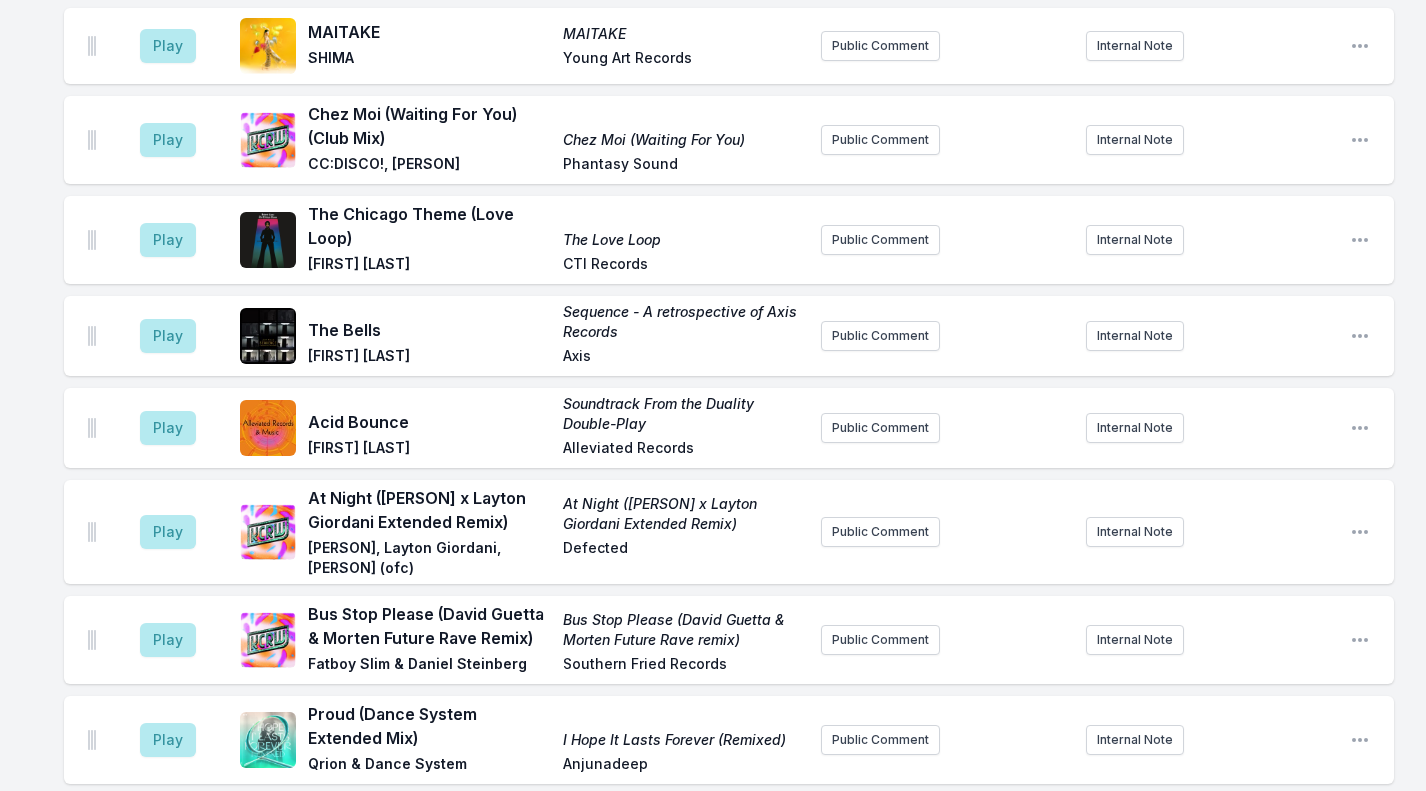 scroll, scrollTop: 2282, scrollLeft: 0, axis: vertical 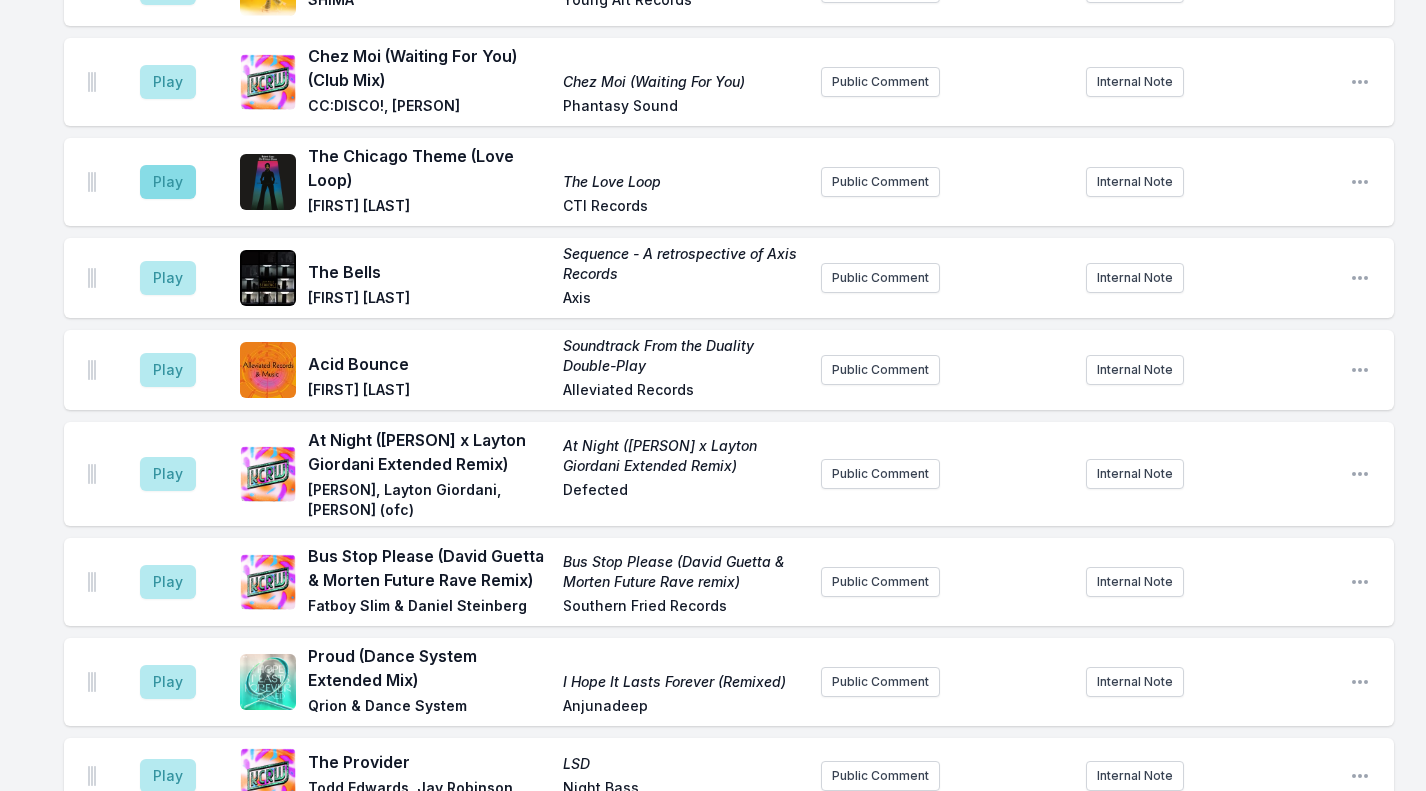click on "Play" at bounding box center [168, 182] 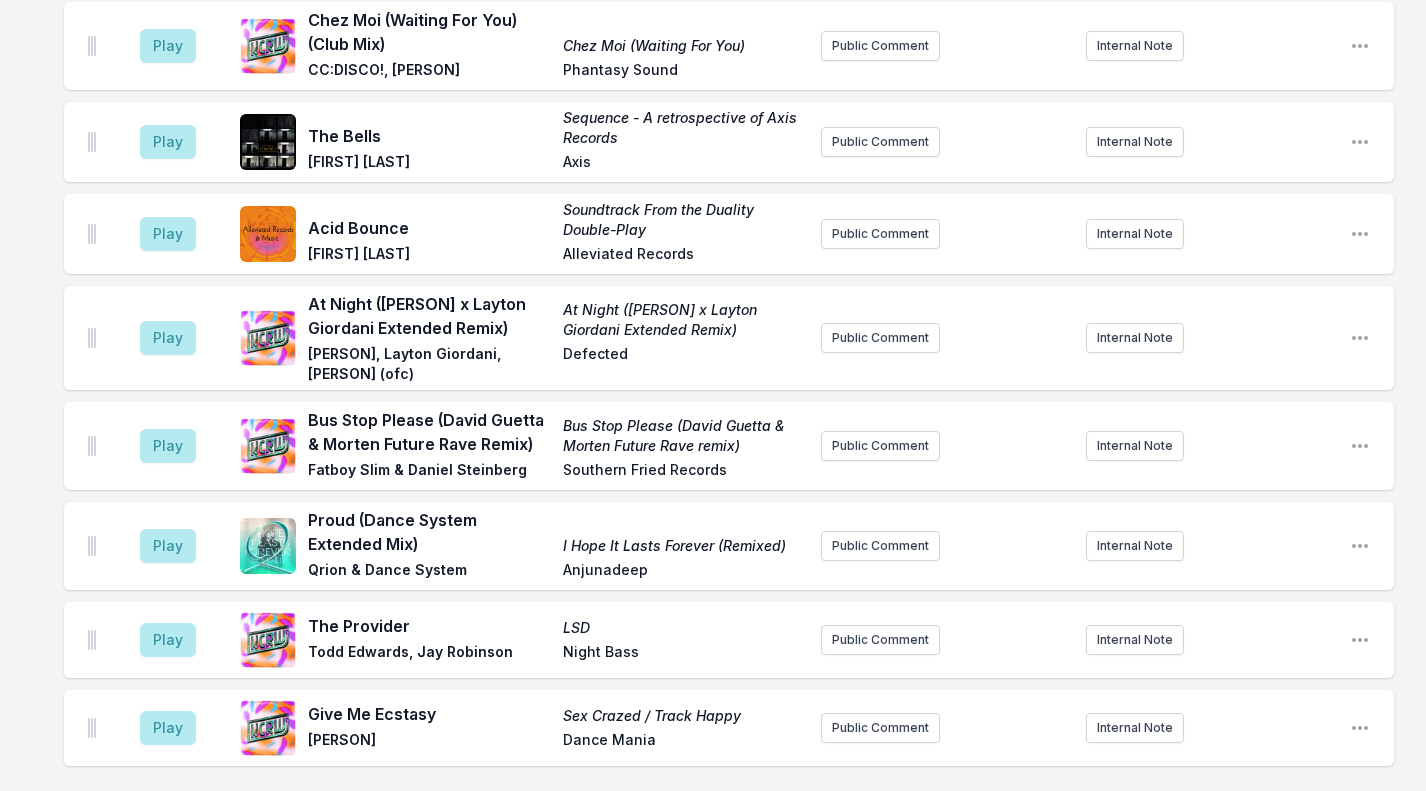 scroll, scrollTop: 2423, scrollLeft: 0, axis: vertical 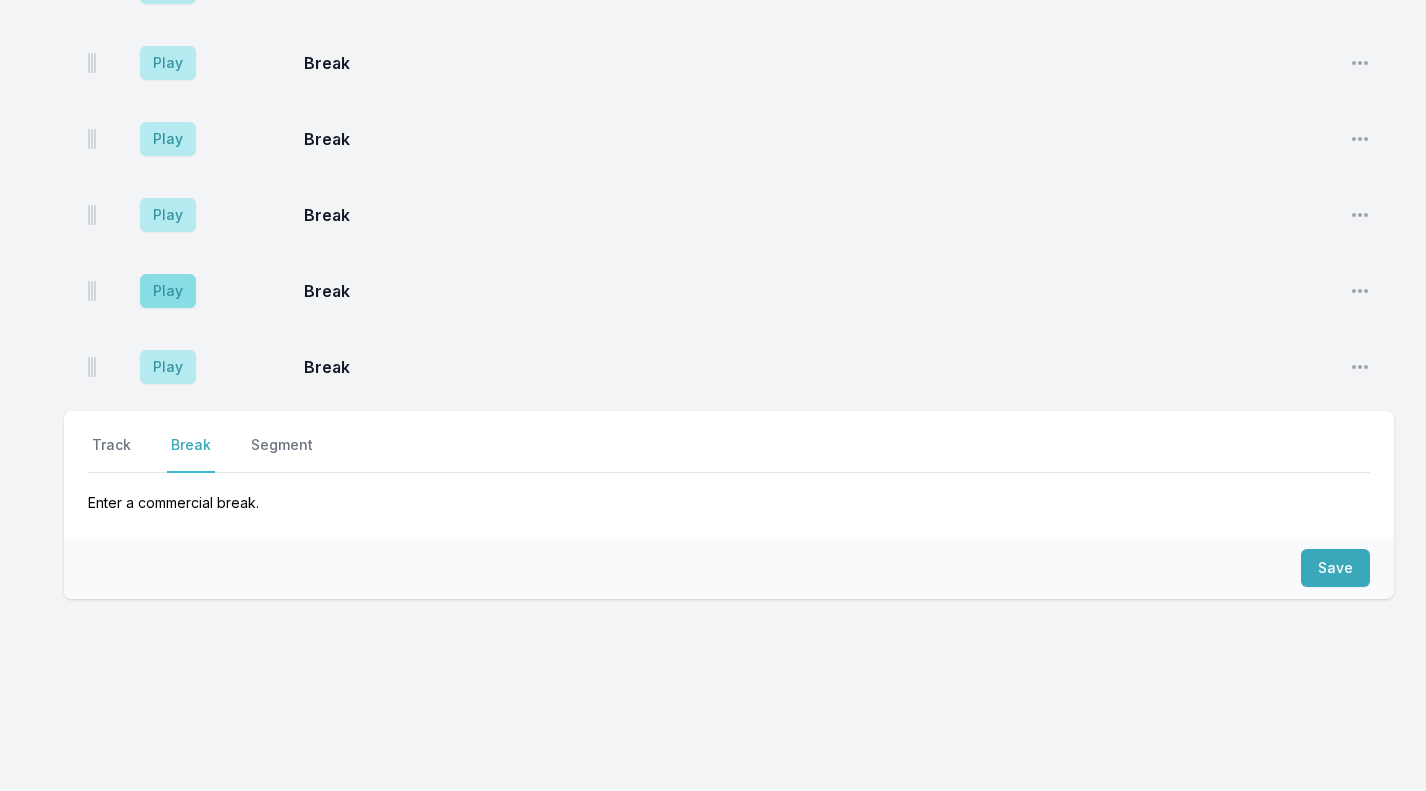 click on "Play" at bounding box center [168, 291] 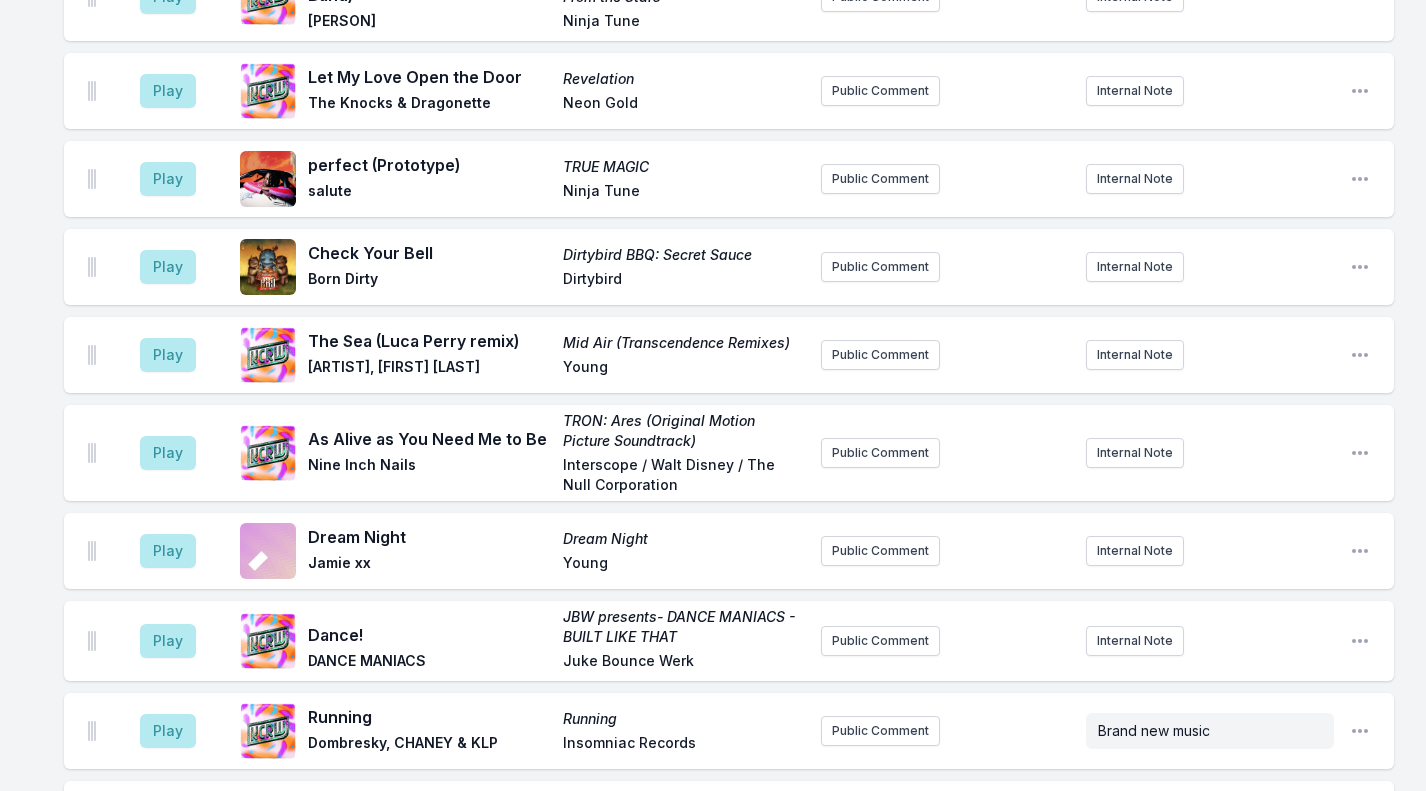 scroll, scrollTop: 1376, scrollLeft: 0, axis: vertical 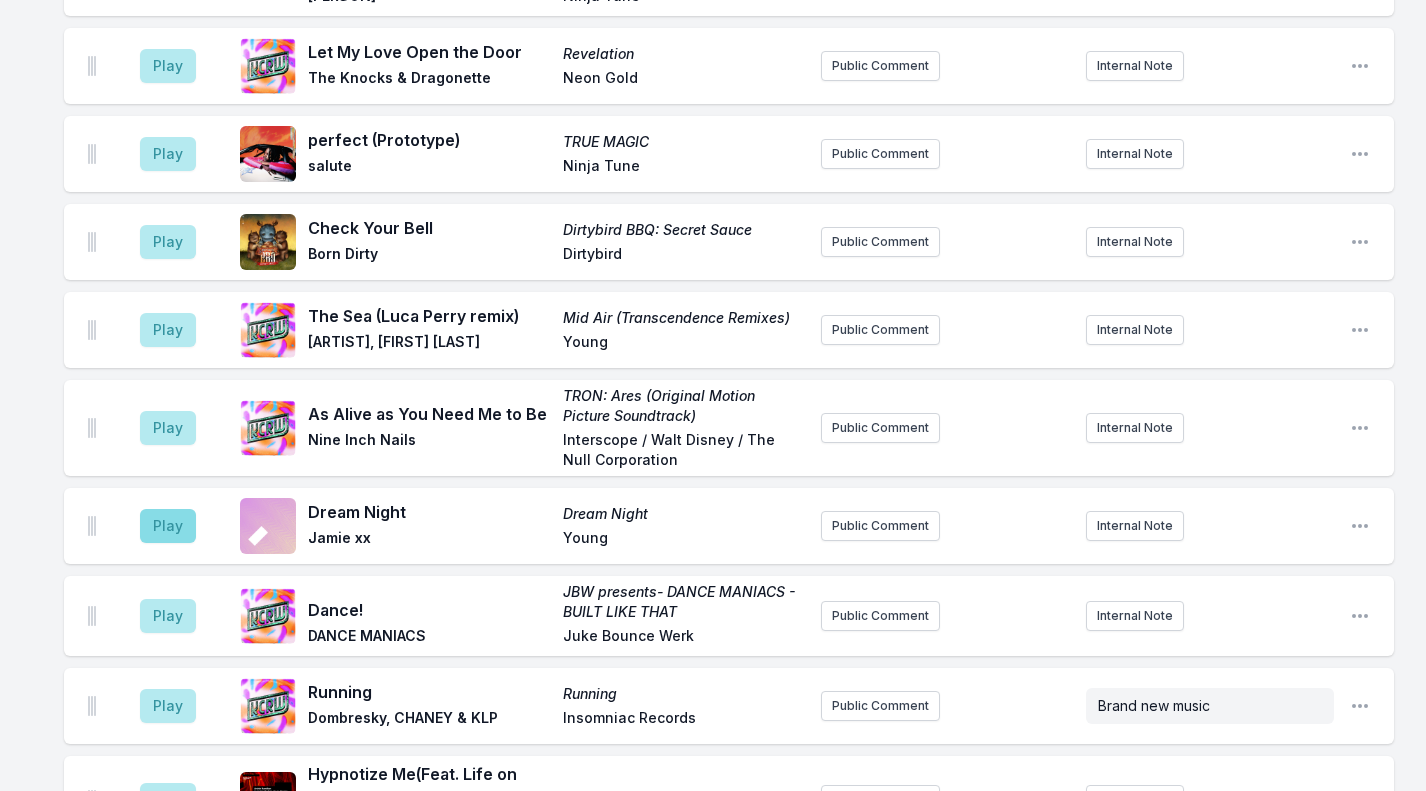 click on "Play" at bounding box center [168, 526] 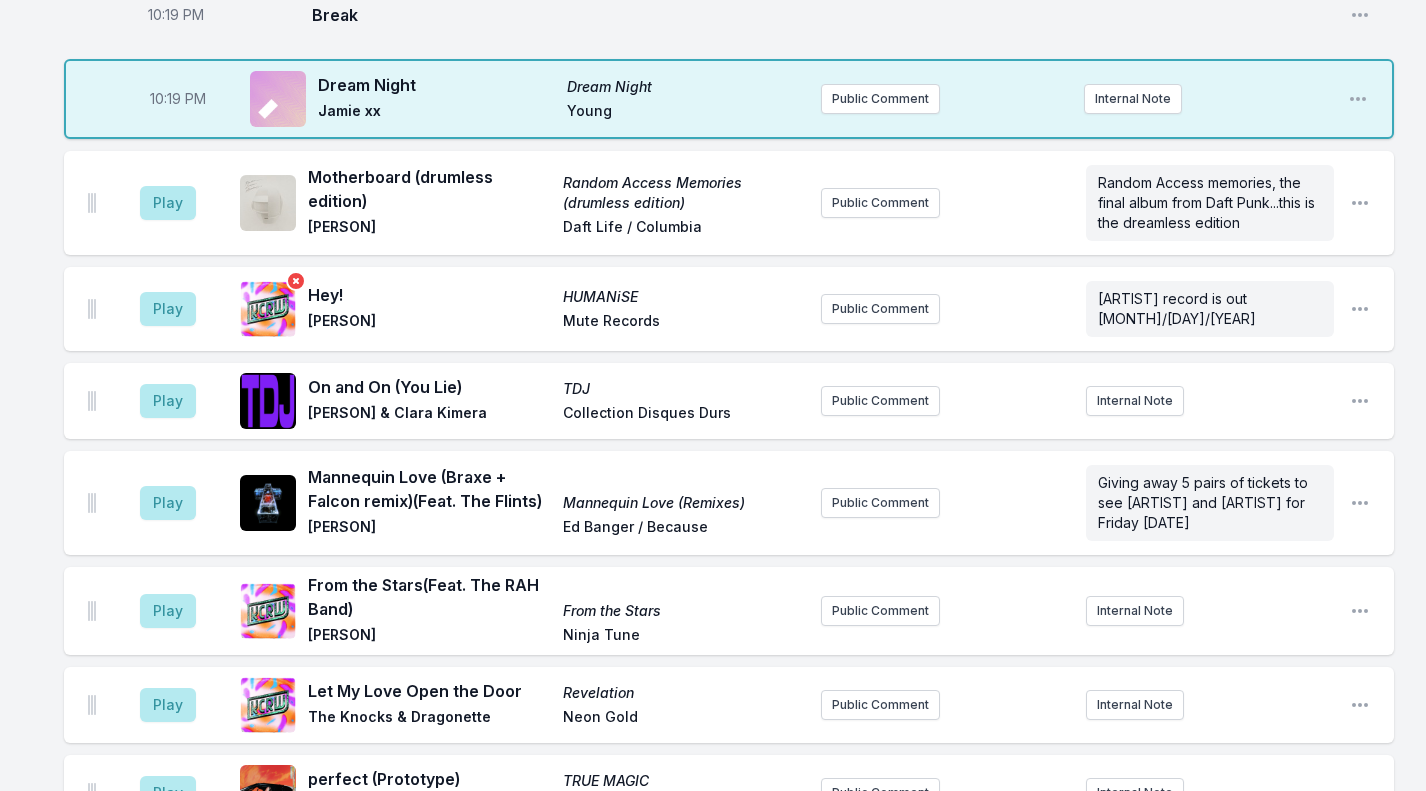 scroll, scrollTop: 833, scrollLeft: 0, axis: vertical 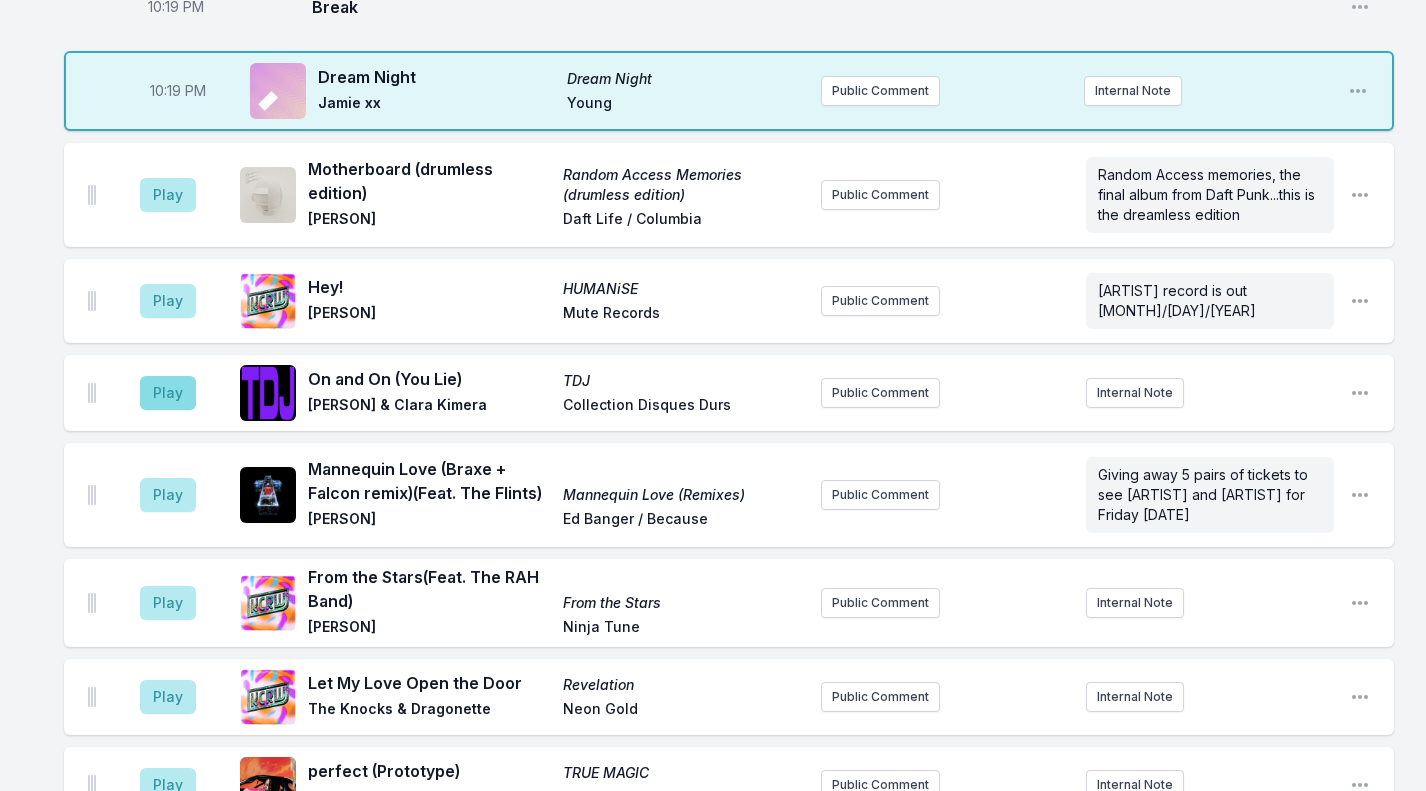 click on "Play" at bounding box center [168, 393] 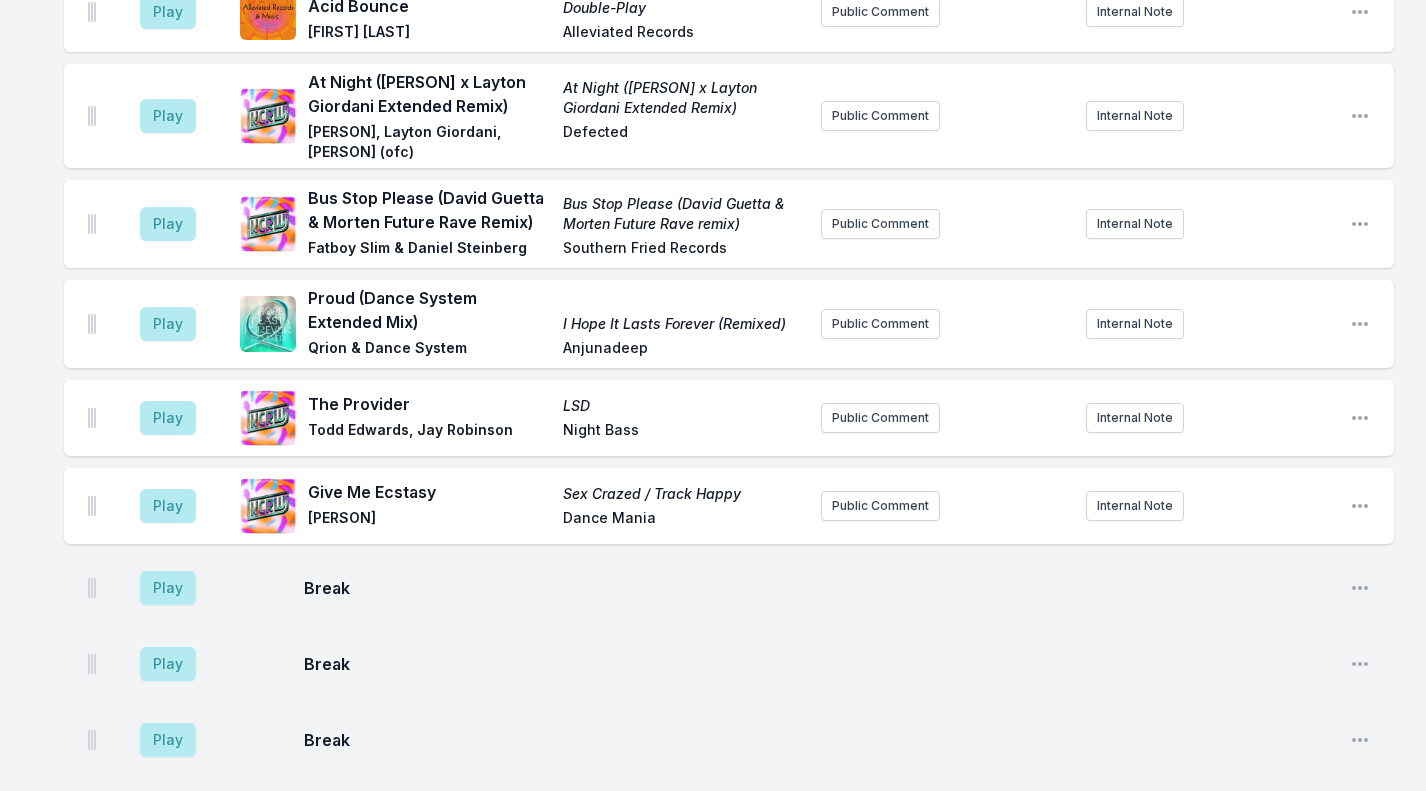 scroll, scrollTop: 2722, scrollLeft: 0, axis: vertical 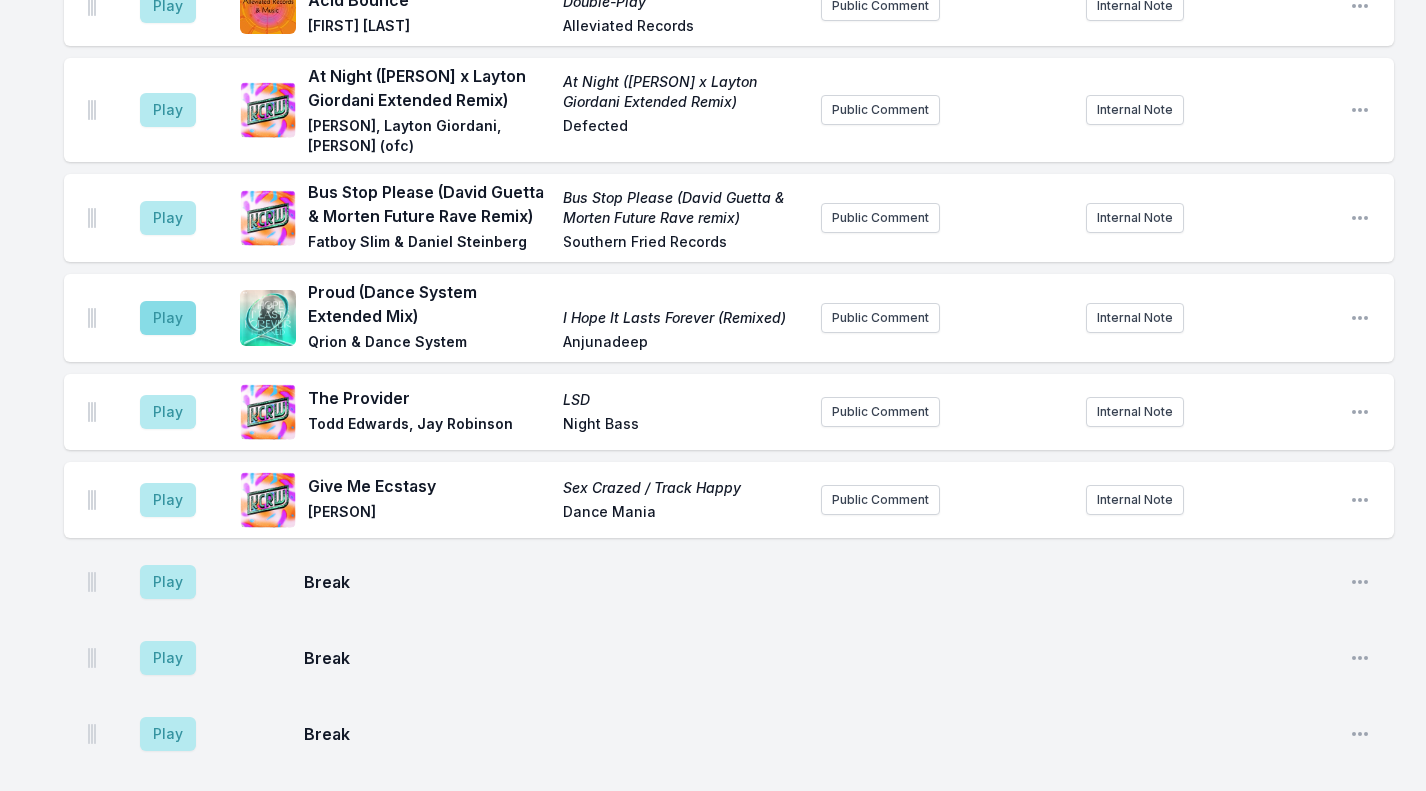 click on "Play" at bounding box center [168, 318] 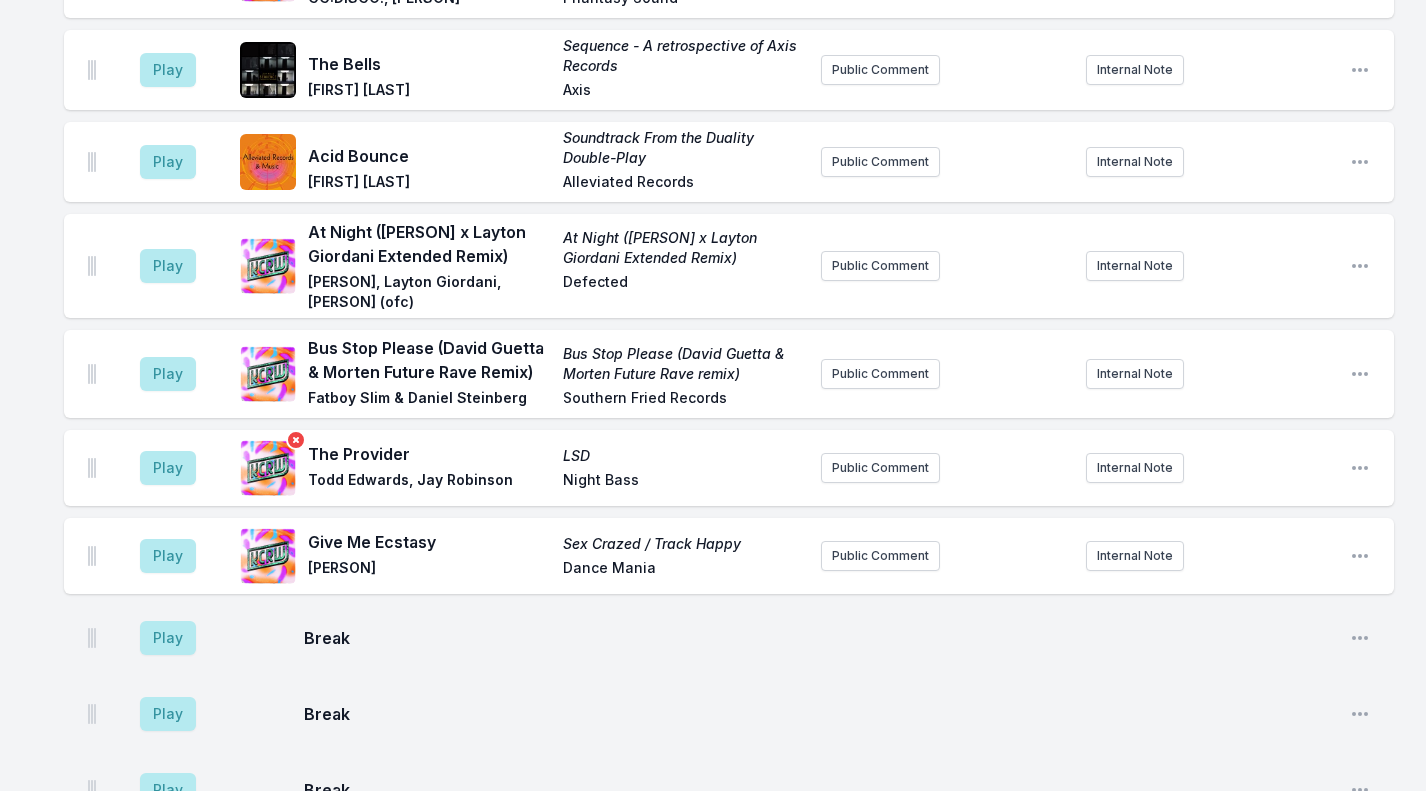 scroll, scrollTop: 2667, scrollLeft: 0, axis: vertical 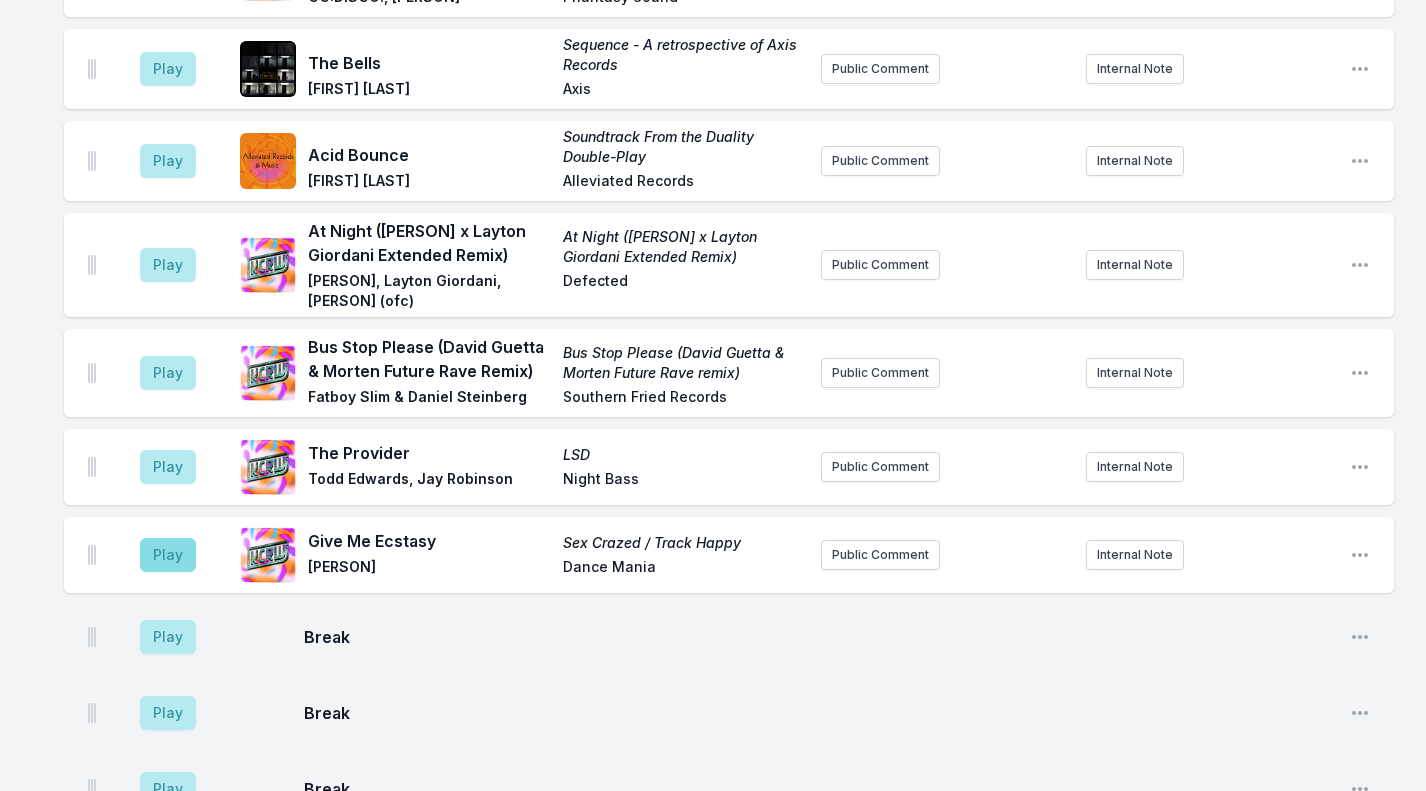 click on "Play" at bounding box center (168, 555) 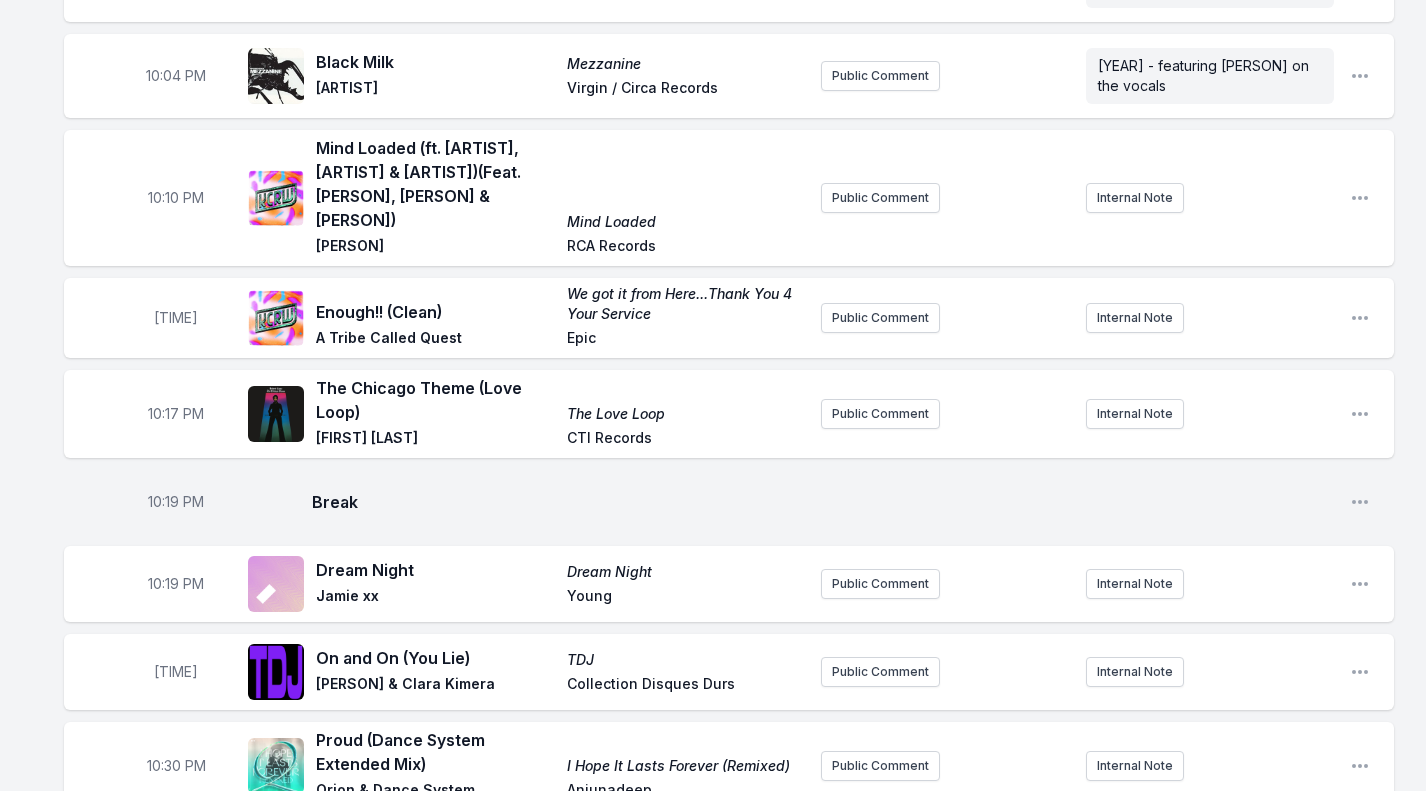 scroll, scrollTop: 327, scrollLeft: 0, axis: vertical 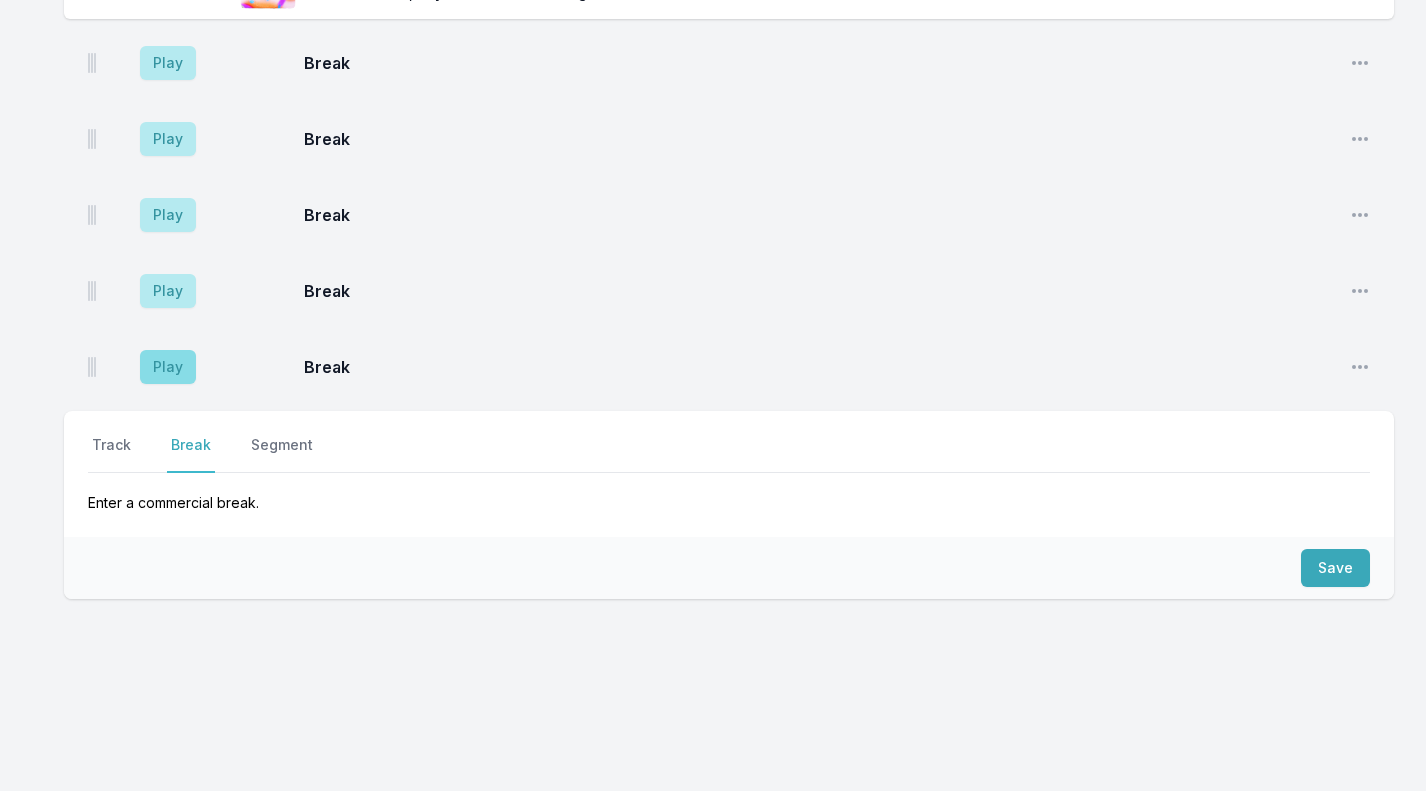 click on "Play" at bounding box center (168, 367) 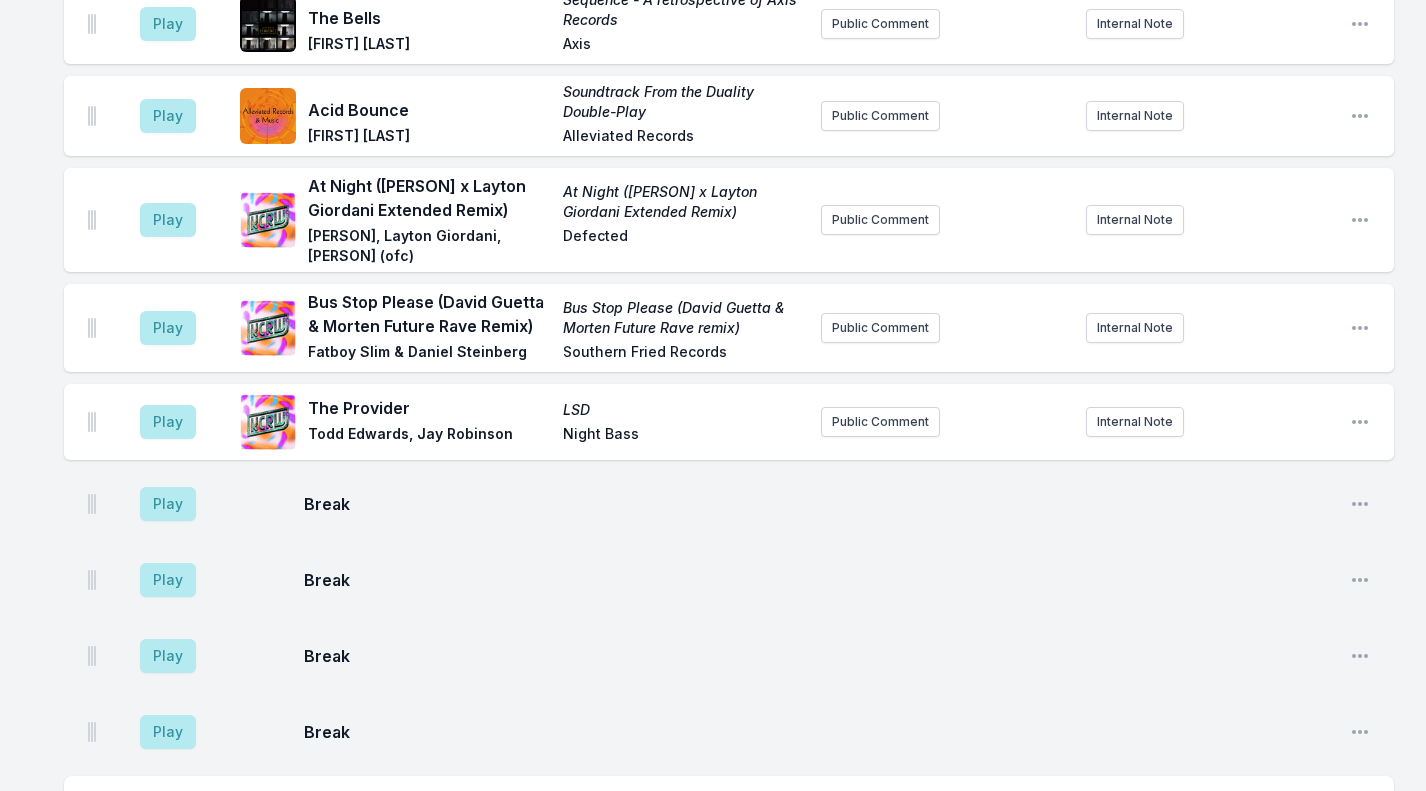 scroll, scrollTop: 2502, scrollLeft: 0, axis: vertical 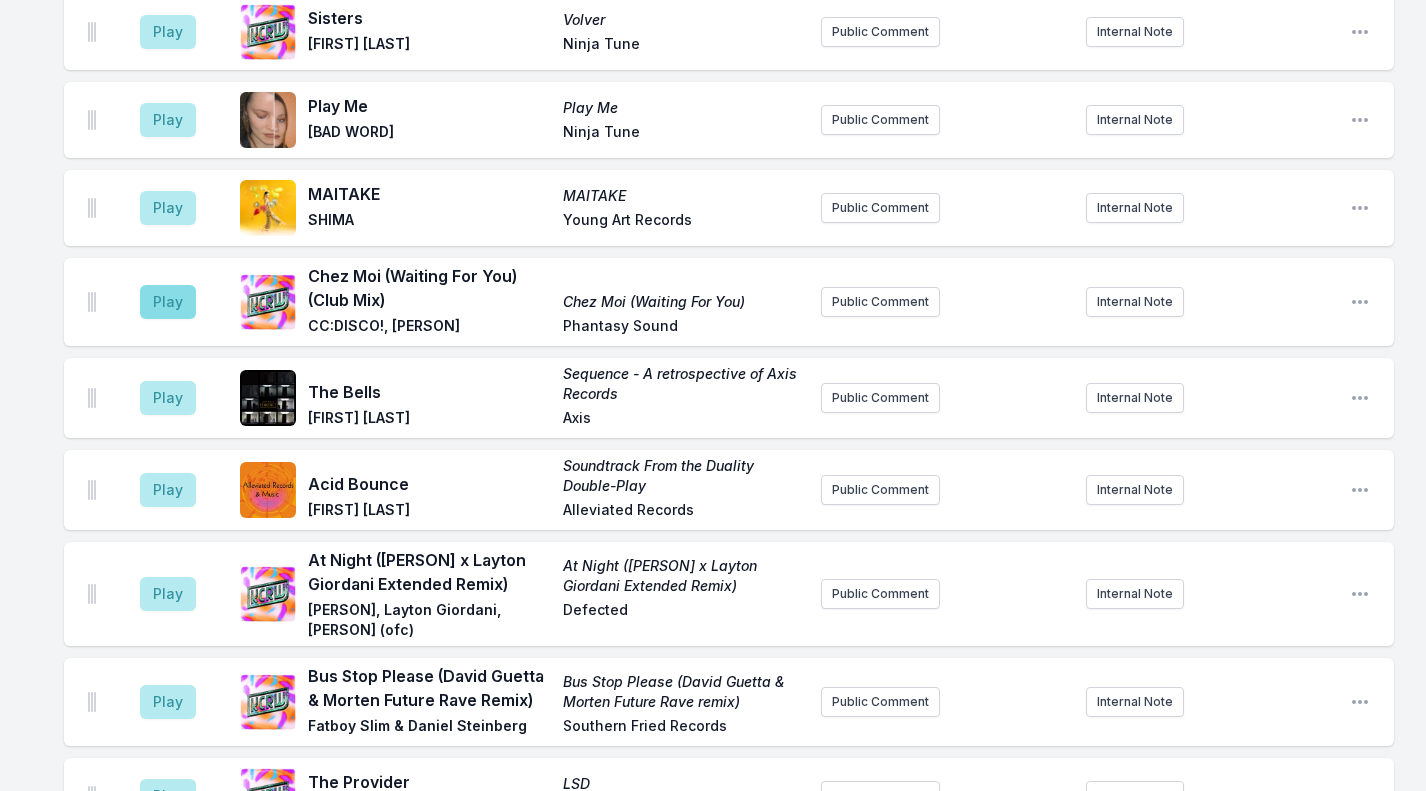 click on "Play" at bounding box center (168, 302) 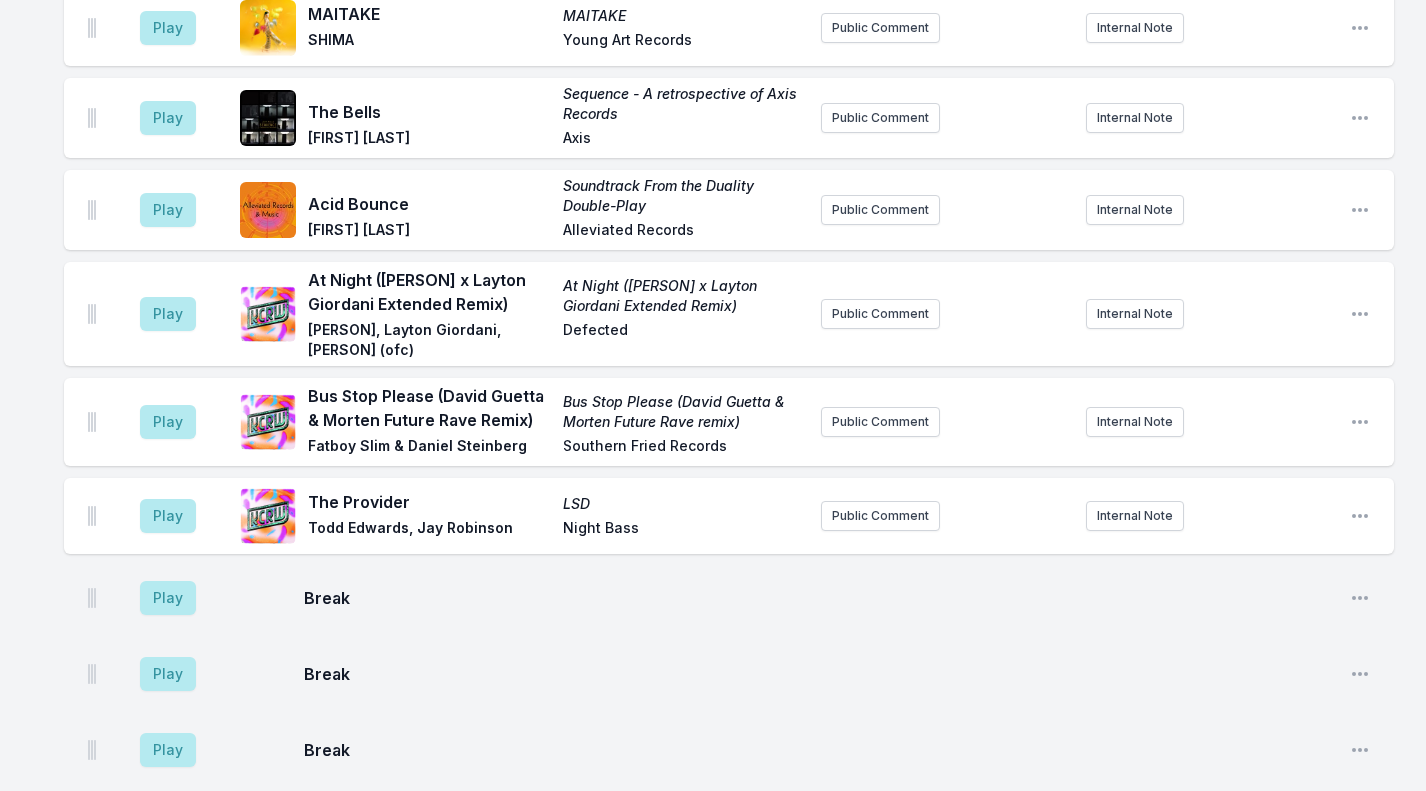 scroll, scrollTop: 3041, scrollLeft: 0, axis: vertical 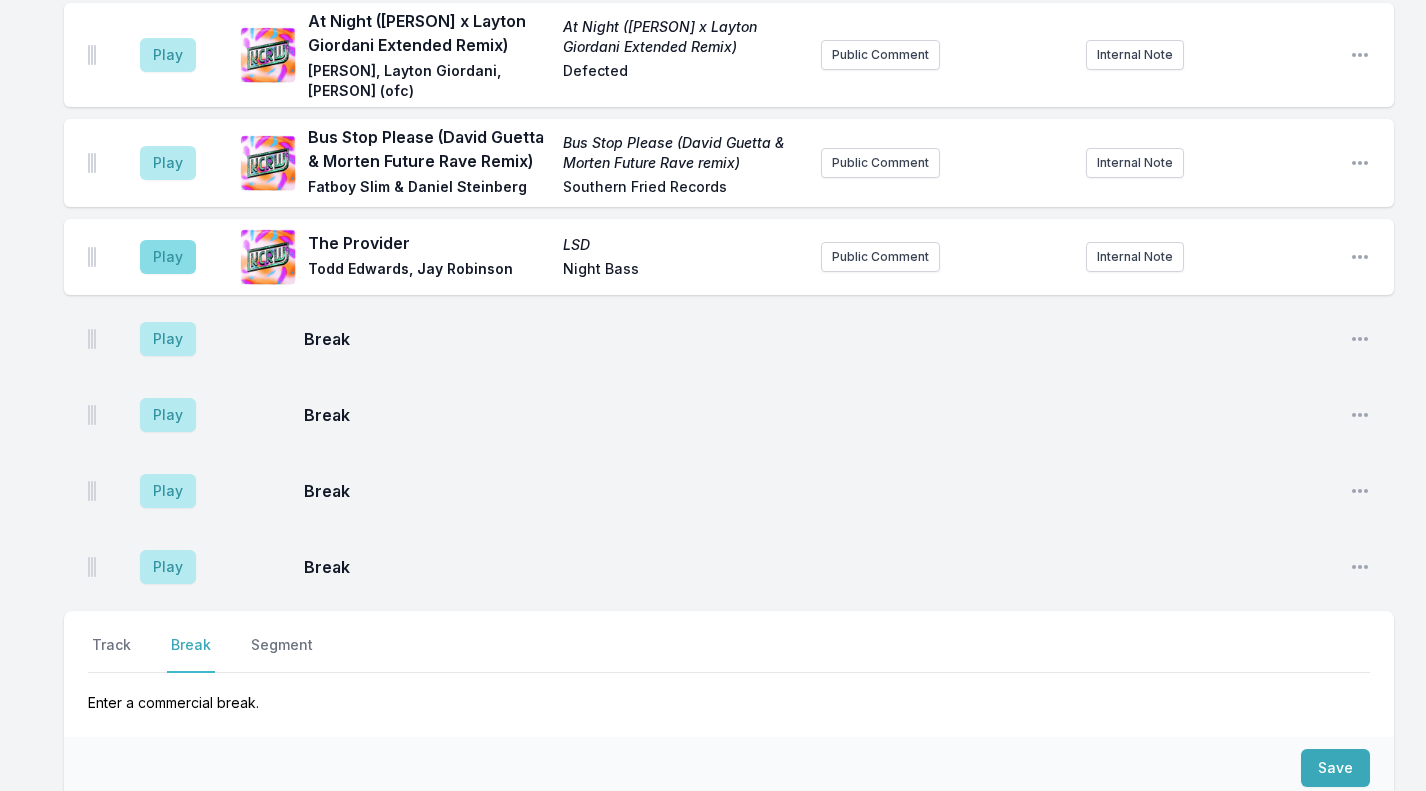 click on "Play" at bounding box center (168, 257) 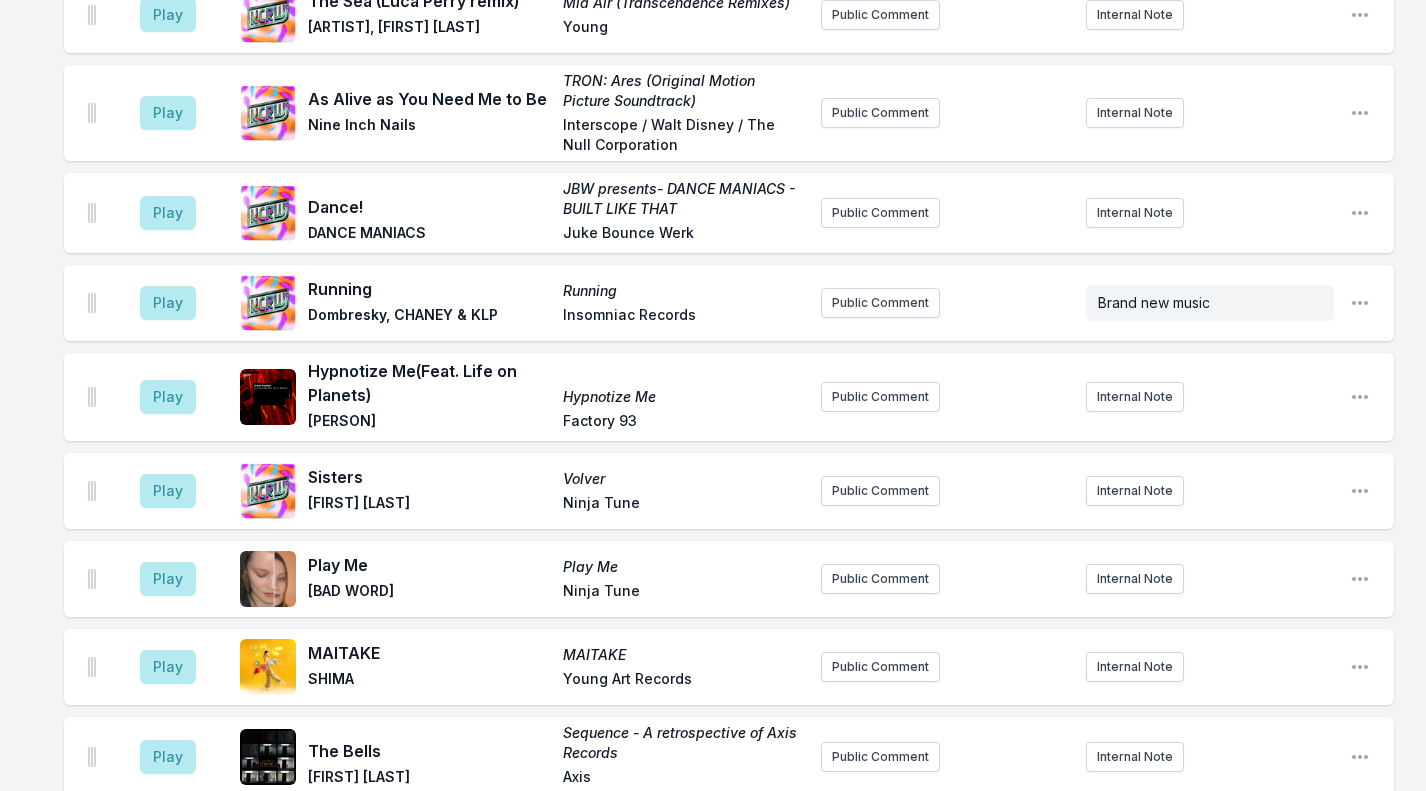 scroll, scrollTop: 2216, scrollLeft: 0, axis: vertical 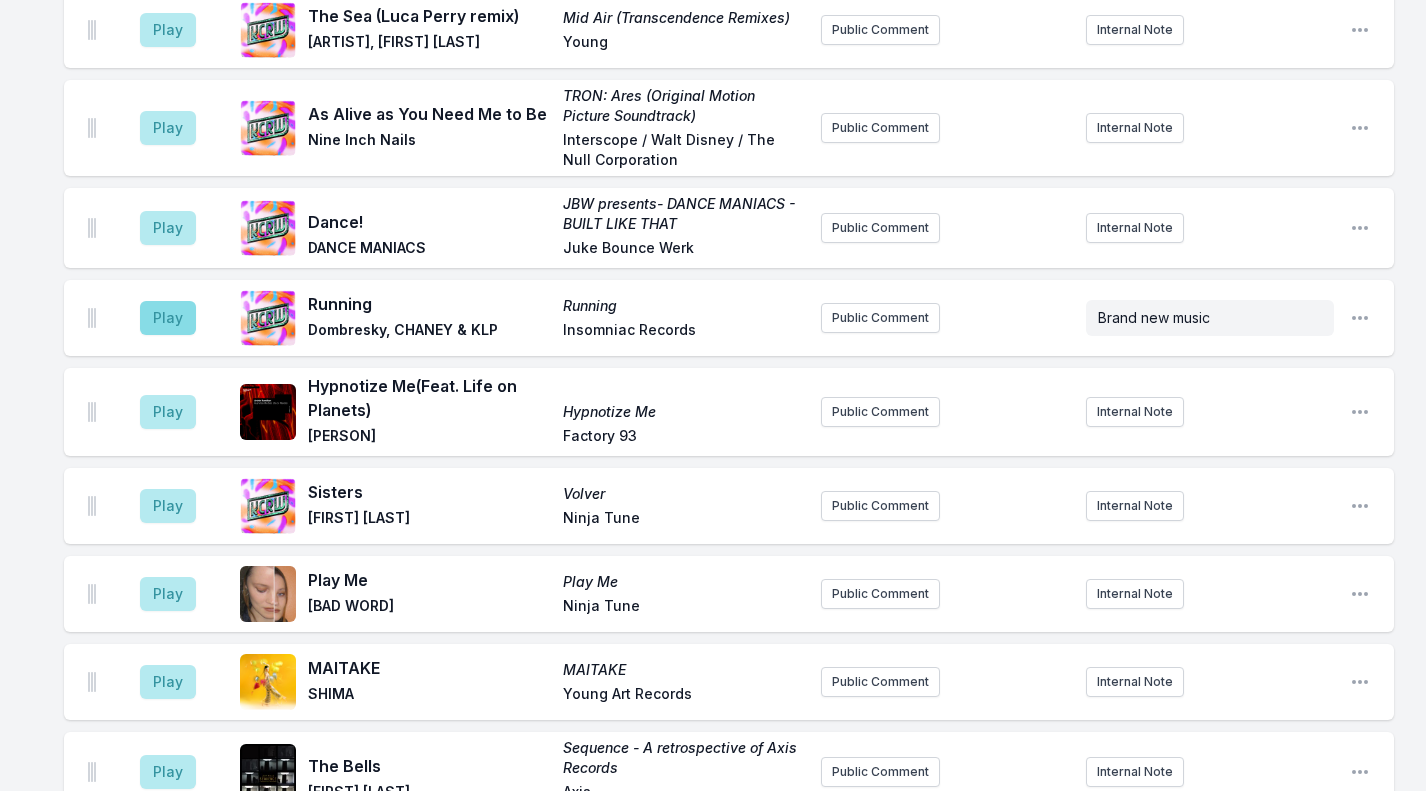 click on "Play" at bounding box center [168, 318] 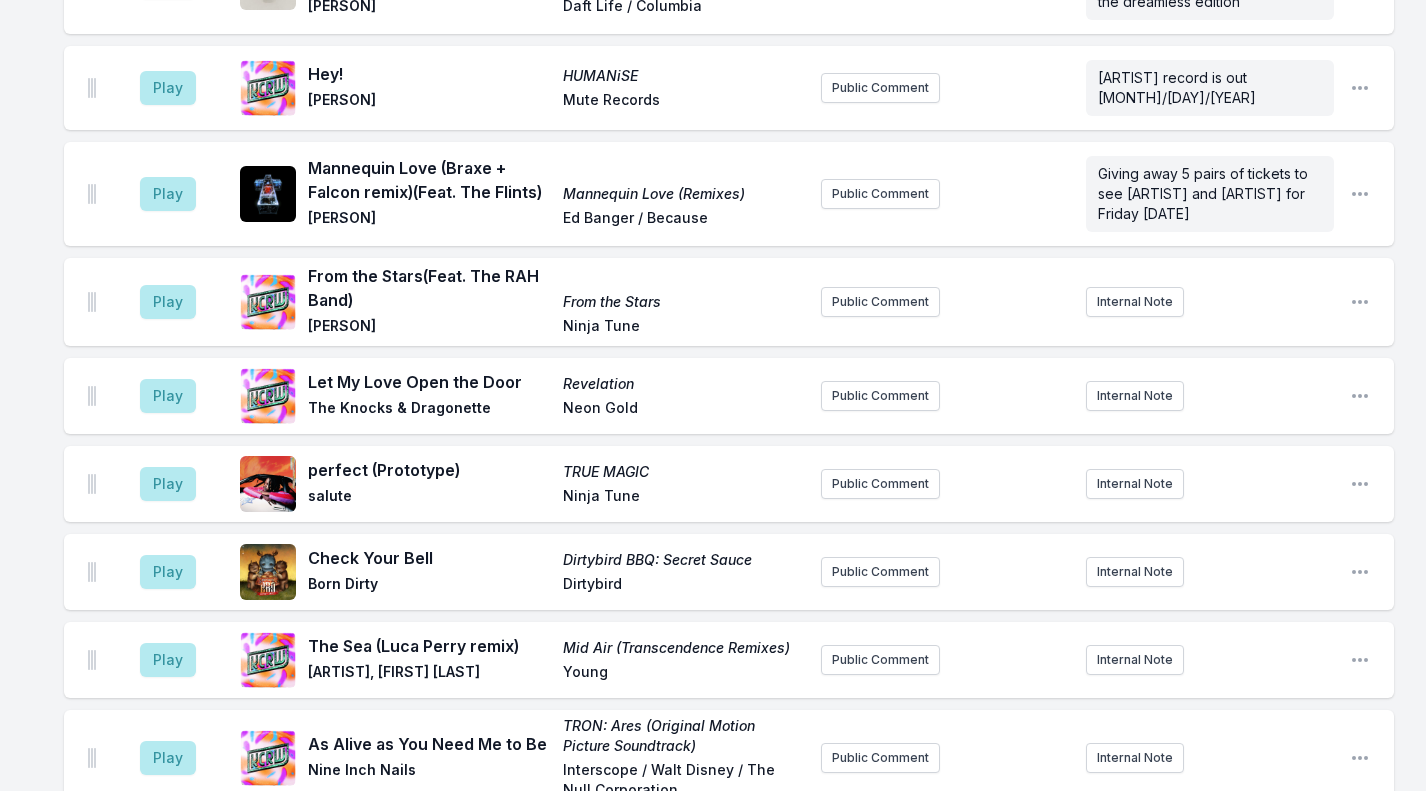scroll, scrollTop: 1679, scrollLeft: 0, axis: vertical 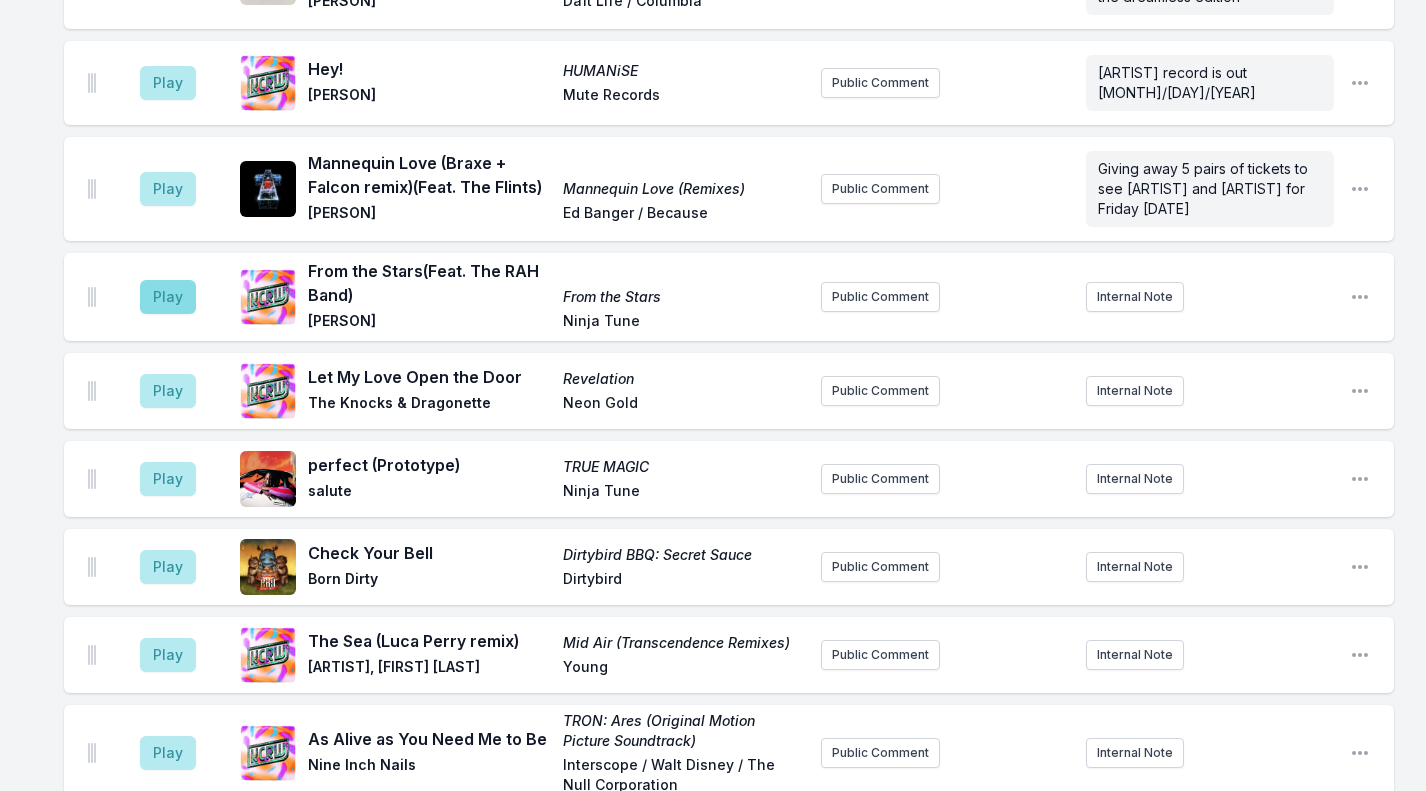 click on "Play" at bounding box center [168, 297] 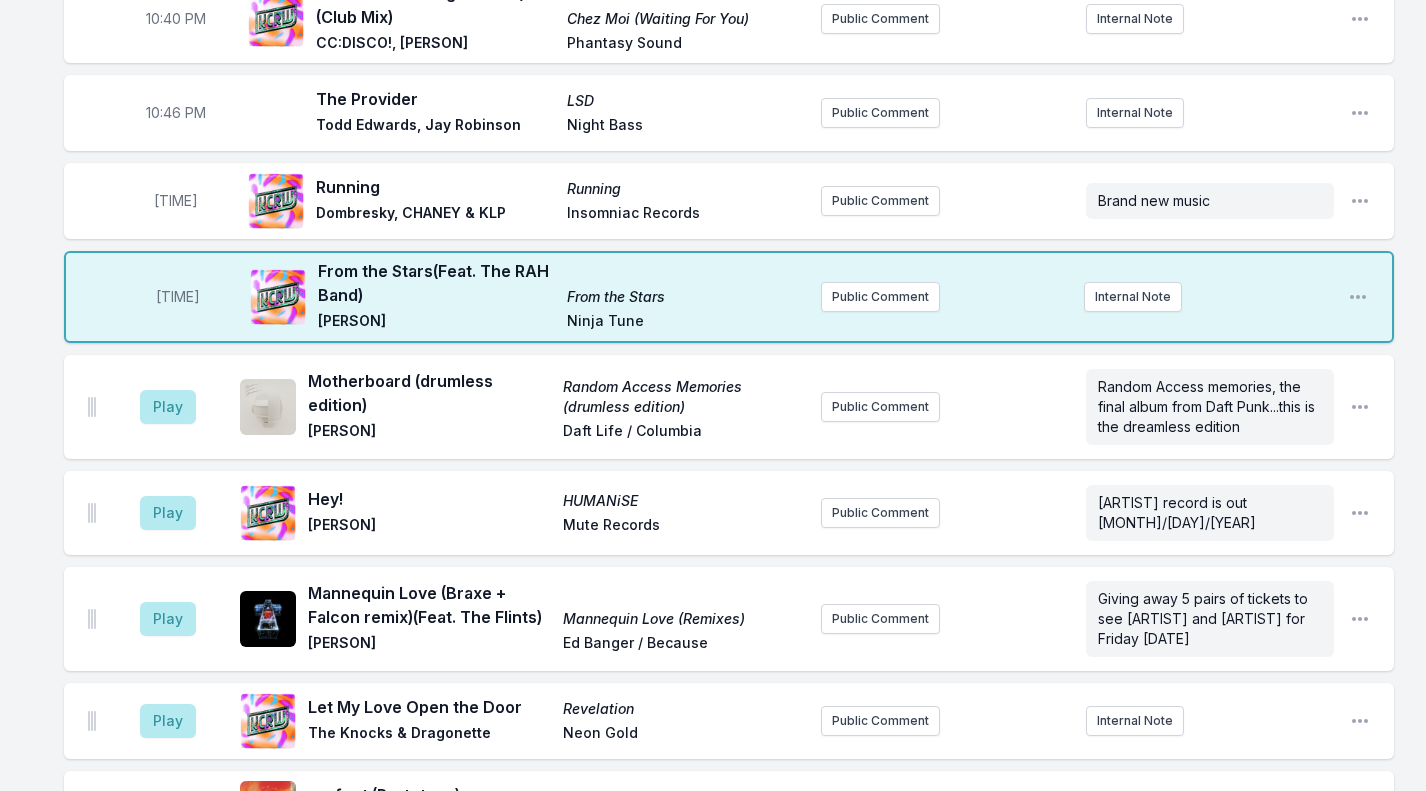 scroll, scrollTop: 1357, scrollLeft: 0, axis: vertical 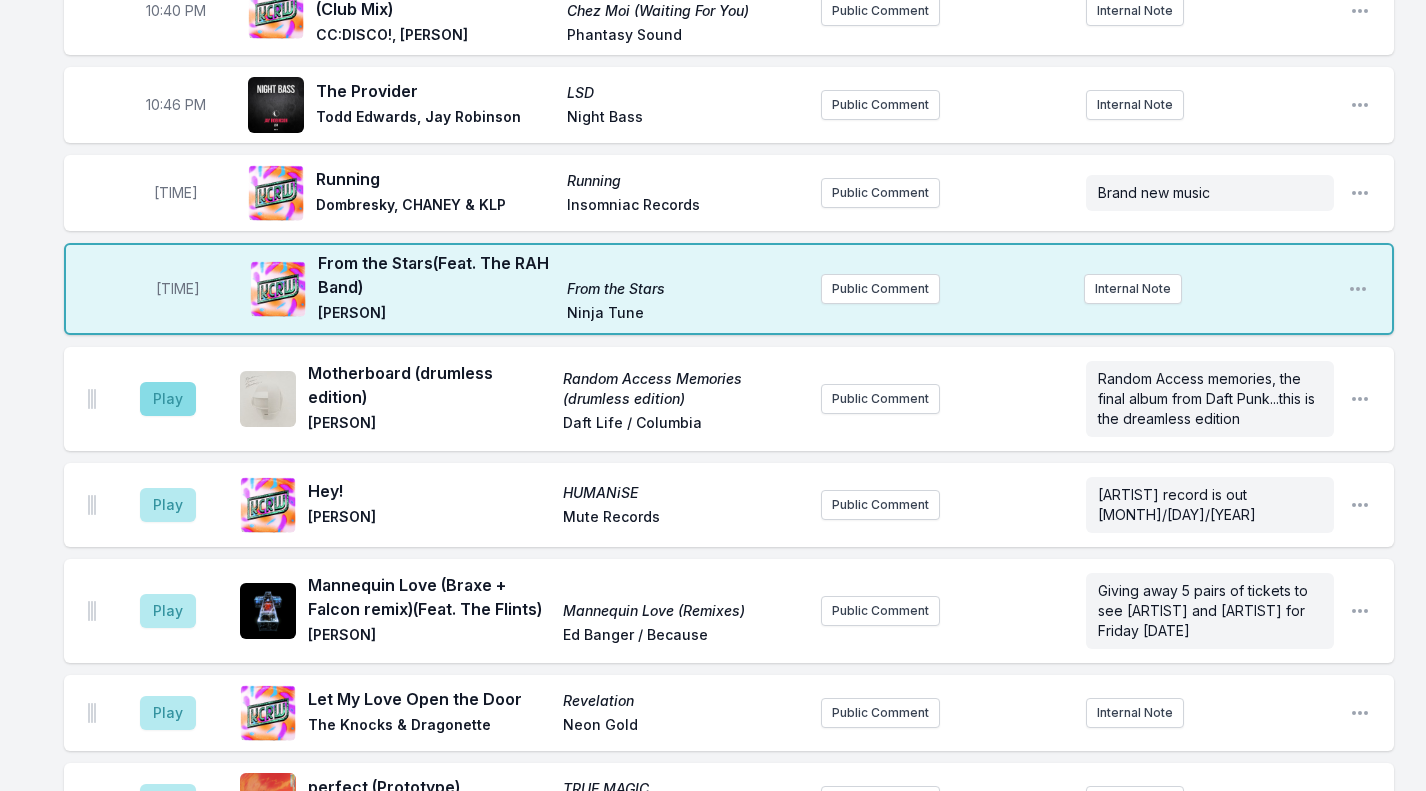 click on "Play" at bounding box center [168, 399] 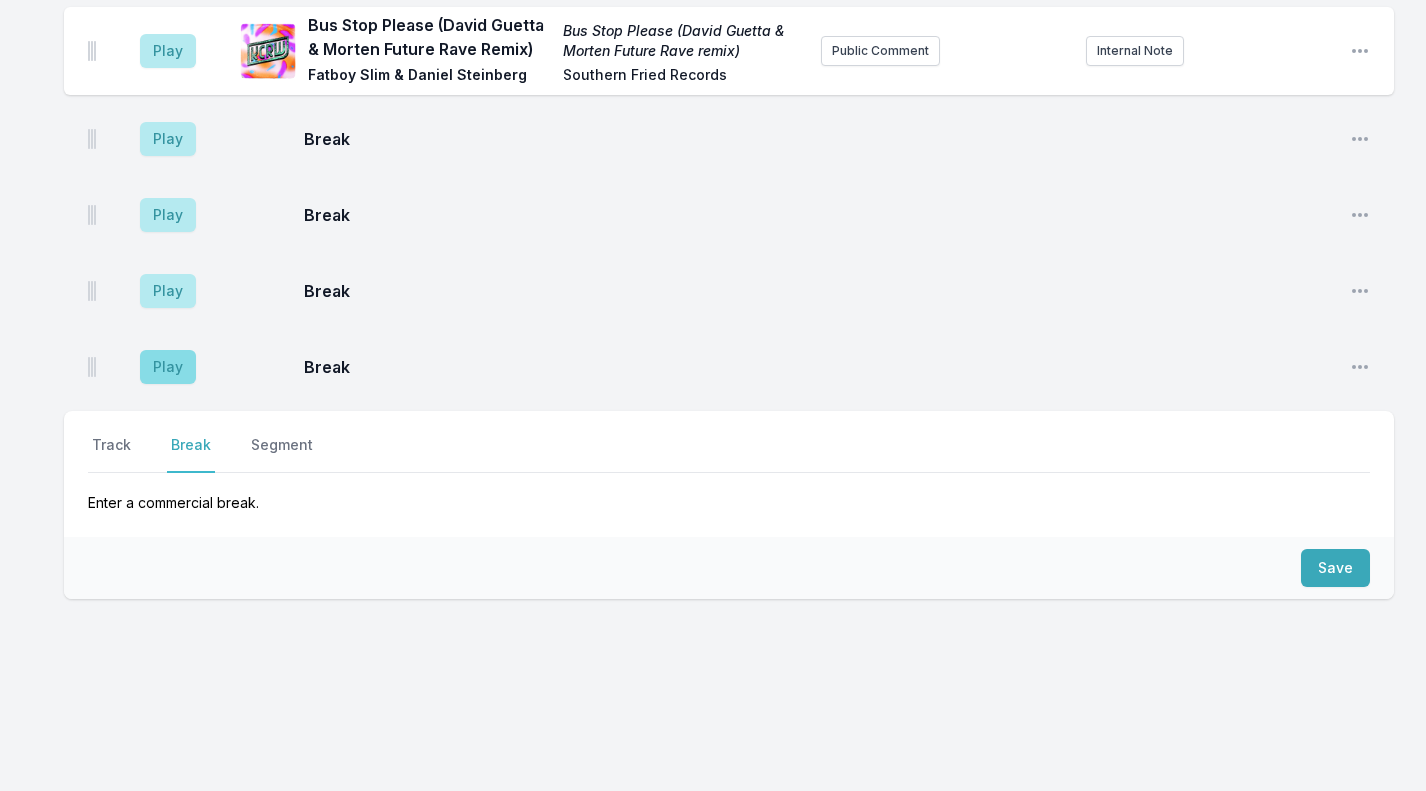 click on "Play" at bounding box center (168, 367) 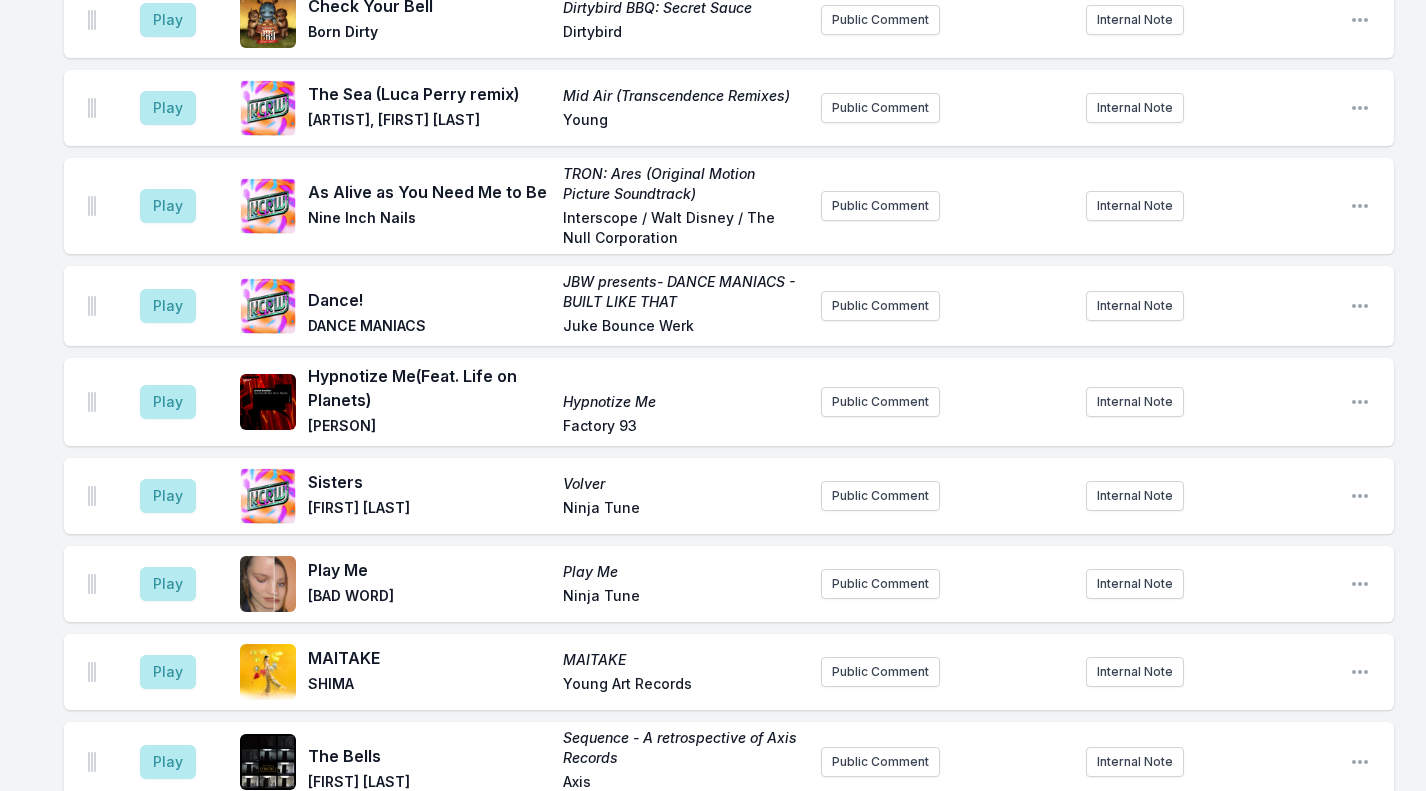 scroll, scrollTop: 1618, scrollLeft: 0, axis: vertical 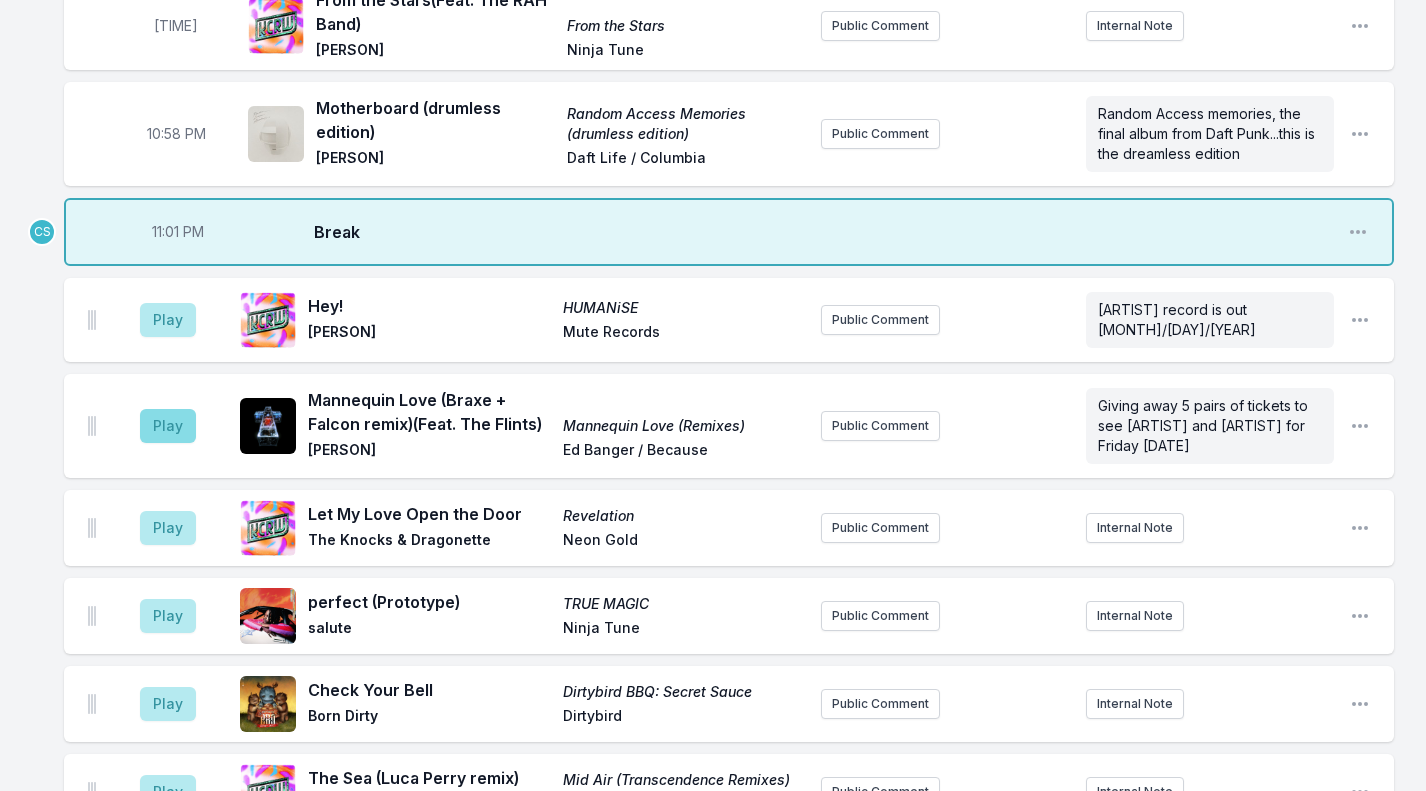 click on "Play" at bounding box center [168, 426] 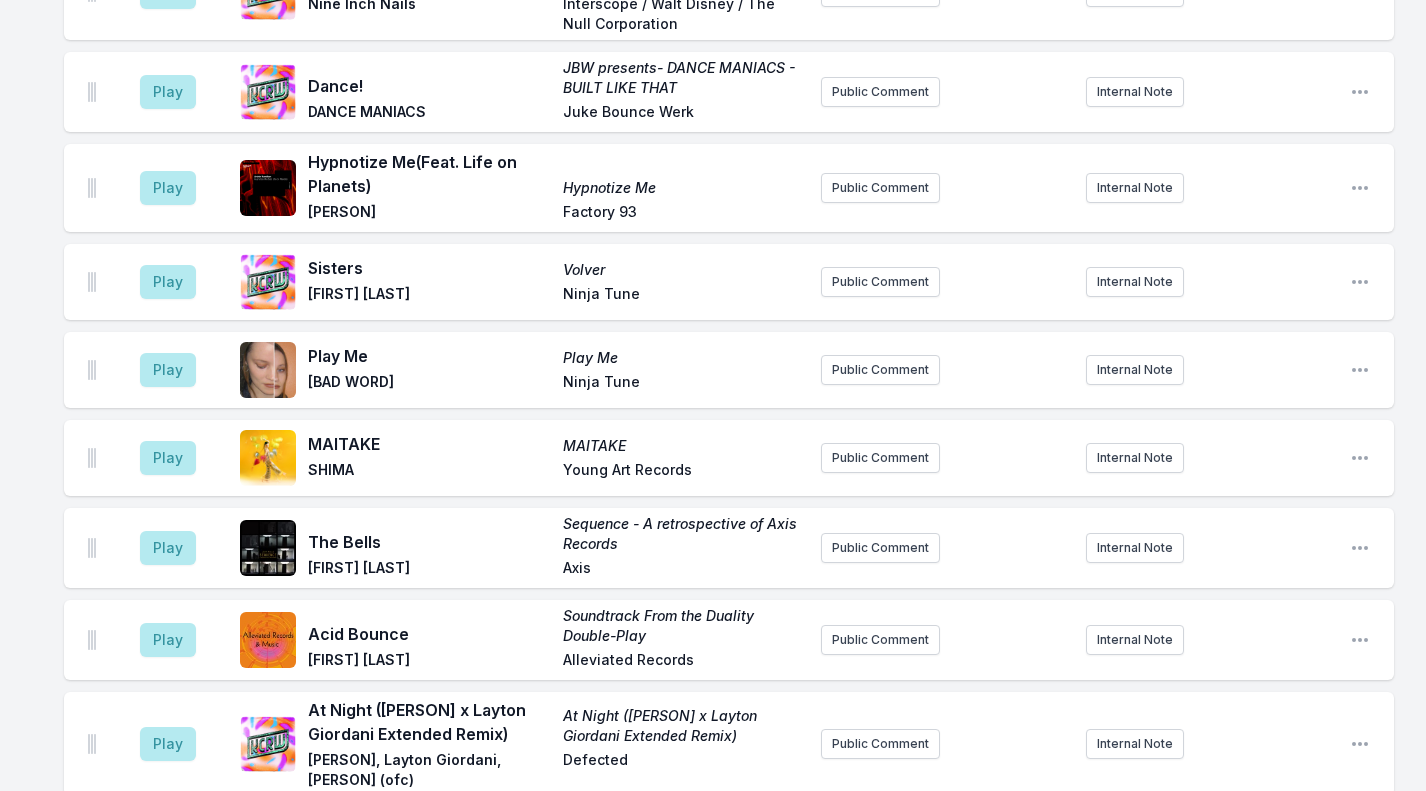 scroll, scrollTop: 2320, scrollLeft: 0, axis: vertical 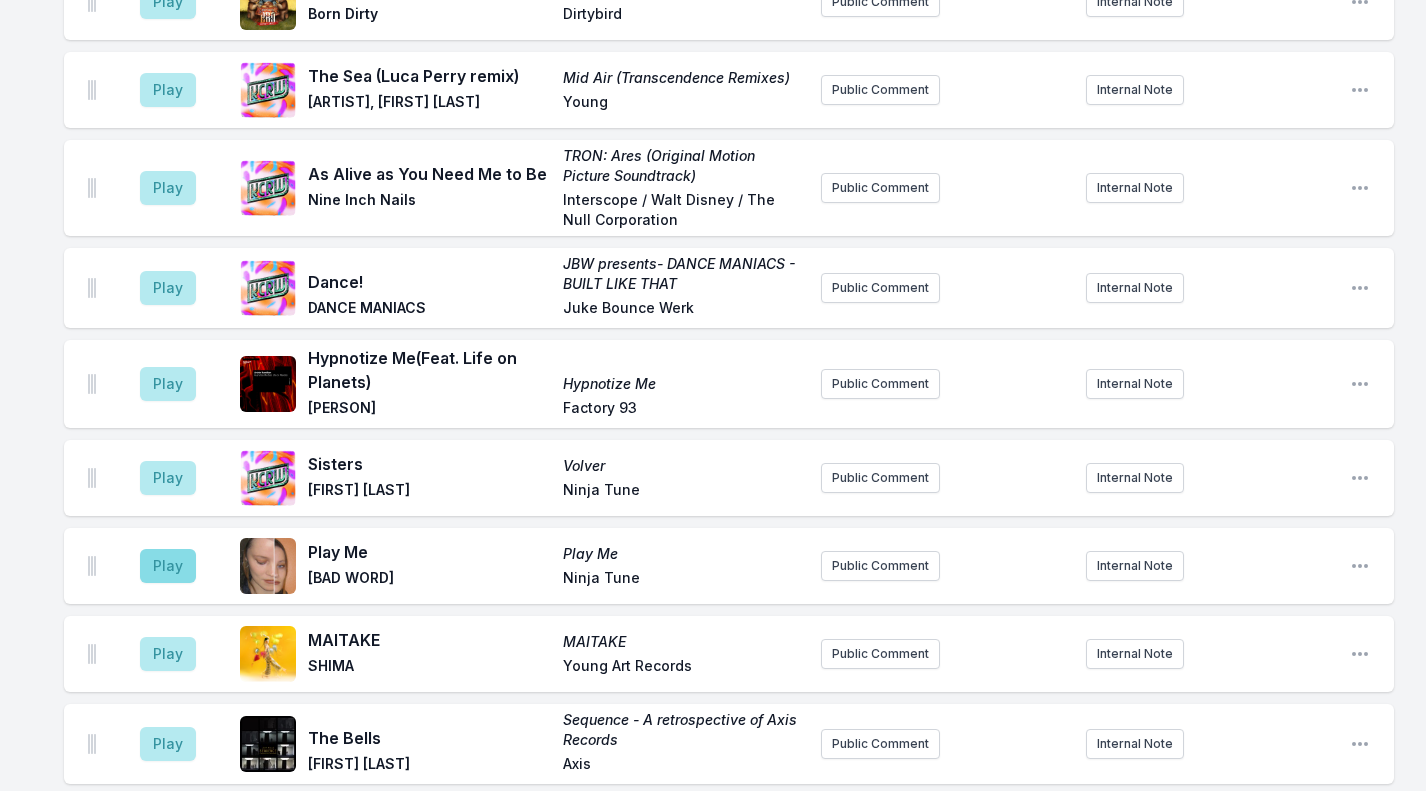 click on "Play" at bounding box center [168, 566] 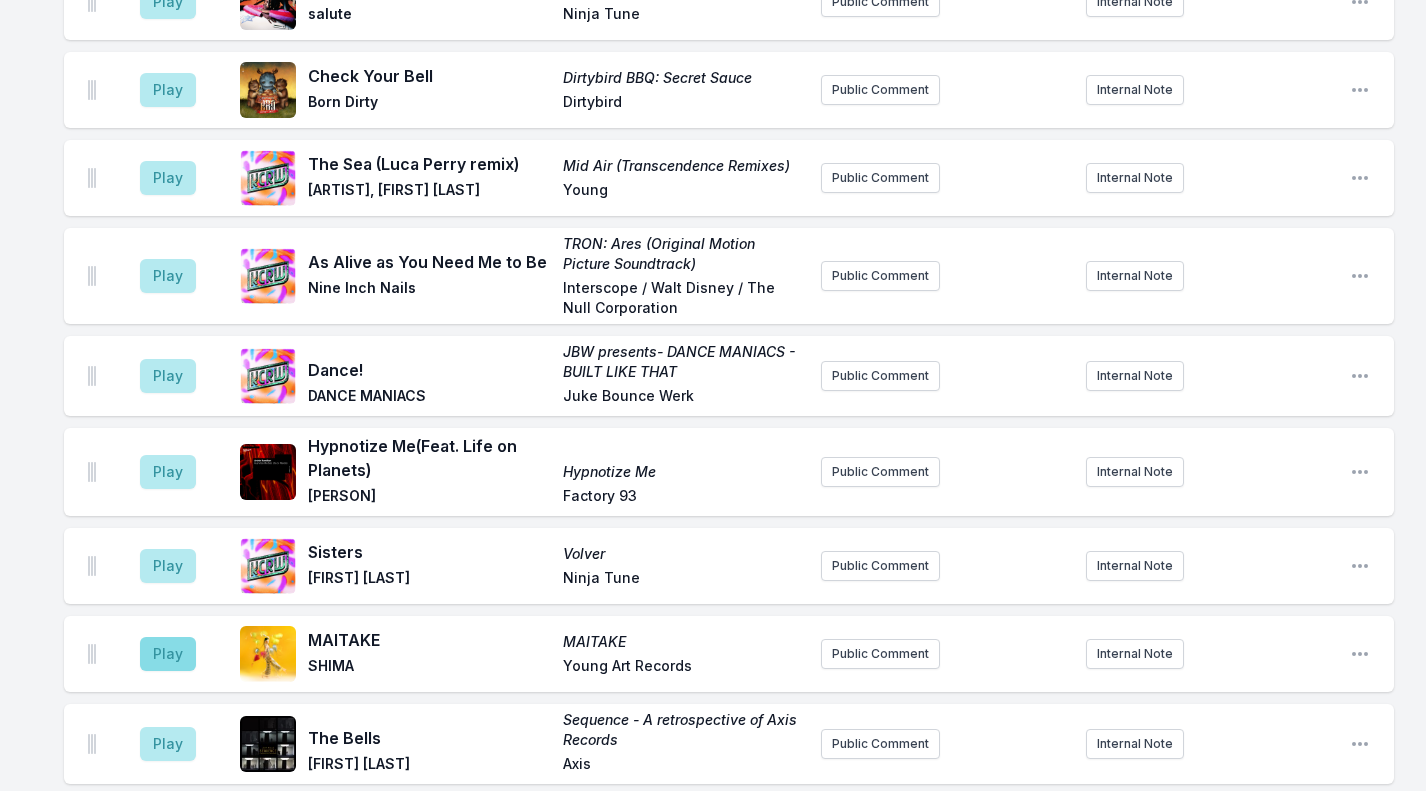 click on "Play" at bounding box center [168, 654] 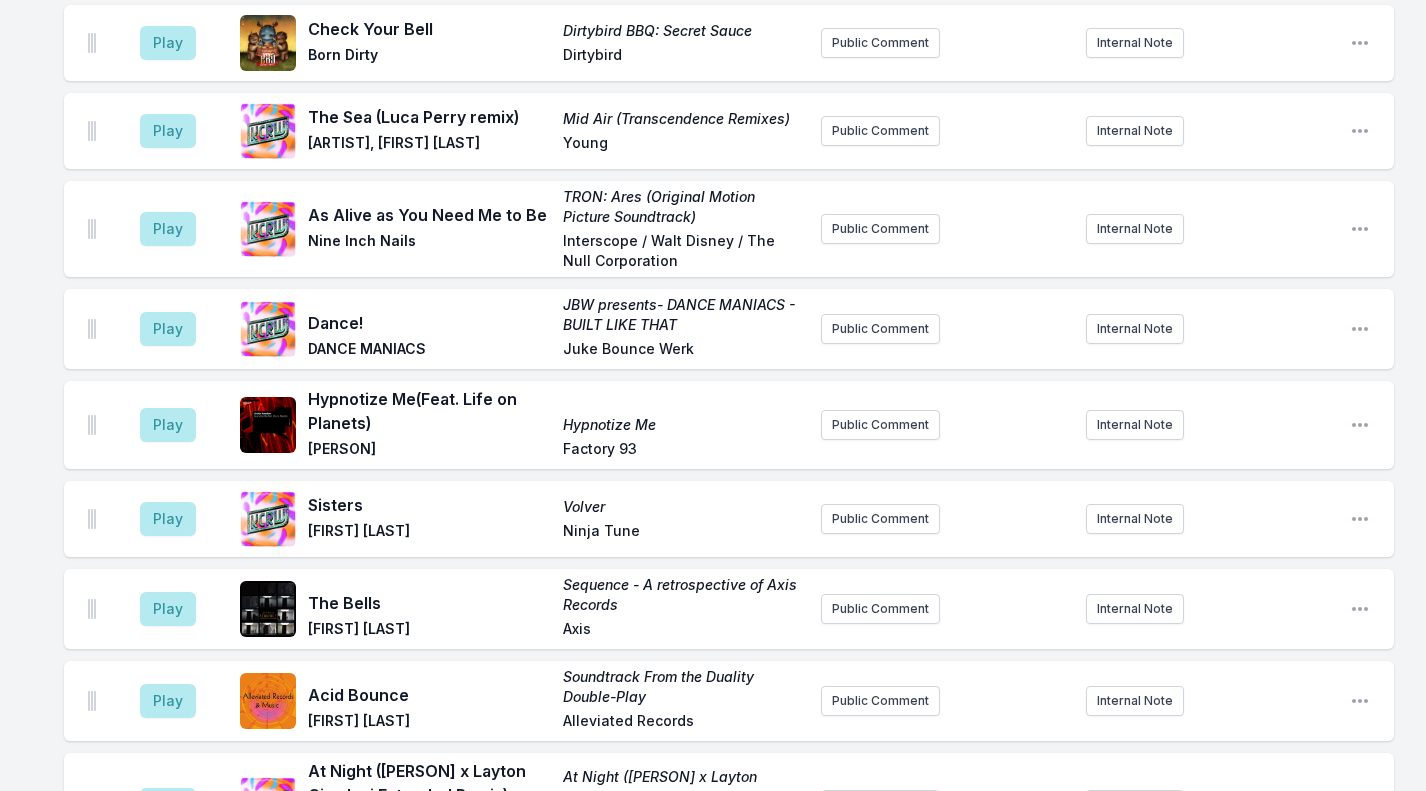 scroll, scrollTop: 2446, scrollLeft: 0, axis: vertical 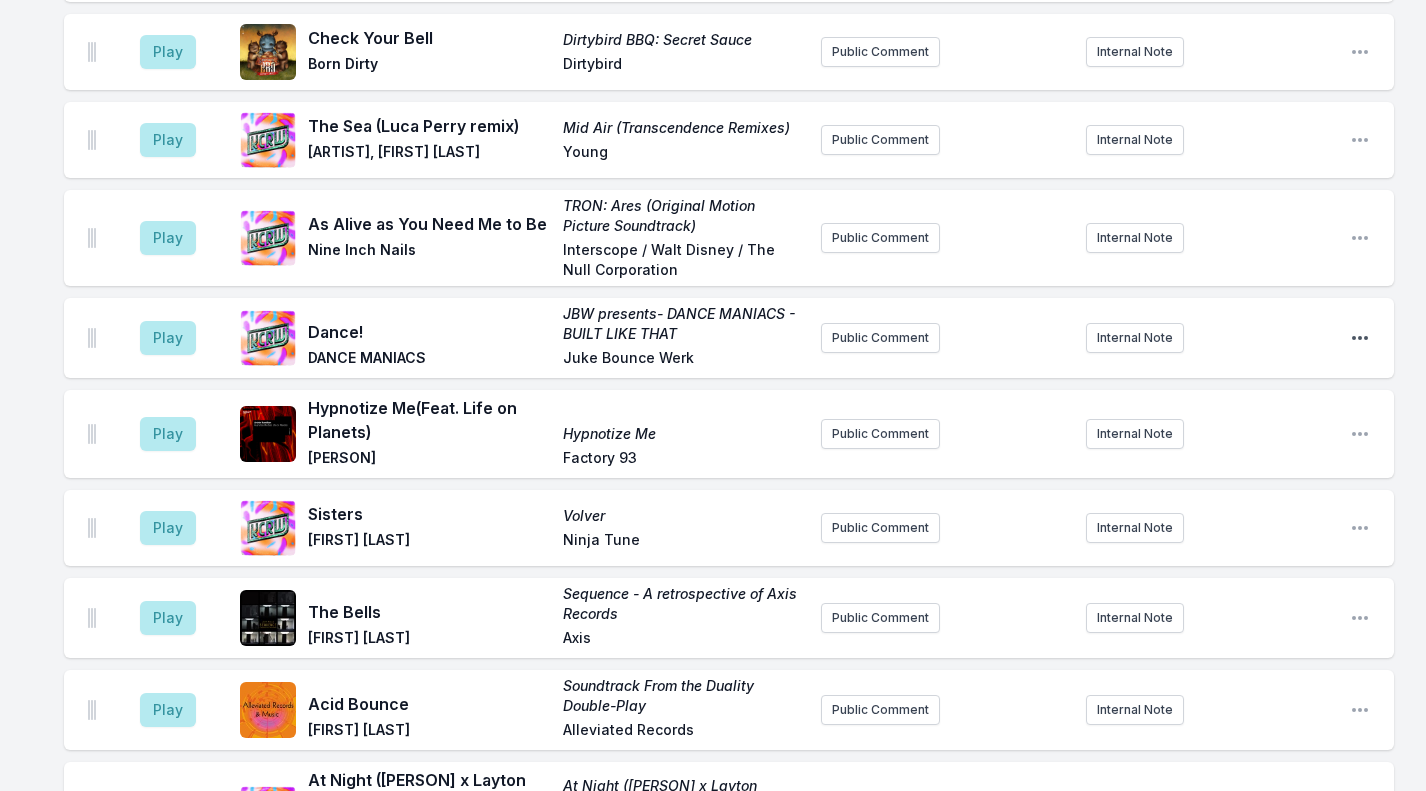 click 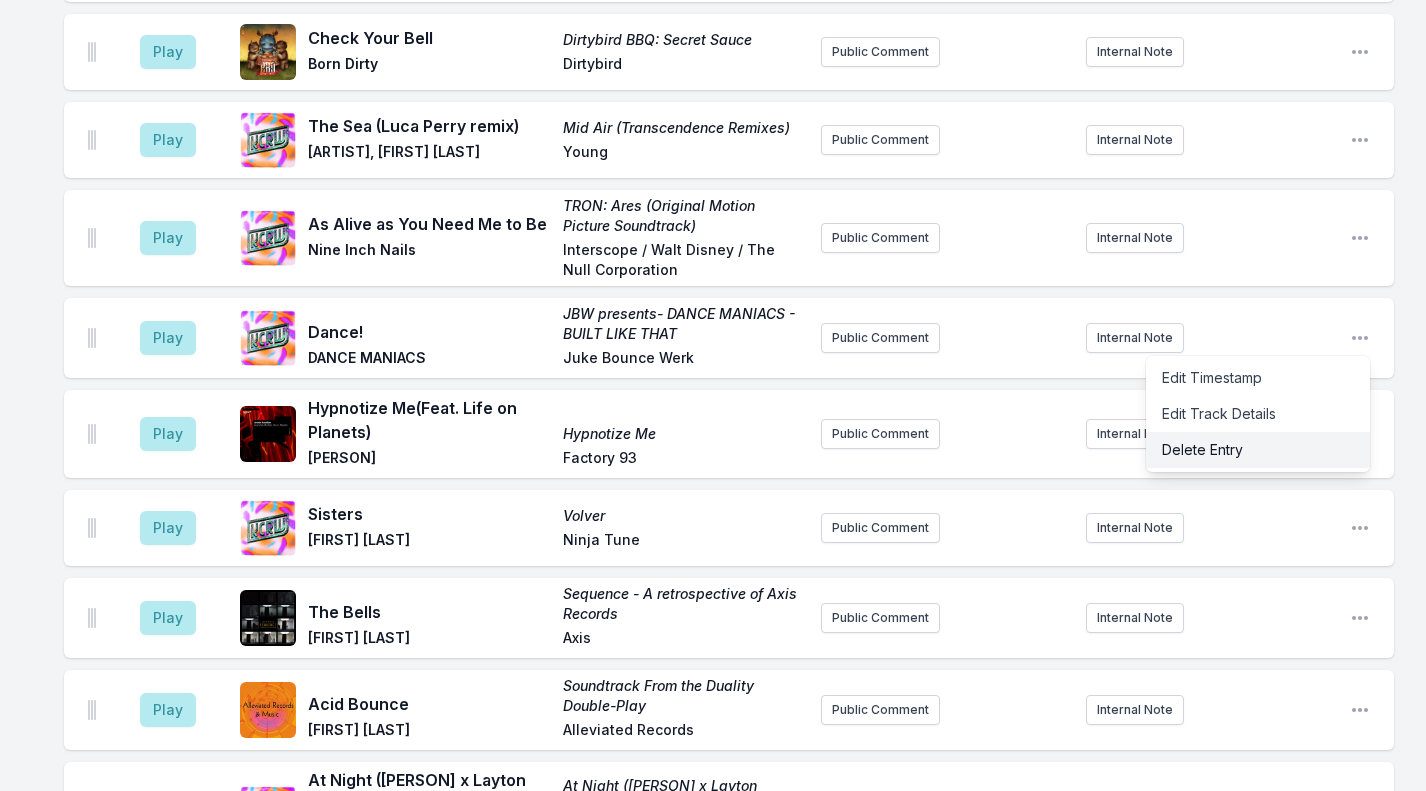 click on "Delete Entry" at bounding box center [1258, 450] 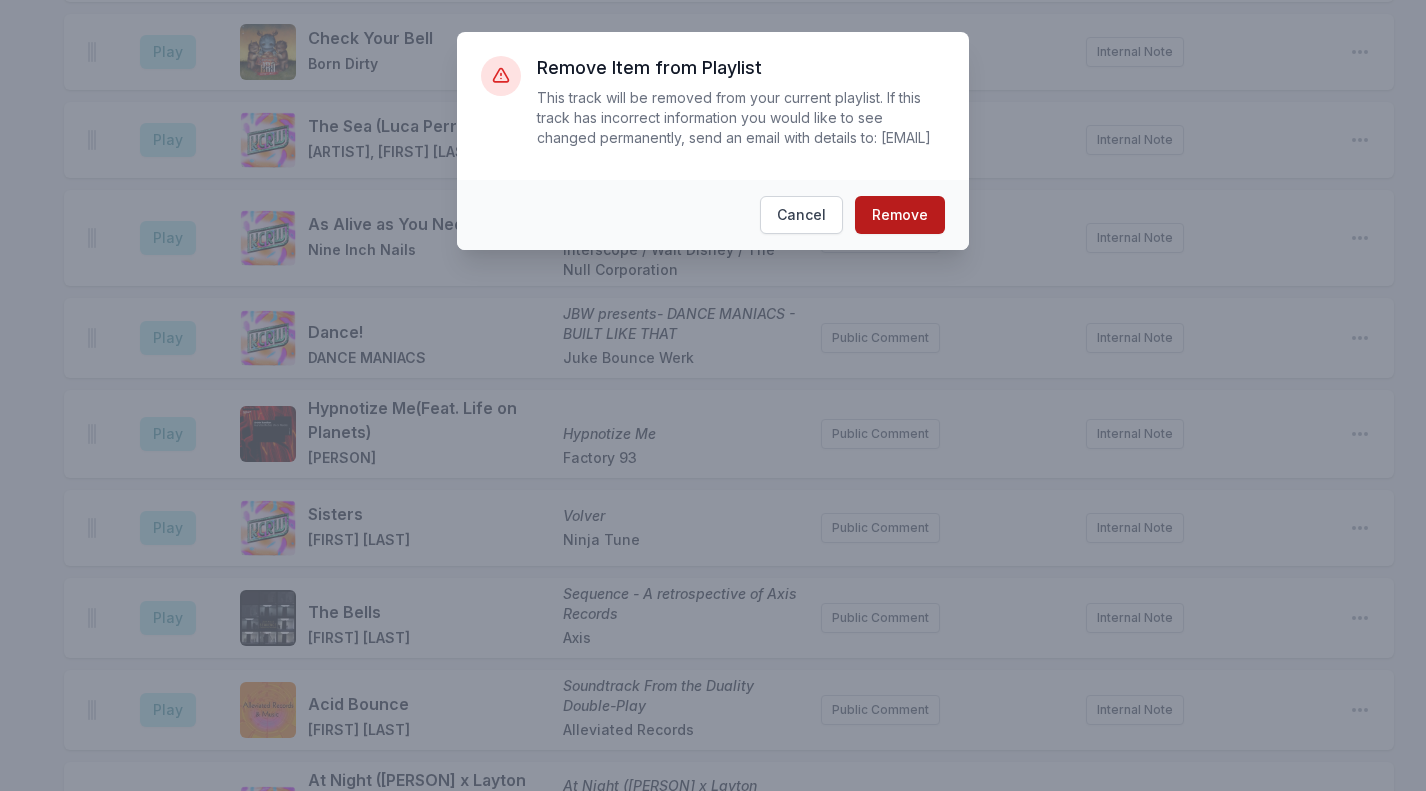 click on "Remove" at bounding box center (900, 215) 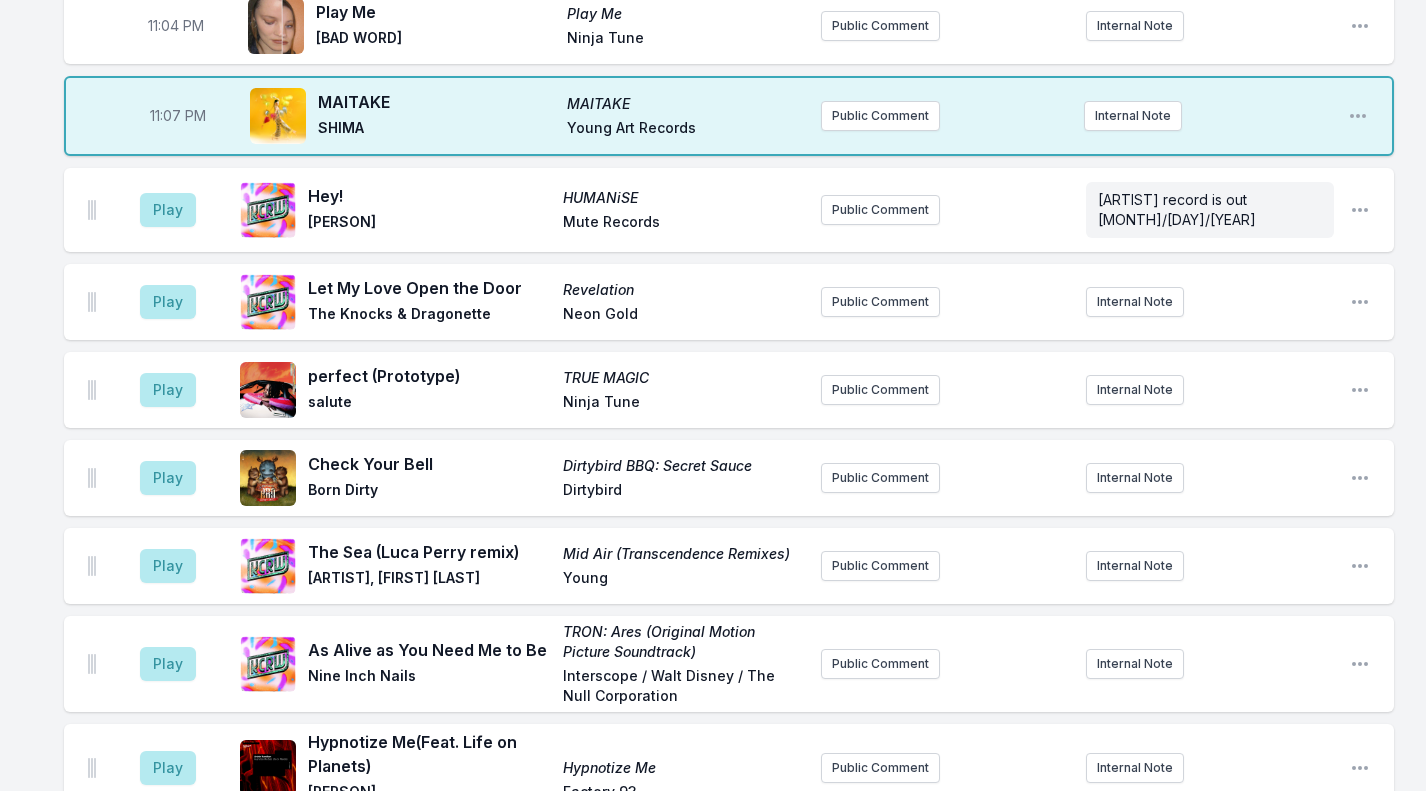 scroll, scrollTop: 2323, scrollLeft: 1, axis: both 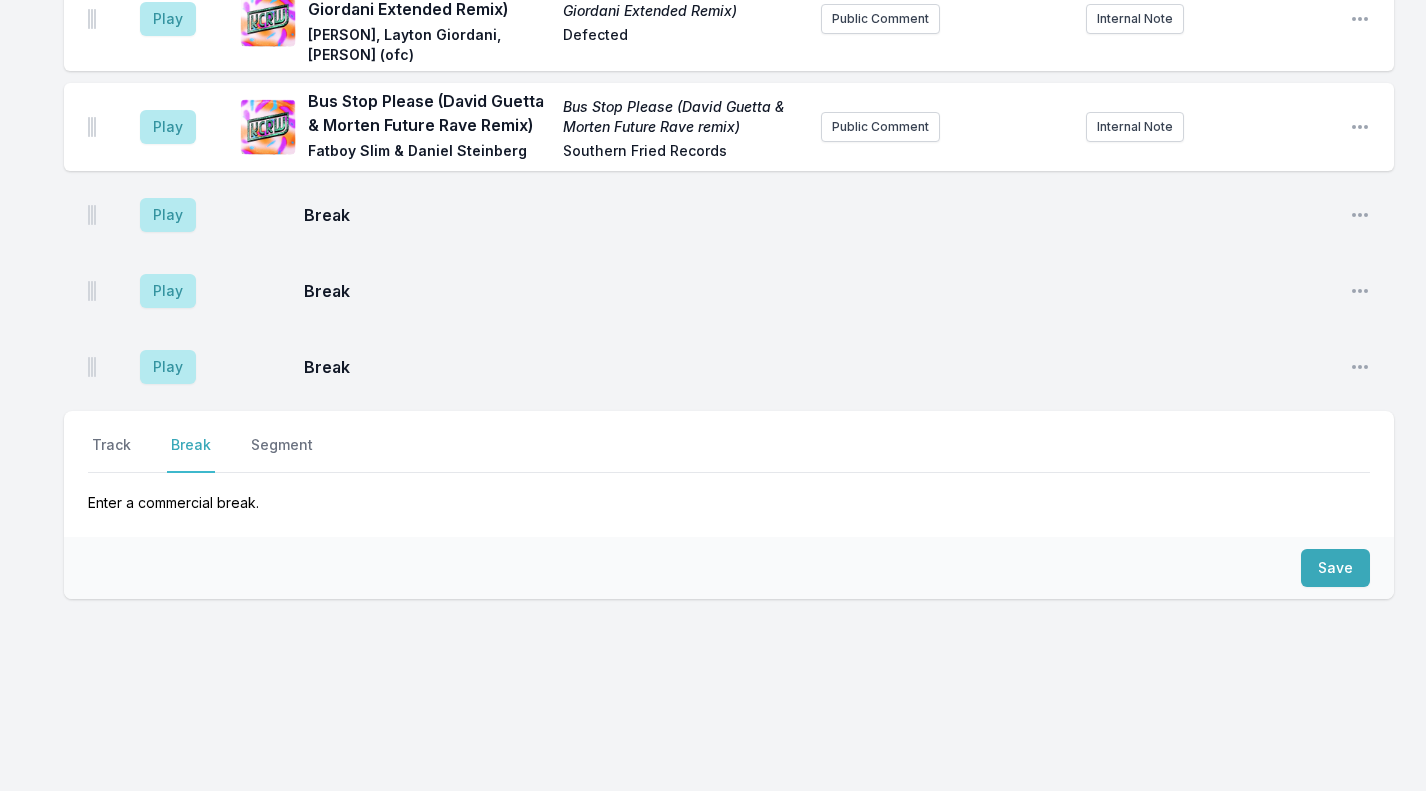 click on "Play Break Open playlist item options" at bounding box center [729, 291] 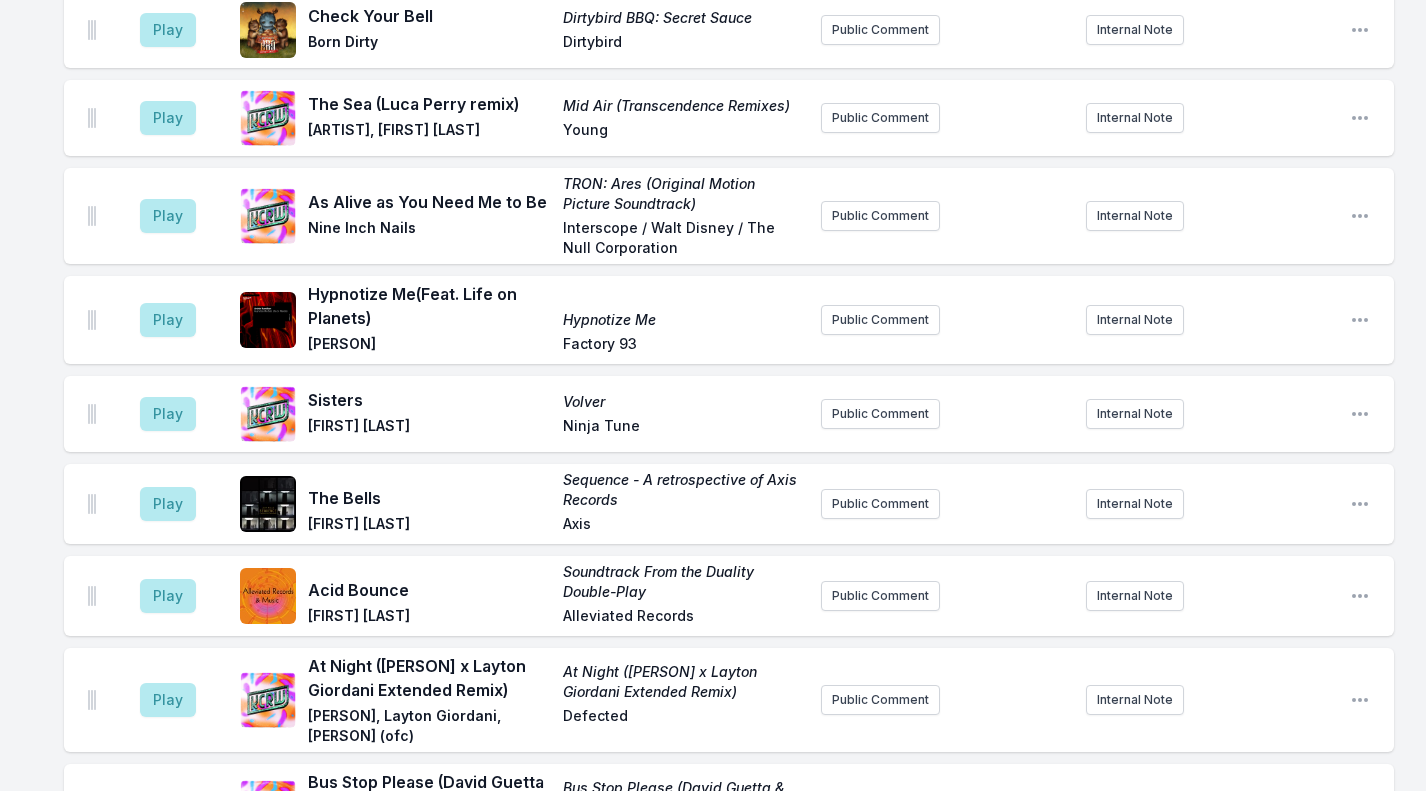 scroll, scrollTop: 2467, scrollLeft: 0, axis: vertical 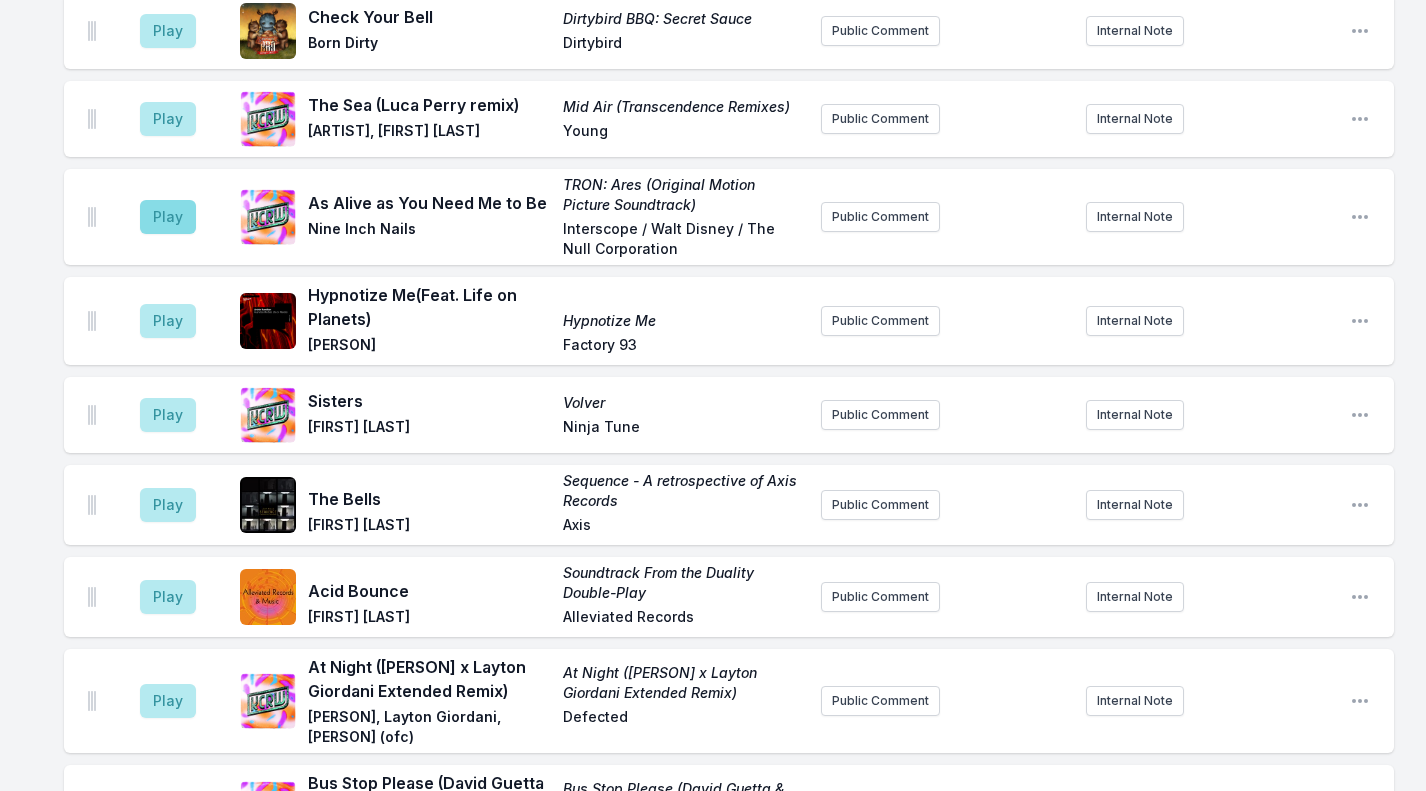 click on "Play" at bounding box center (168, 217) 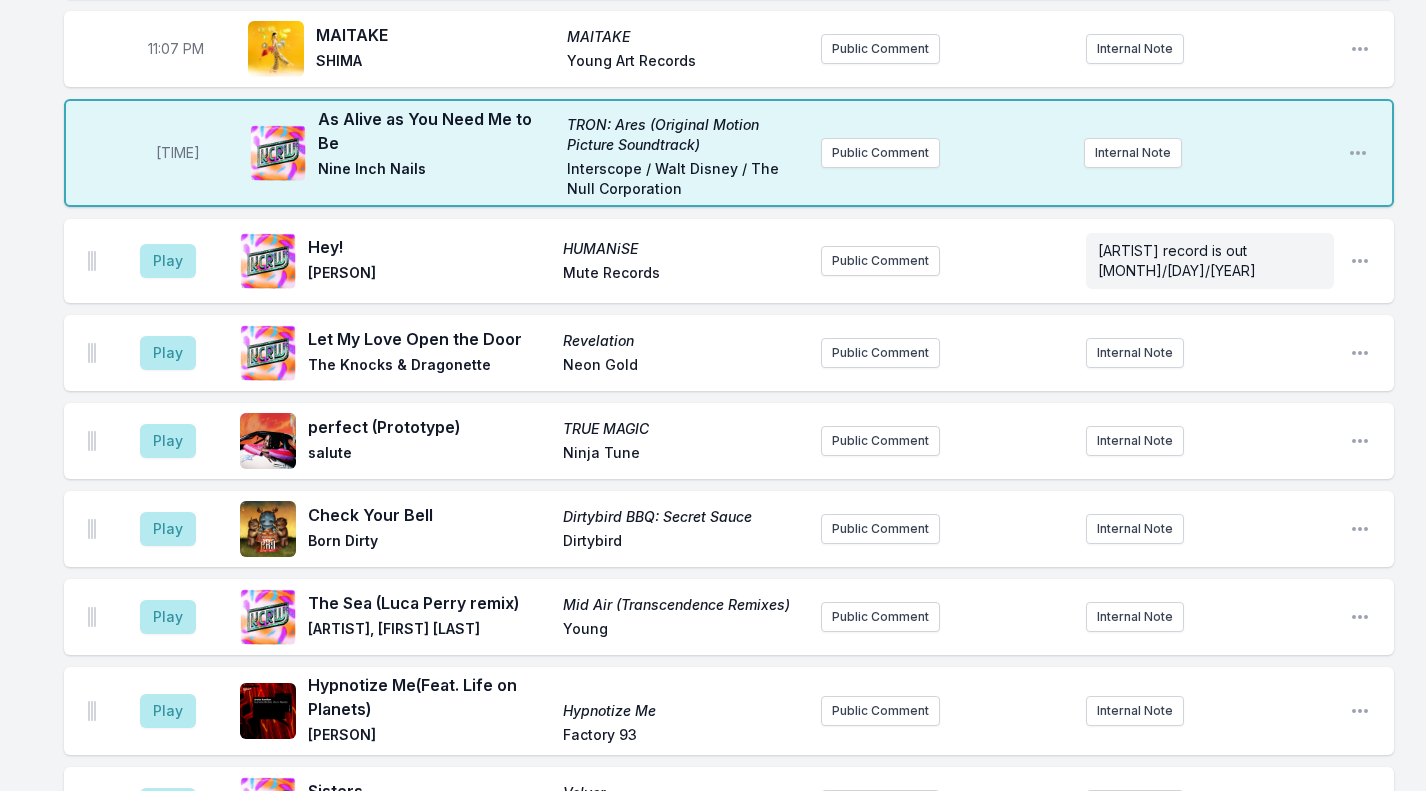 scroll, scrollTop: 1776, scrollLeft: 0, axis: vertical 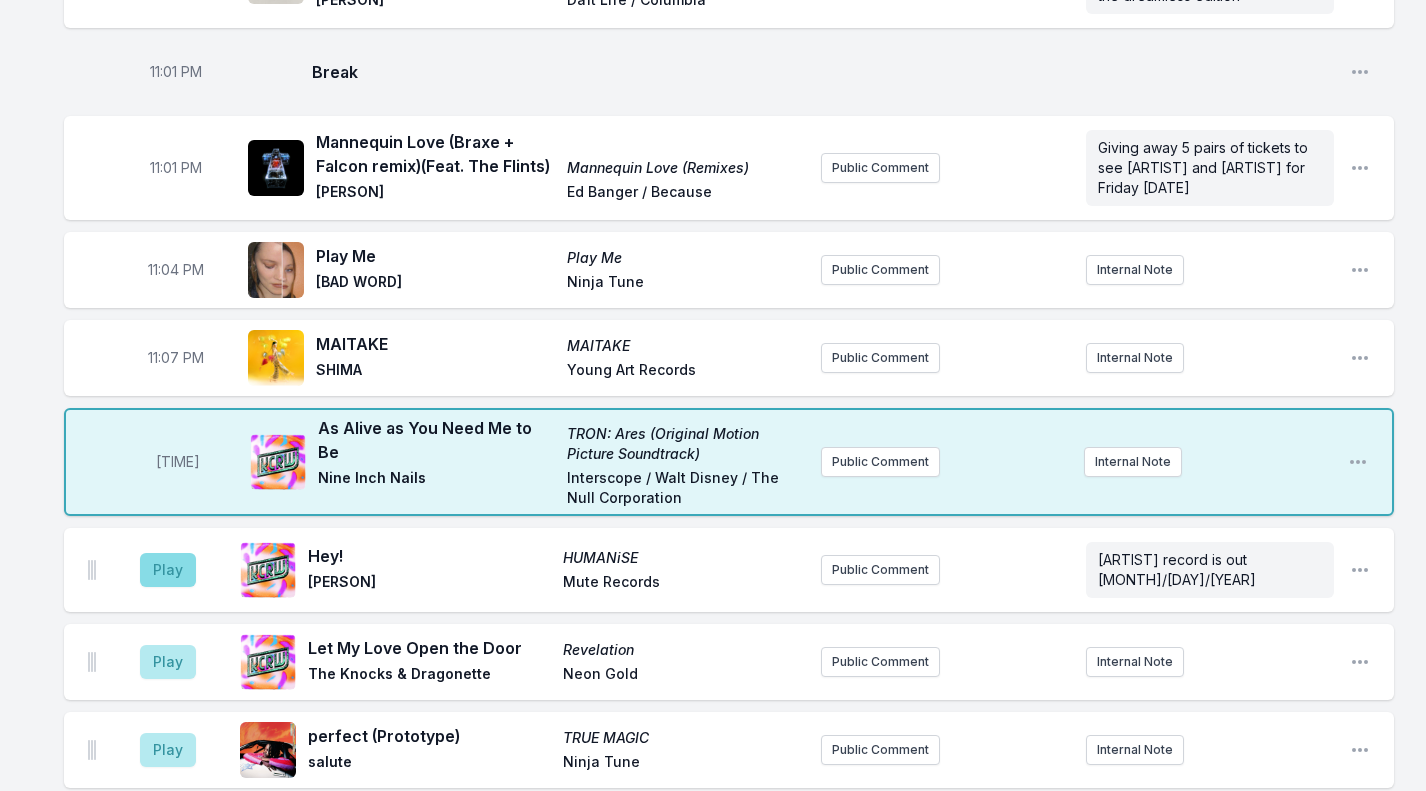 click on "Play" at bounding box center [168, 570] 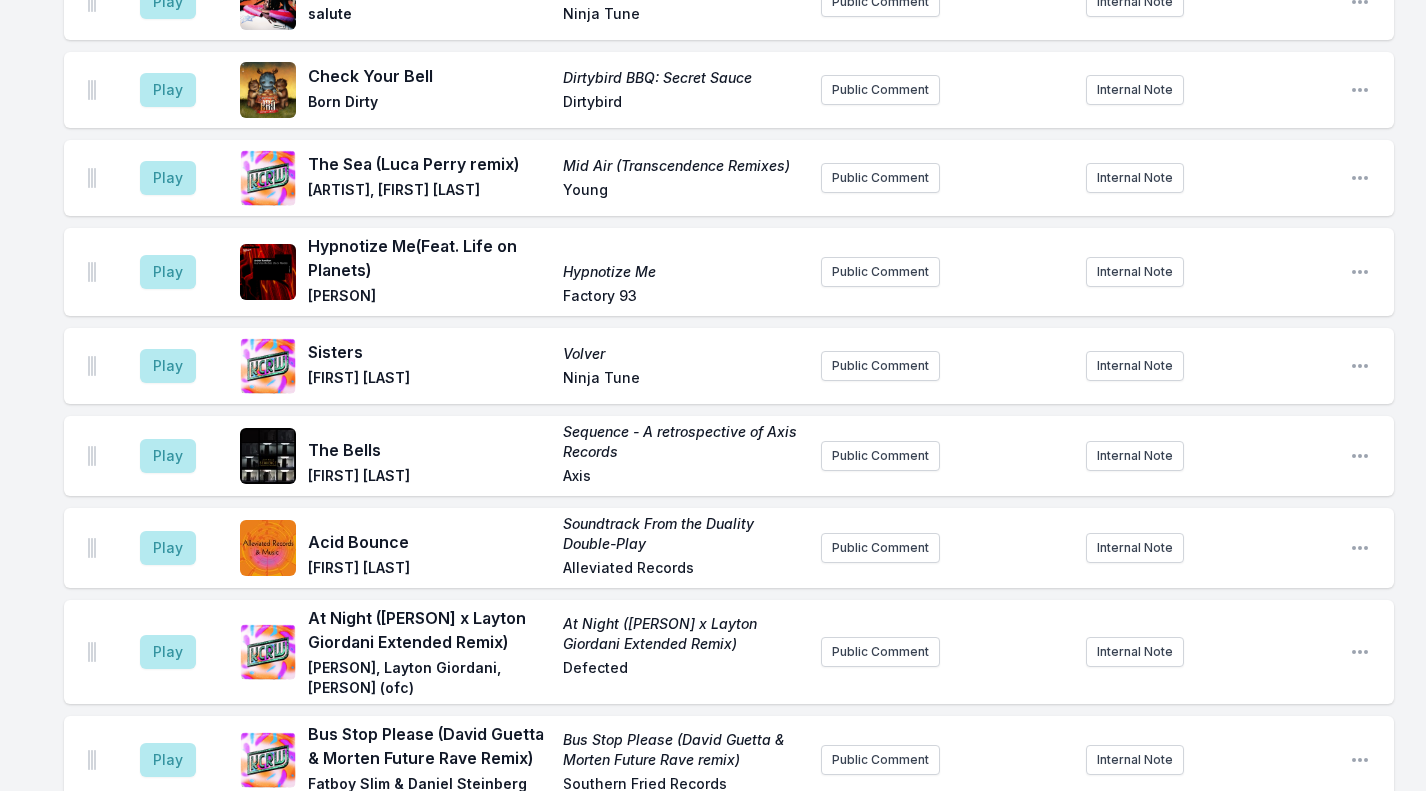 scroll, scrollTop: 2532, scrollLeft: 0, axis: vertical 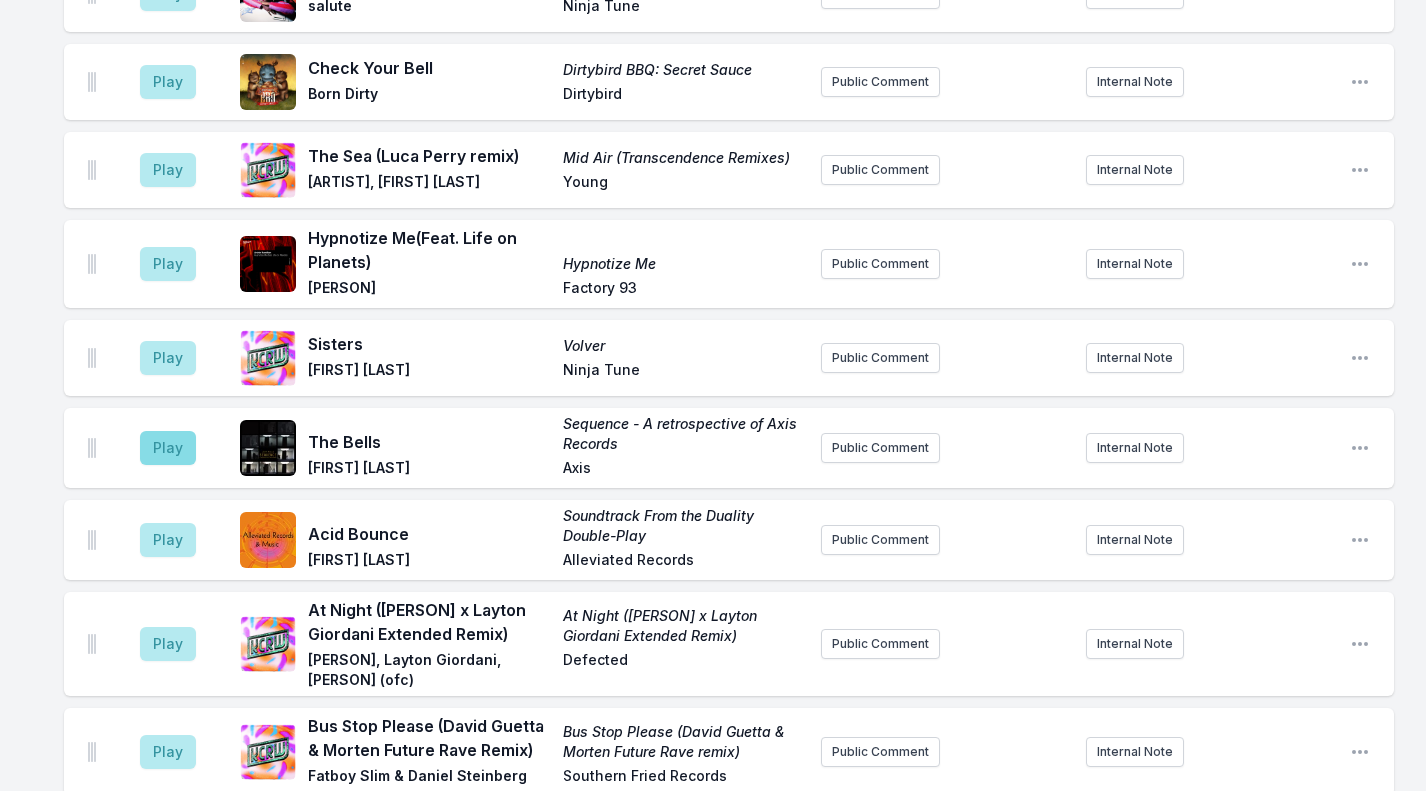 click on "Play" at bounding box center [168, 448] 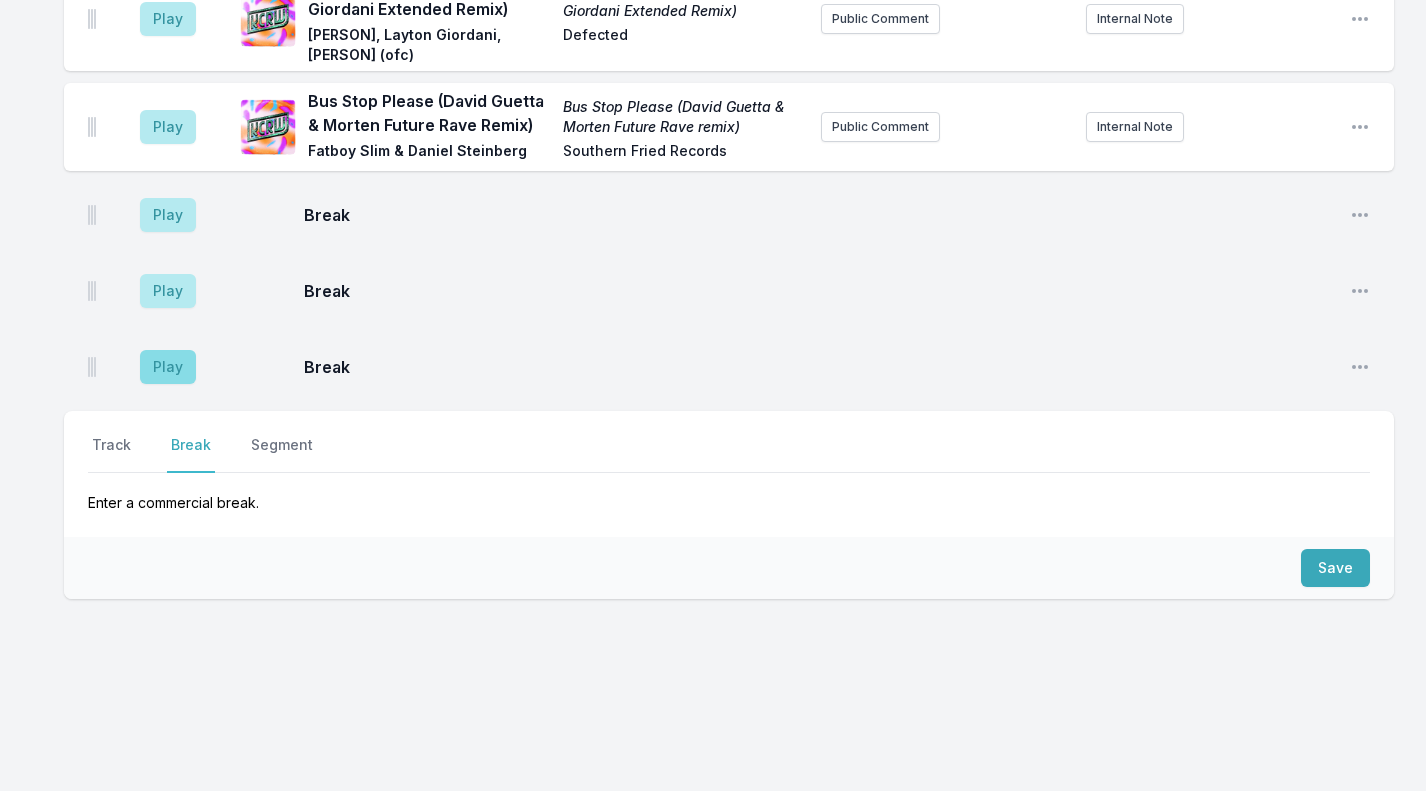scroll, scrollTop: 3161, scrollLeft: 0, axis: vertical 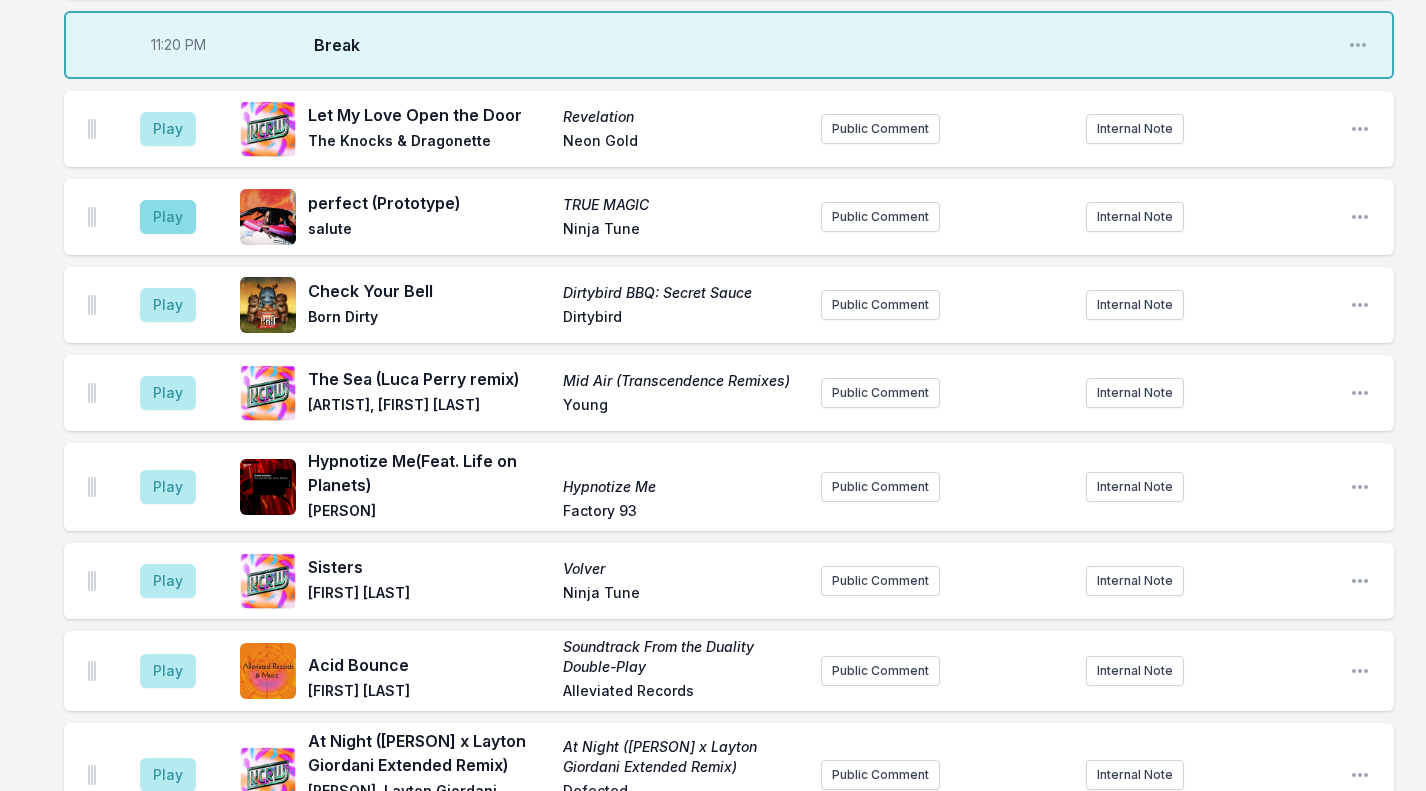 click on "Play" at bounding box center [168, 217] 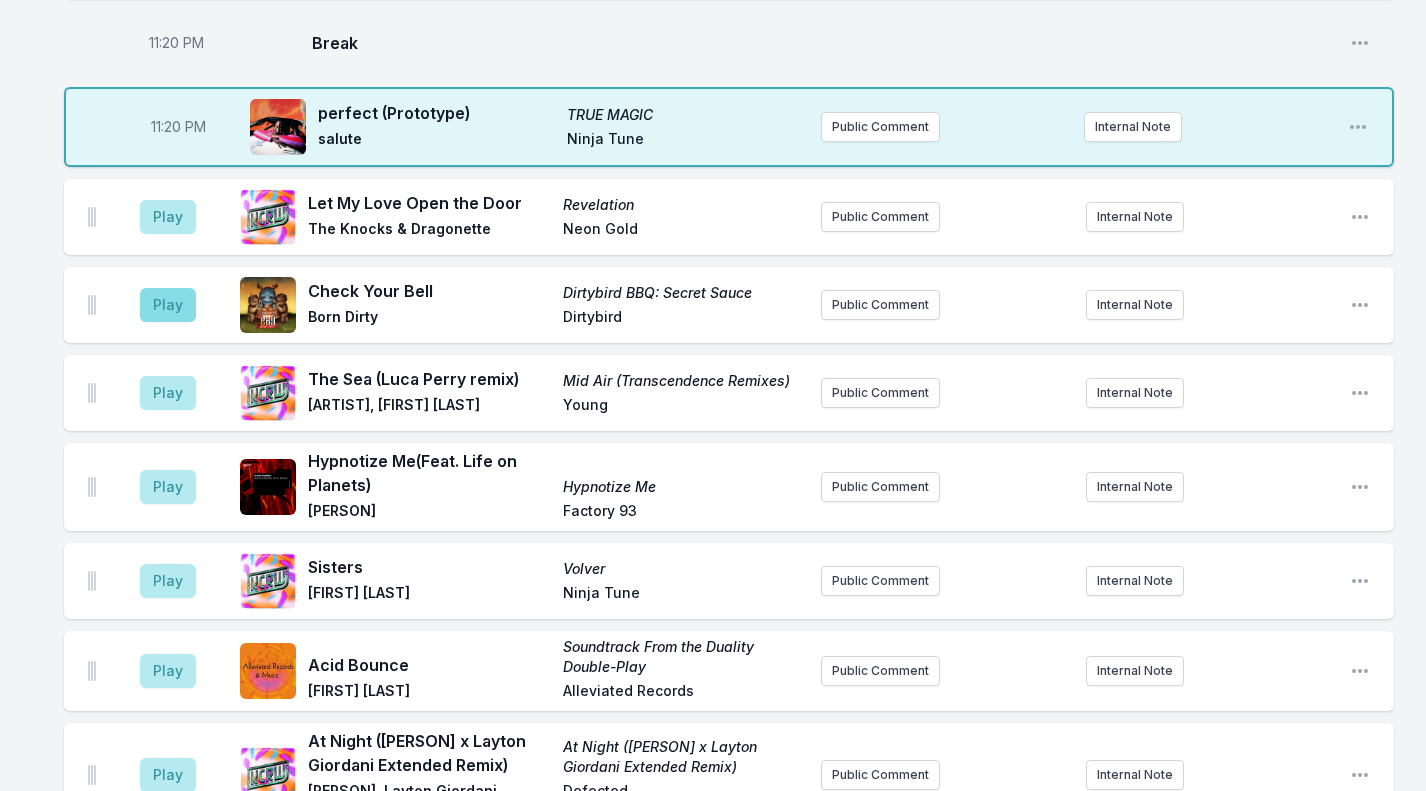click on "Play" at bounding box center (168, 305) 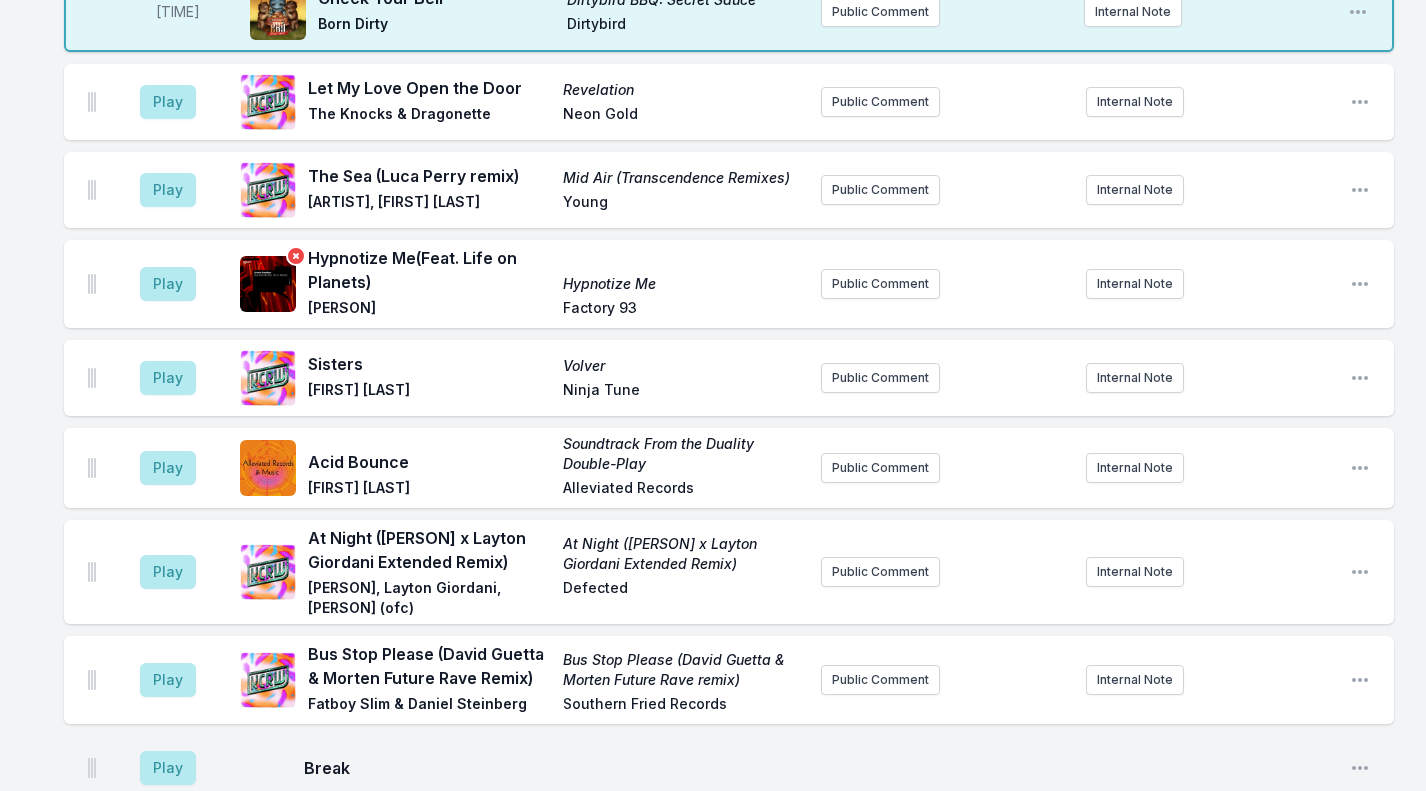 scroll, scrollTop: 2682, scrollLeft: 0, axis: vertical 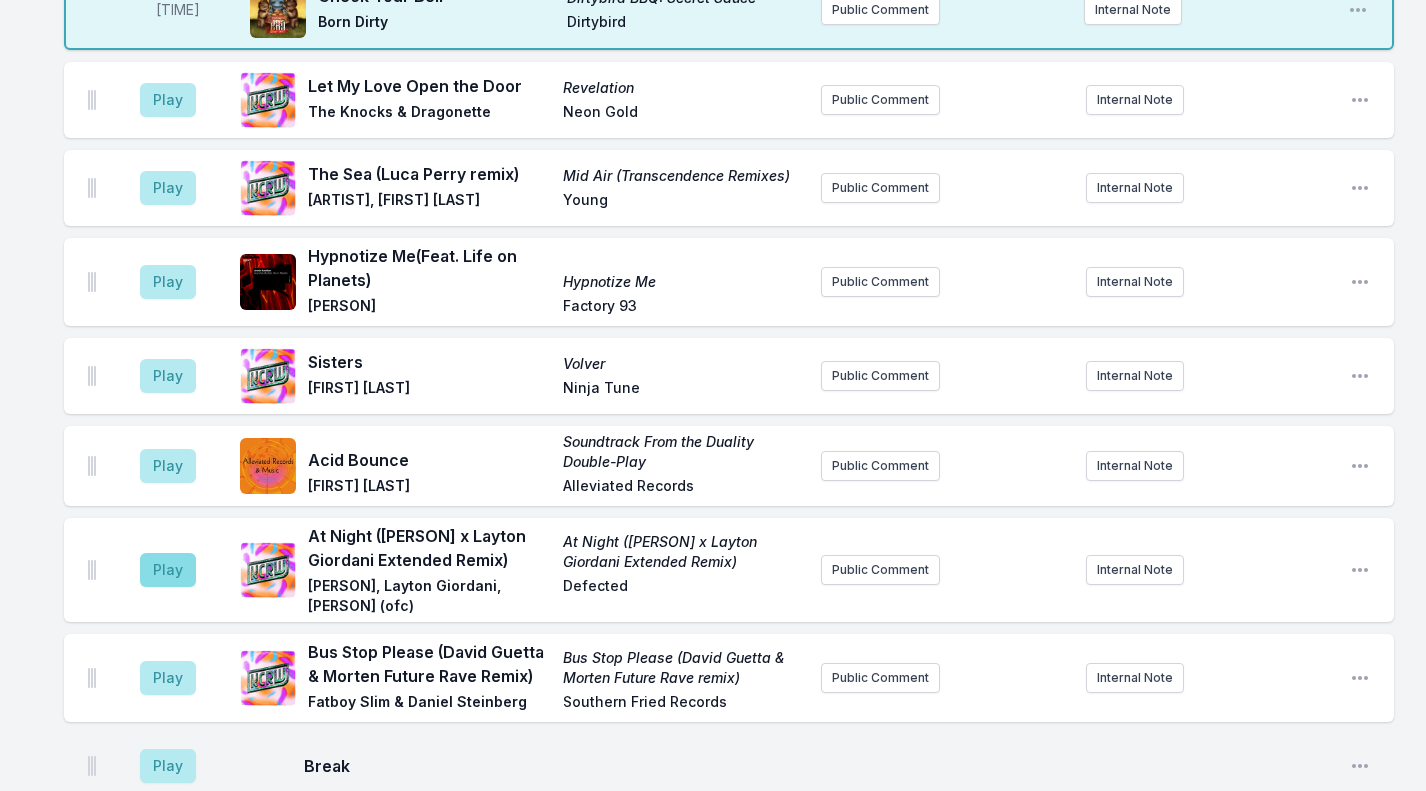 click on "Play" at bounding box center [168, 570] 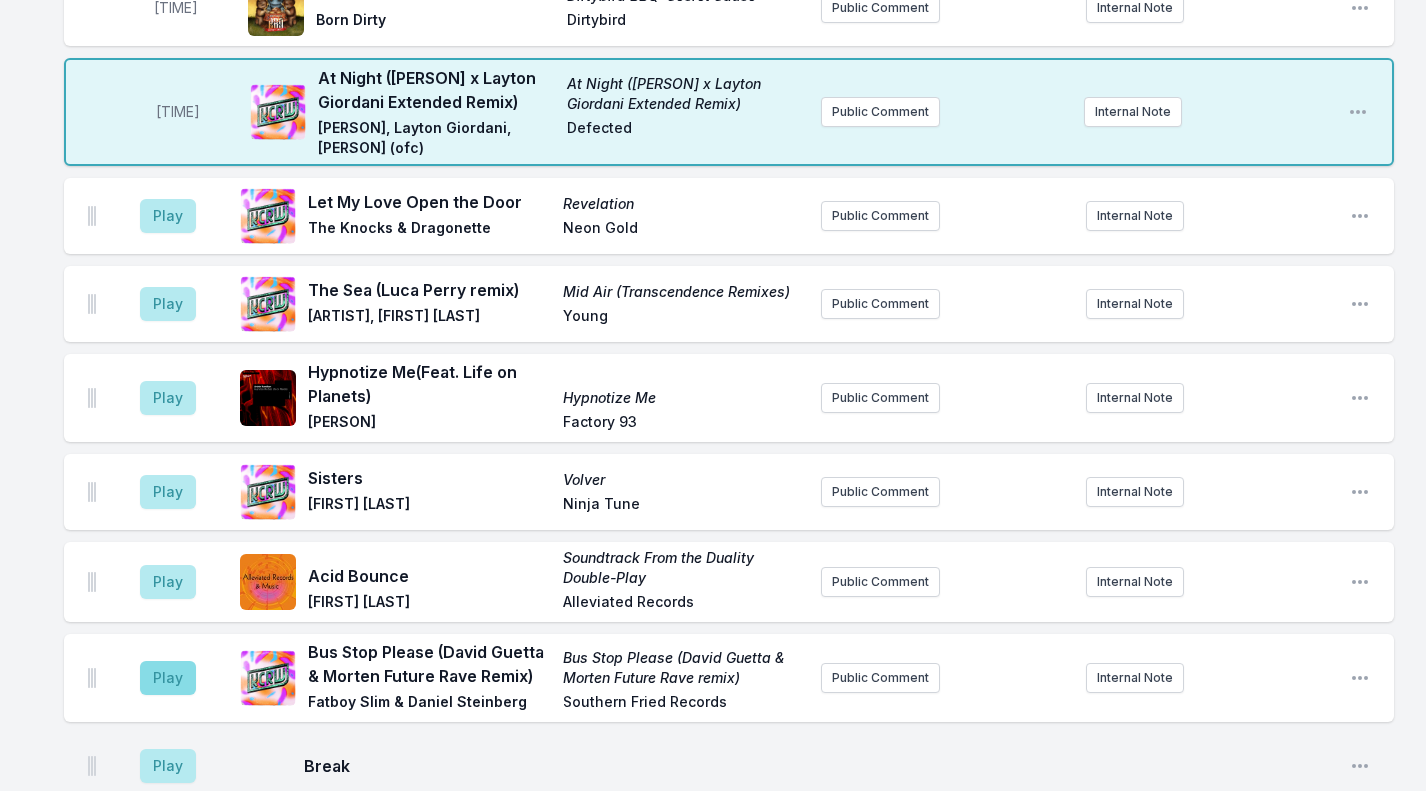 click on "Play" at bounding box center (168, 678) 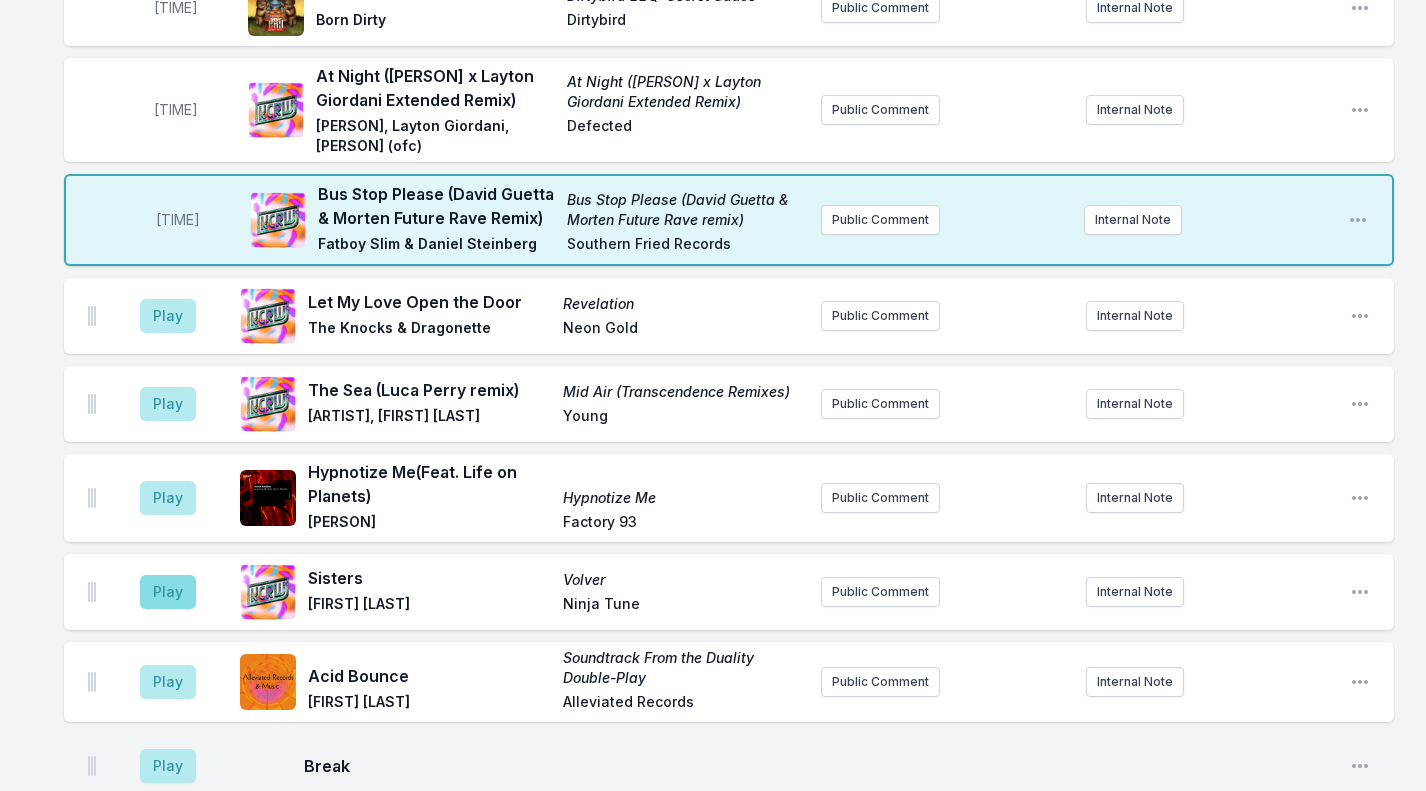 click on "Play" at bounding box center [168, 592] 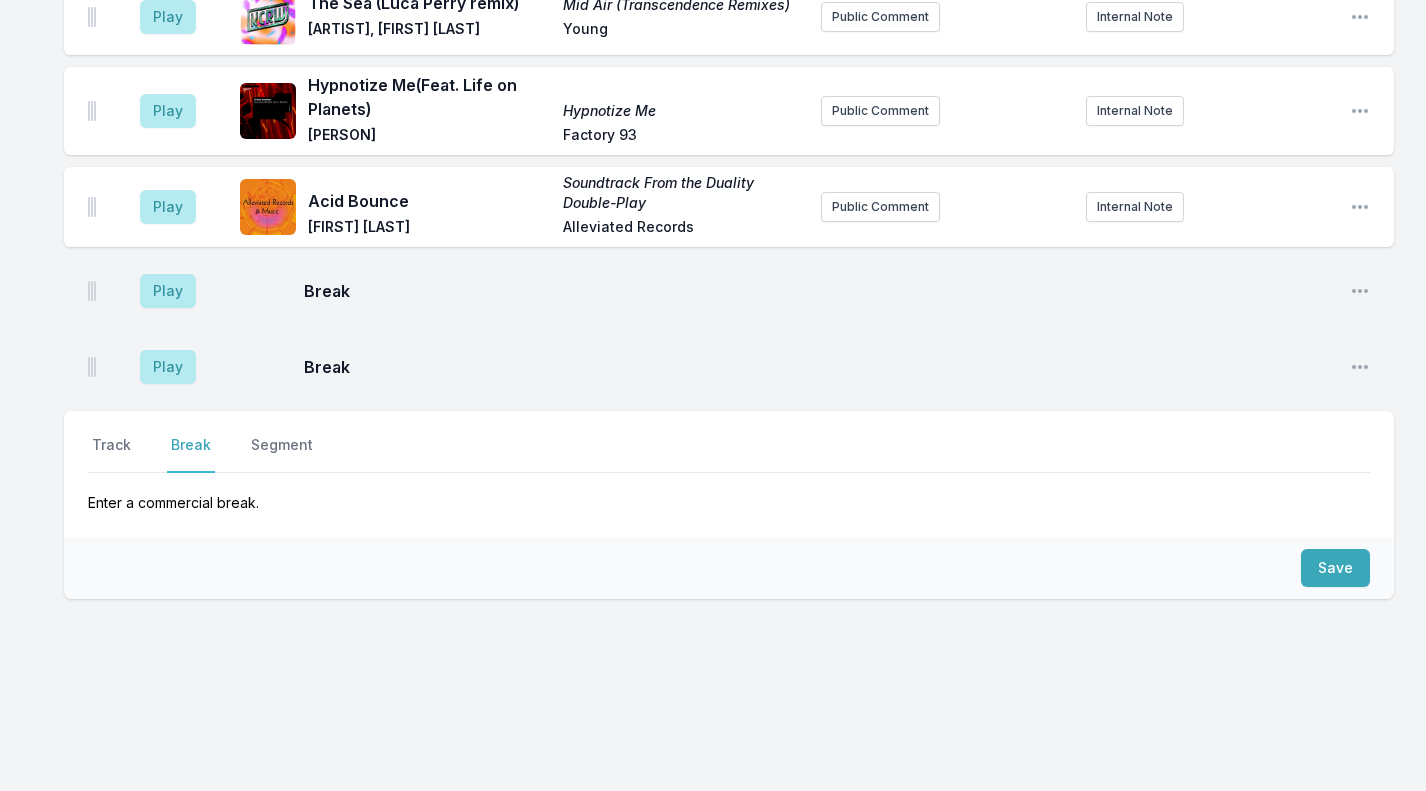 scroll, scrollTop: 3161, scrollLeft: 0, axis: vertical 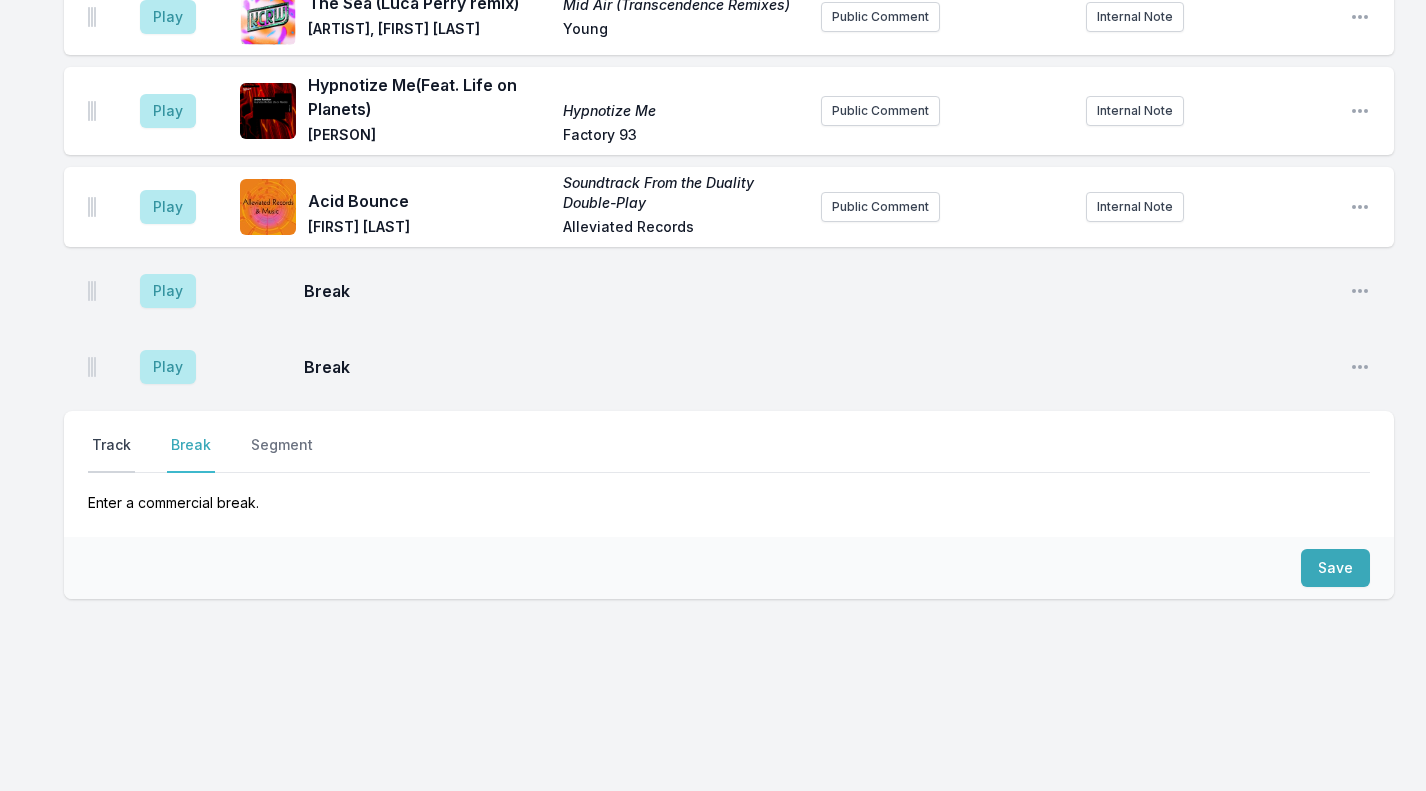 click on "Track" at bounding box center (111, 454) 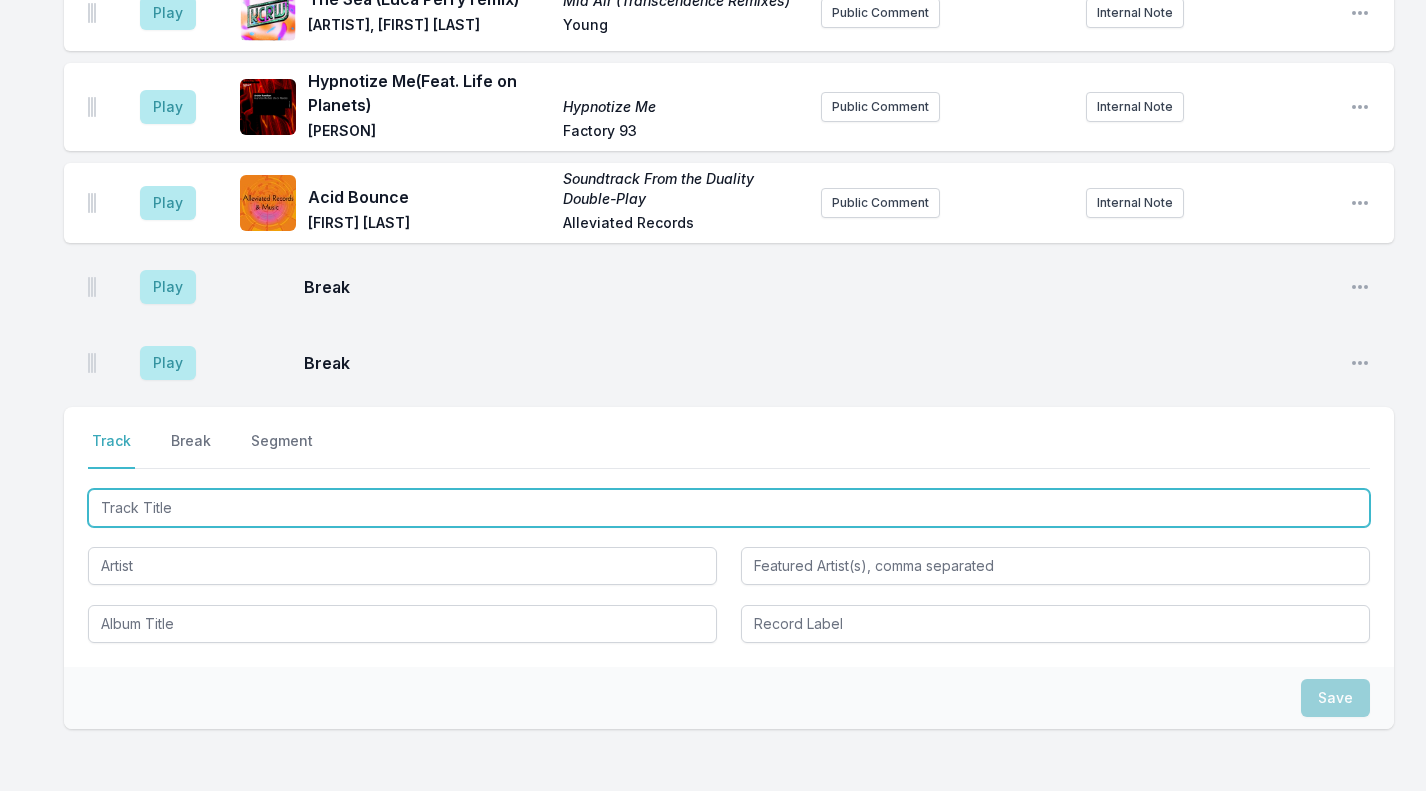 click at bounding box center (729, 508) 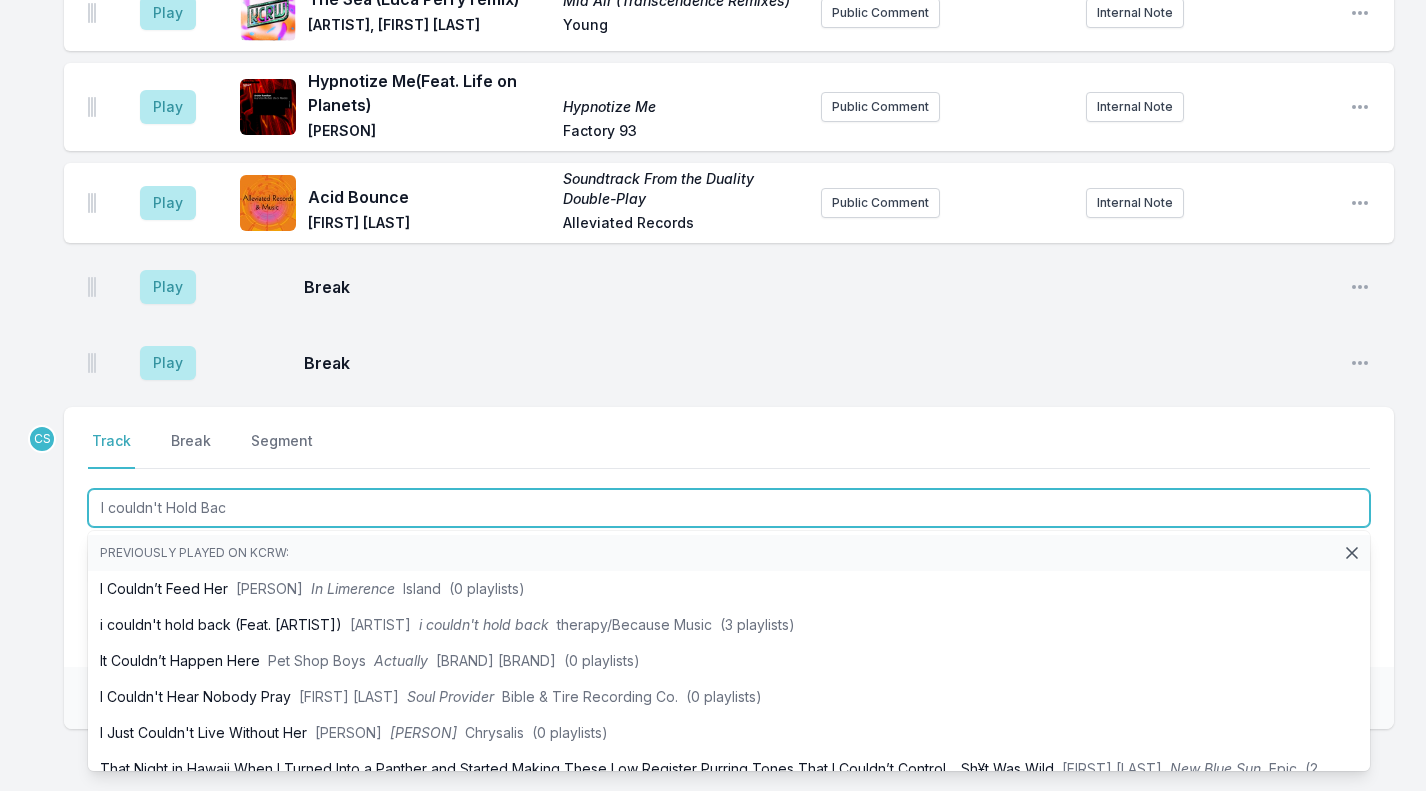 type on "I couldn't Hold Back" 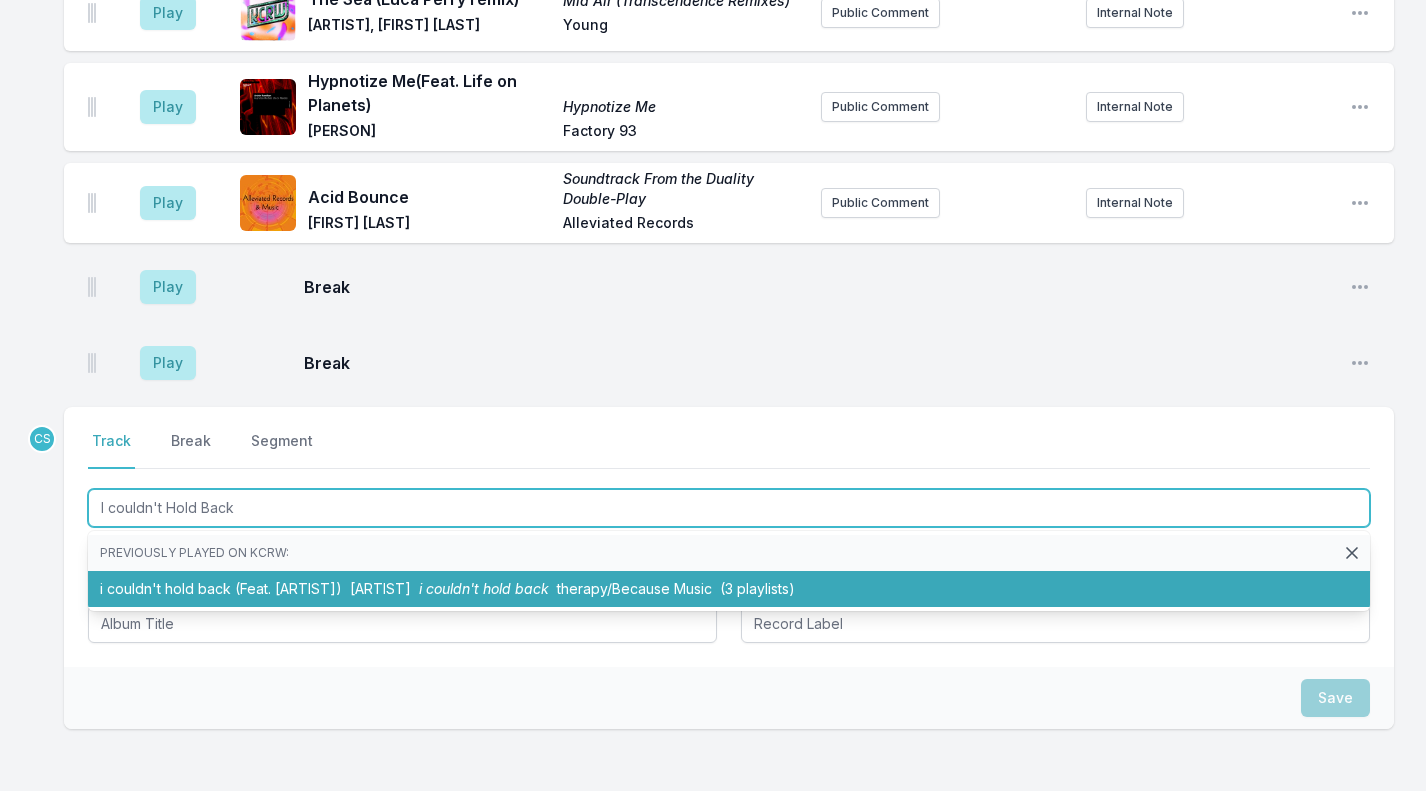 click on "i couldn't hold back (Feat. [PERSON]) [PERSON] i couldn't hold back therapy/Because Music (3 playlists)" at bounding box center [729, 589] 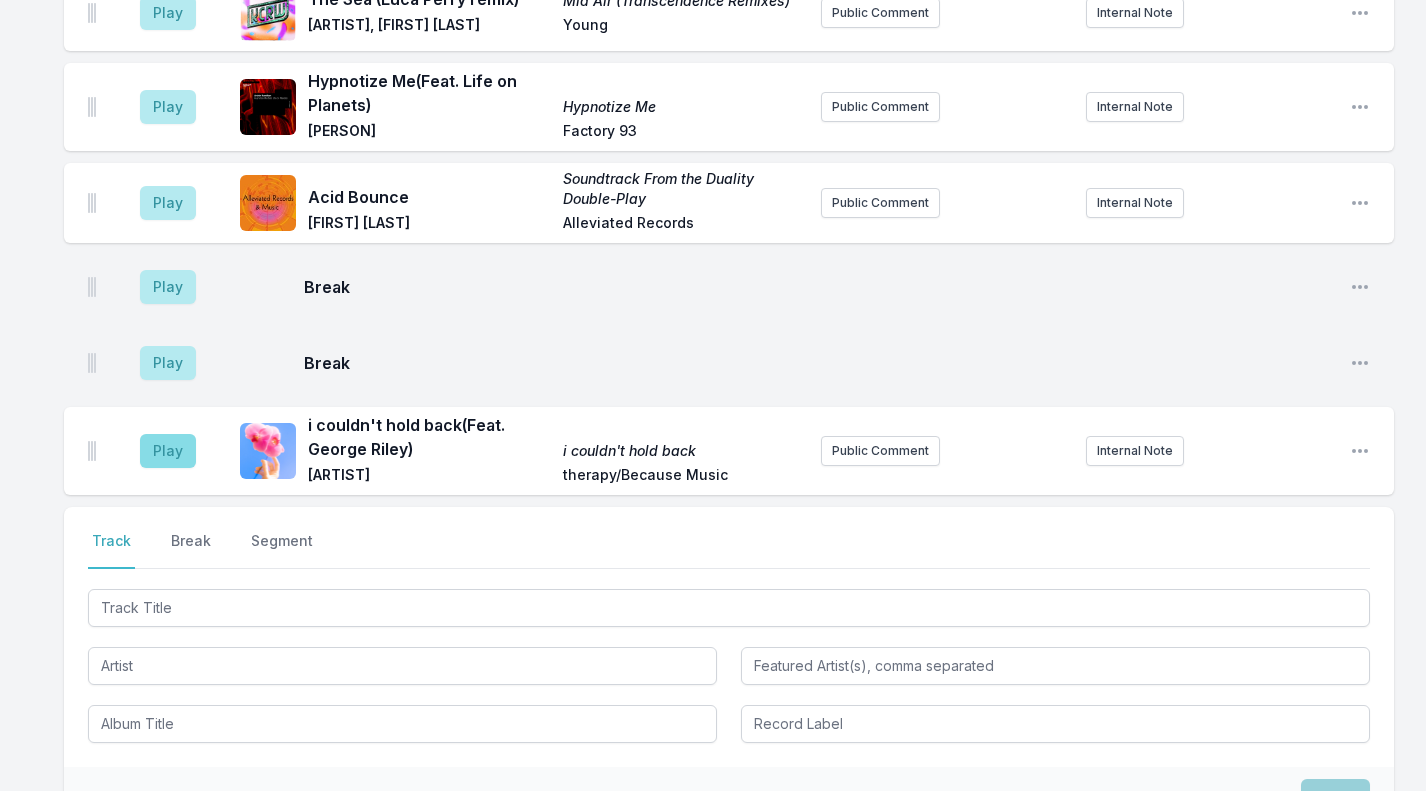 click on "Play" at bounding box center [168, 451] 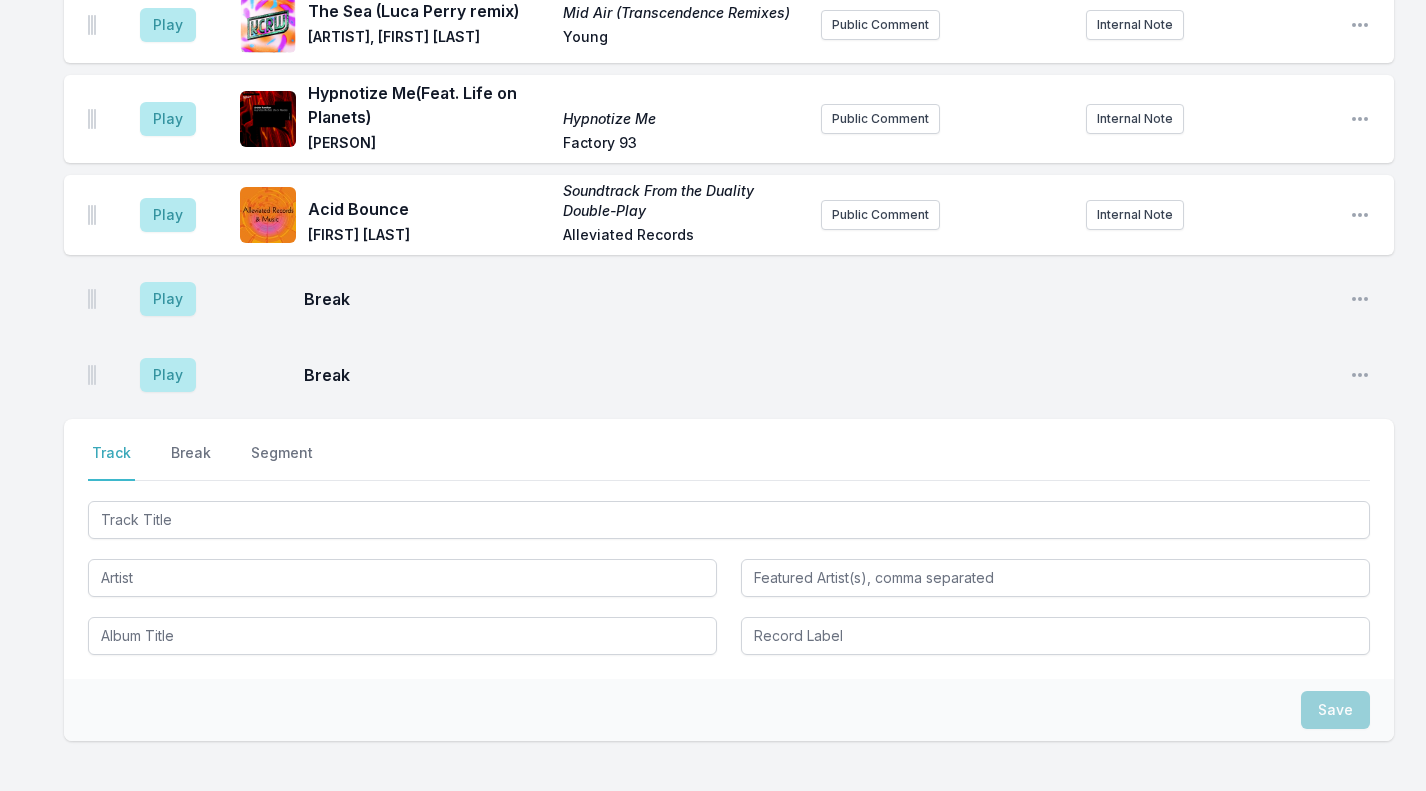scroll, scrollTop: 3251, scrollLeft: 0, axis: vertical 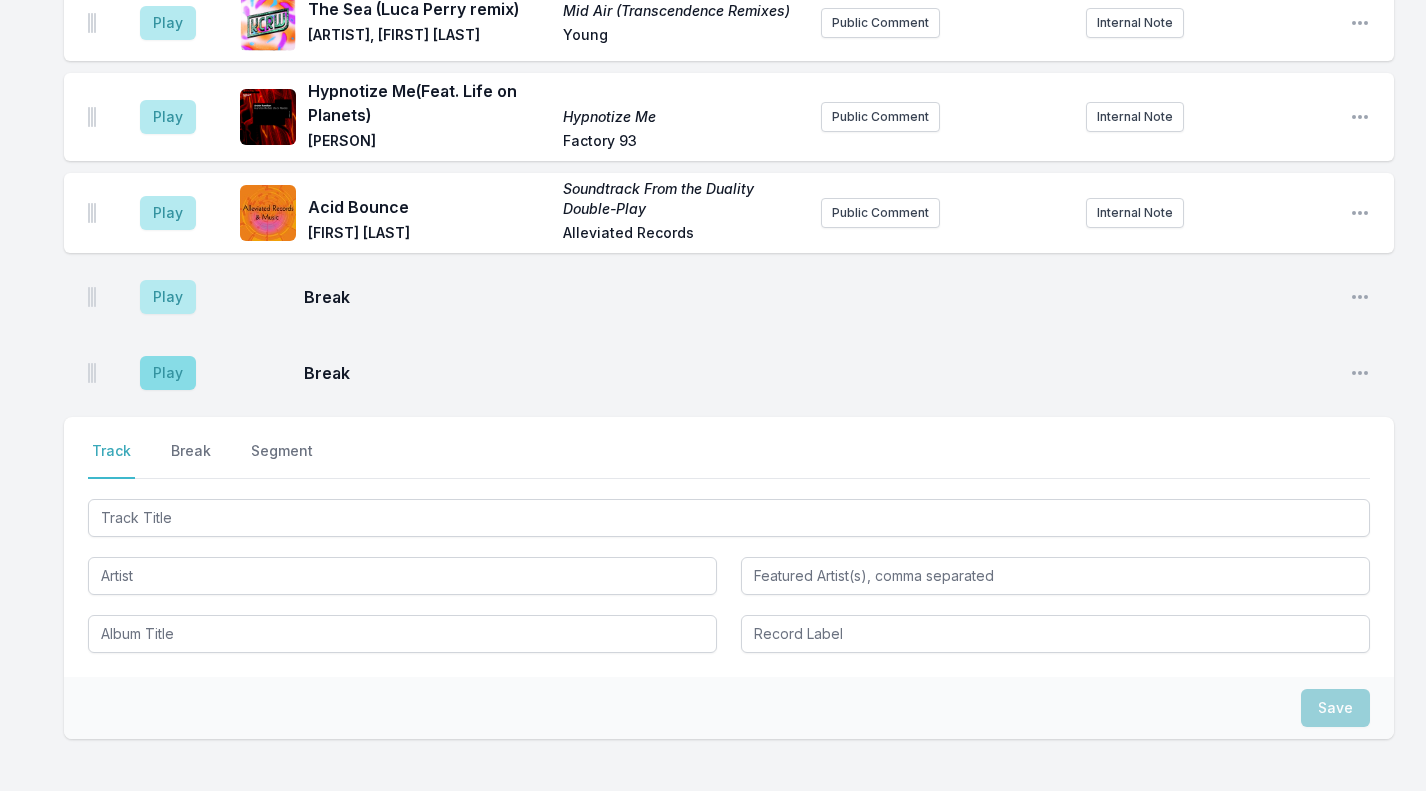 click on "Play" at bounding box center (168, 373) 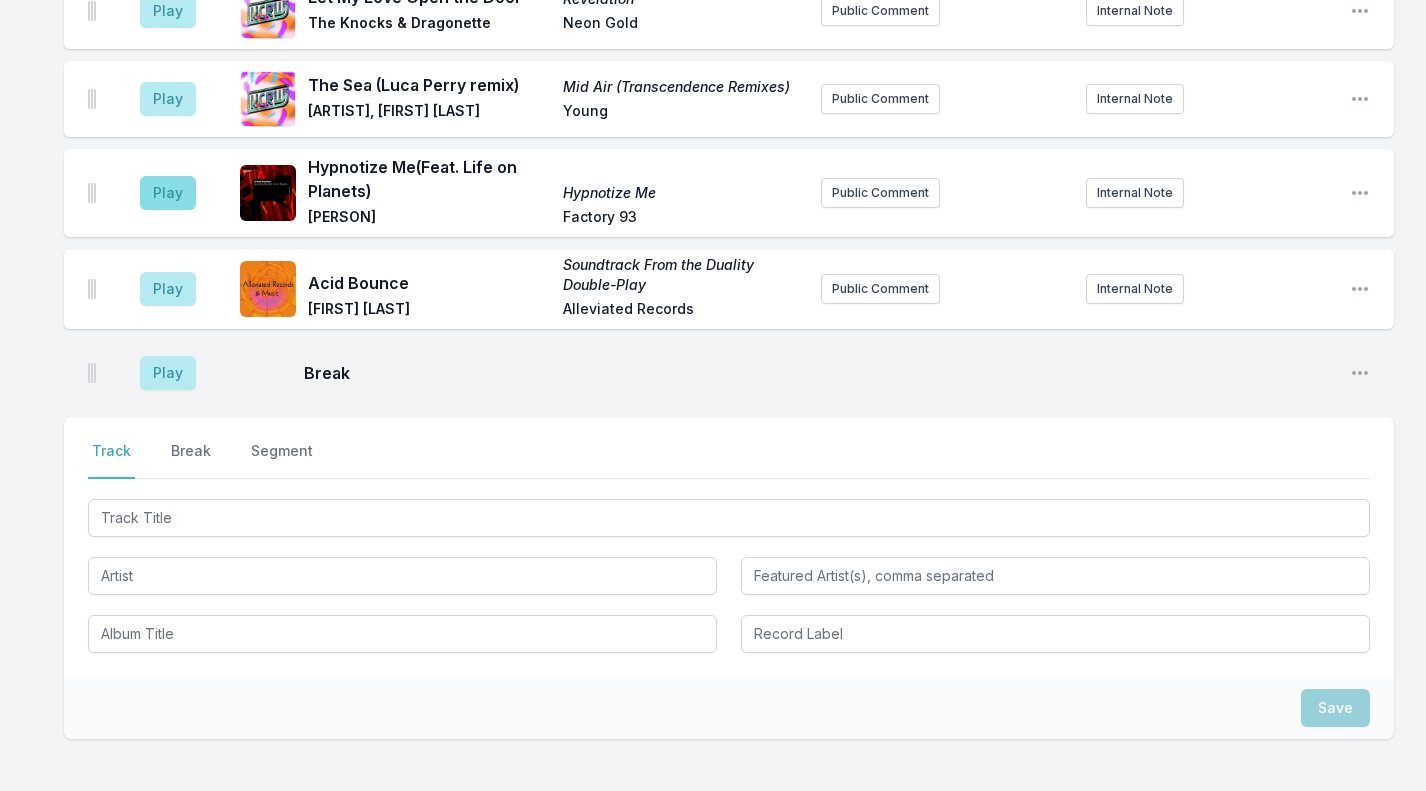 click on "Play" at bounding box center [168, 193] 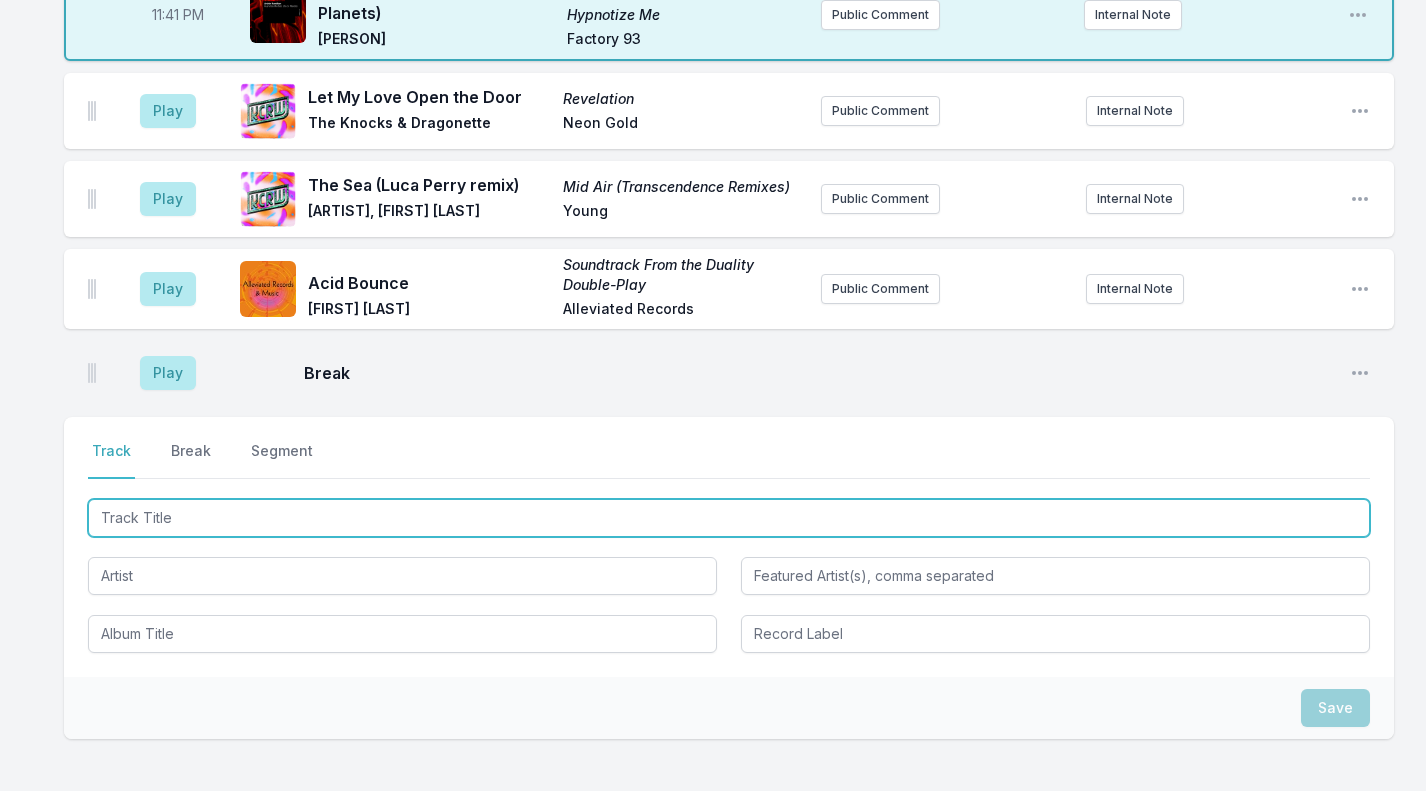 click at bounding box center (729, 518) 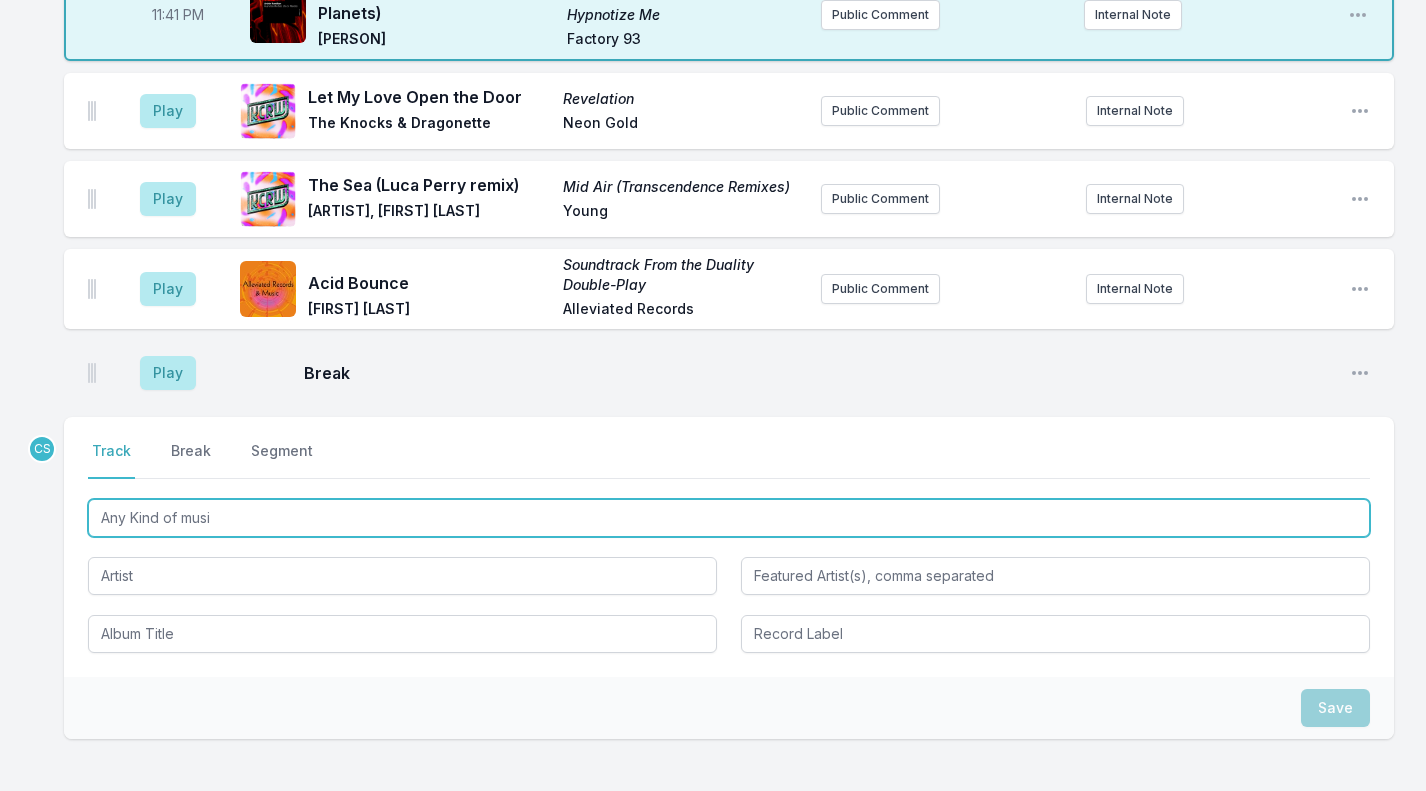 type on "Any Kind of music" 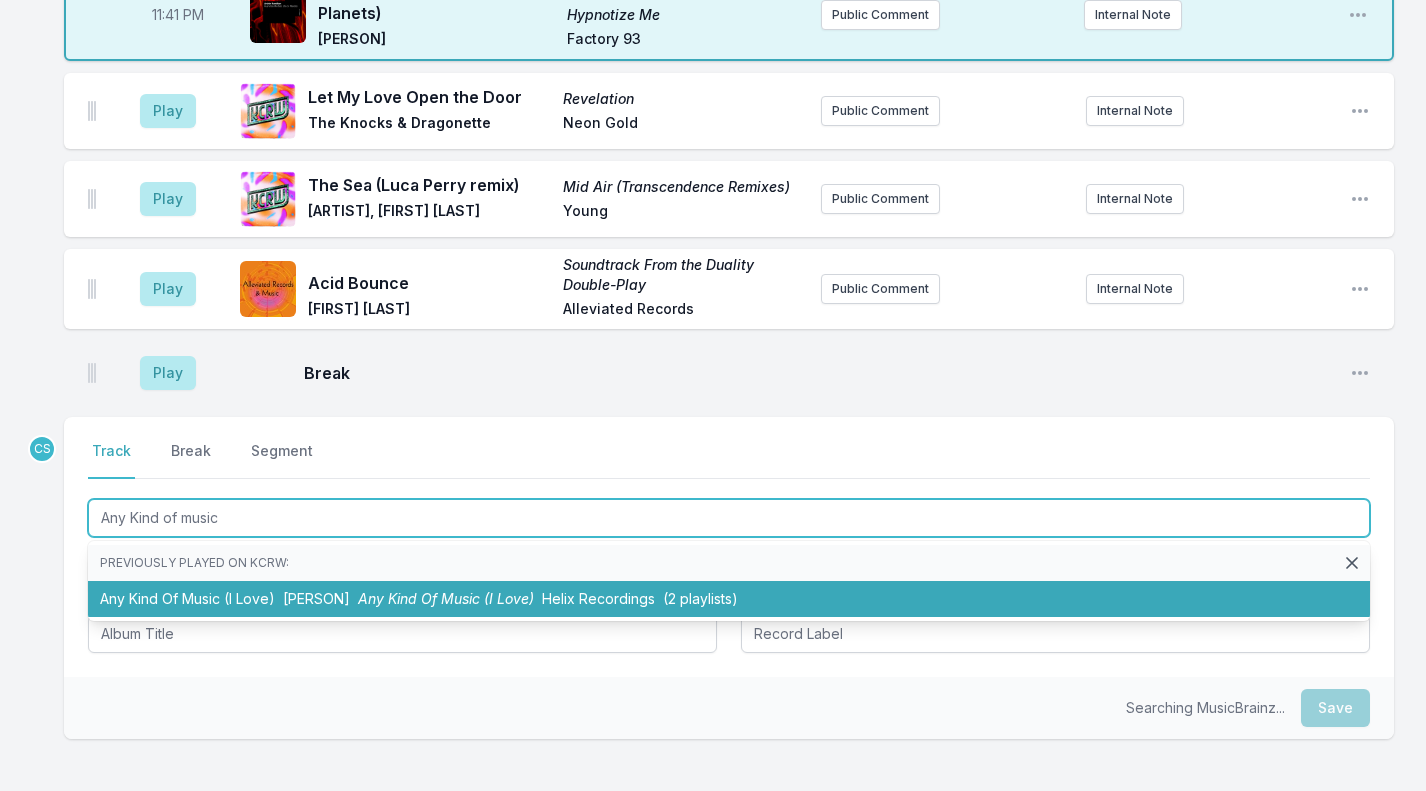 click on "Any Kind Of Music (I Love) [PERSON] Any Kind Of Music (I Love) Helix Recordings (2 playlists)" at bounding box center (729, 599) 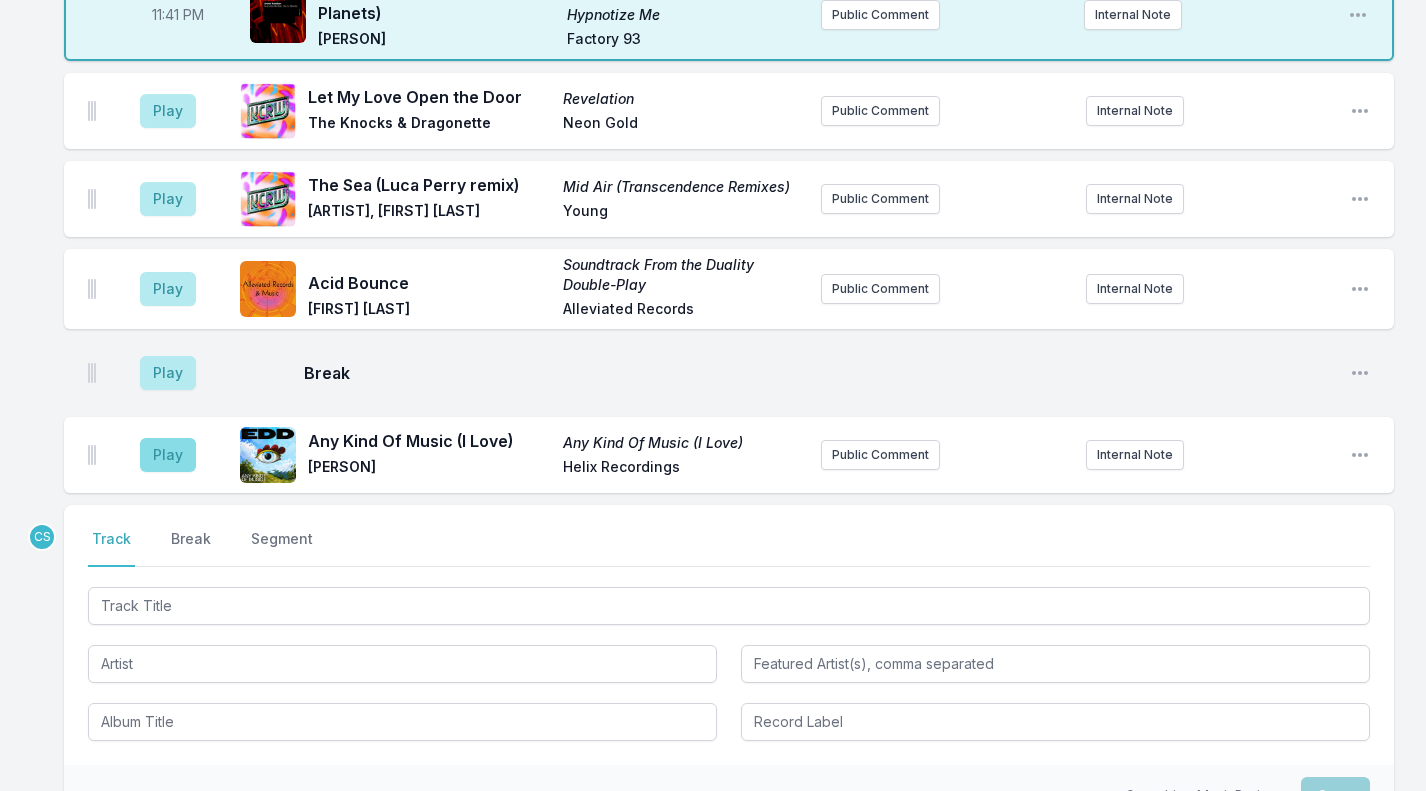 click on "Play" at bounding box center (168, 455) 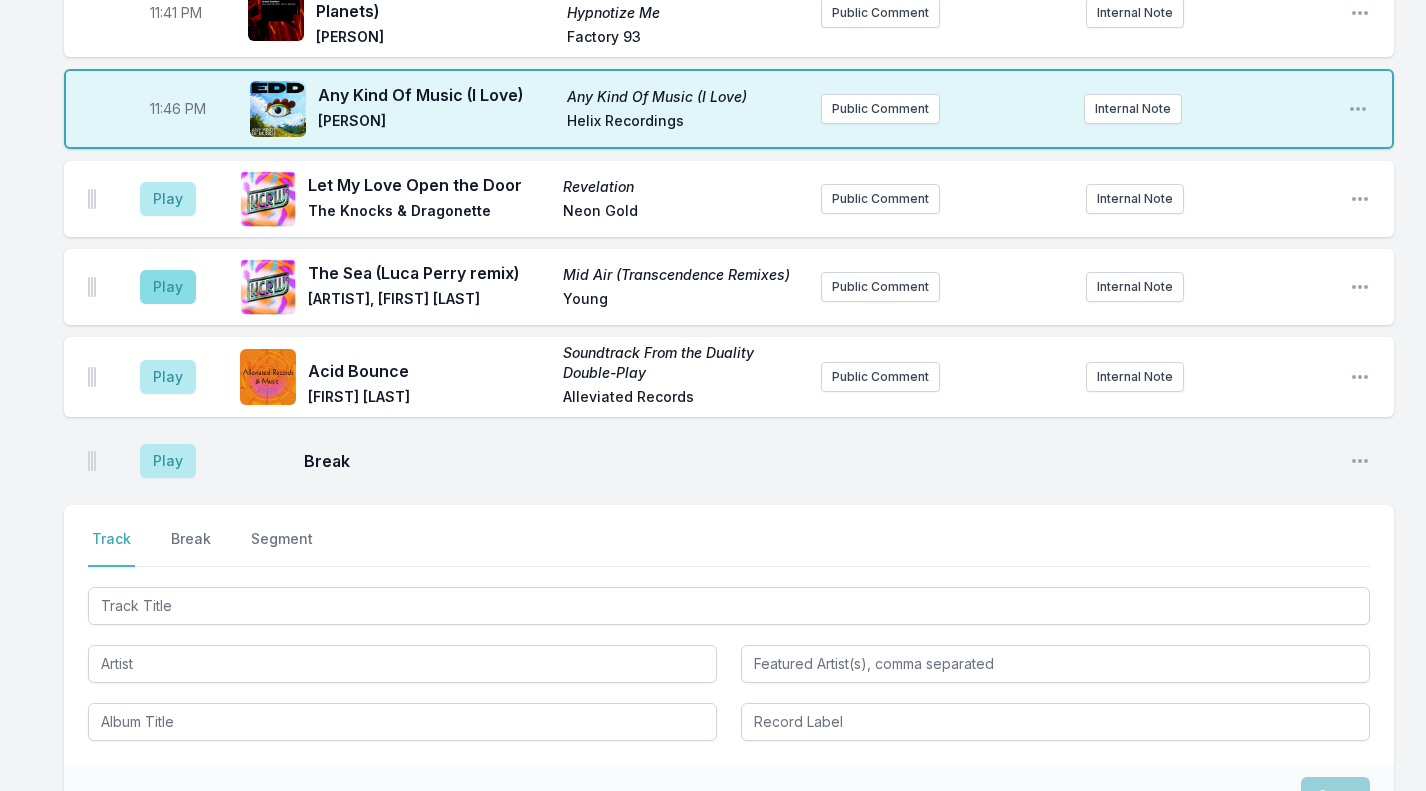 click on "Play" at bounding box center (168, 287) 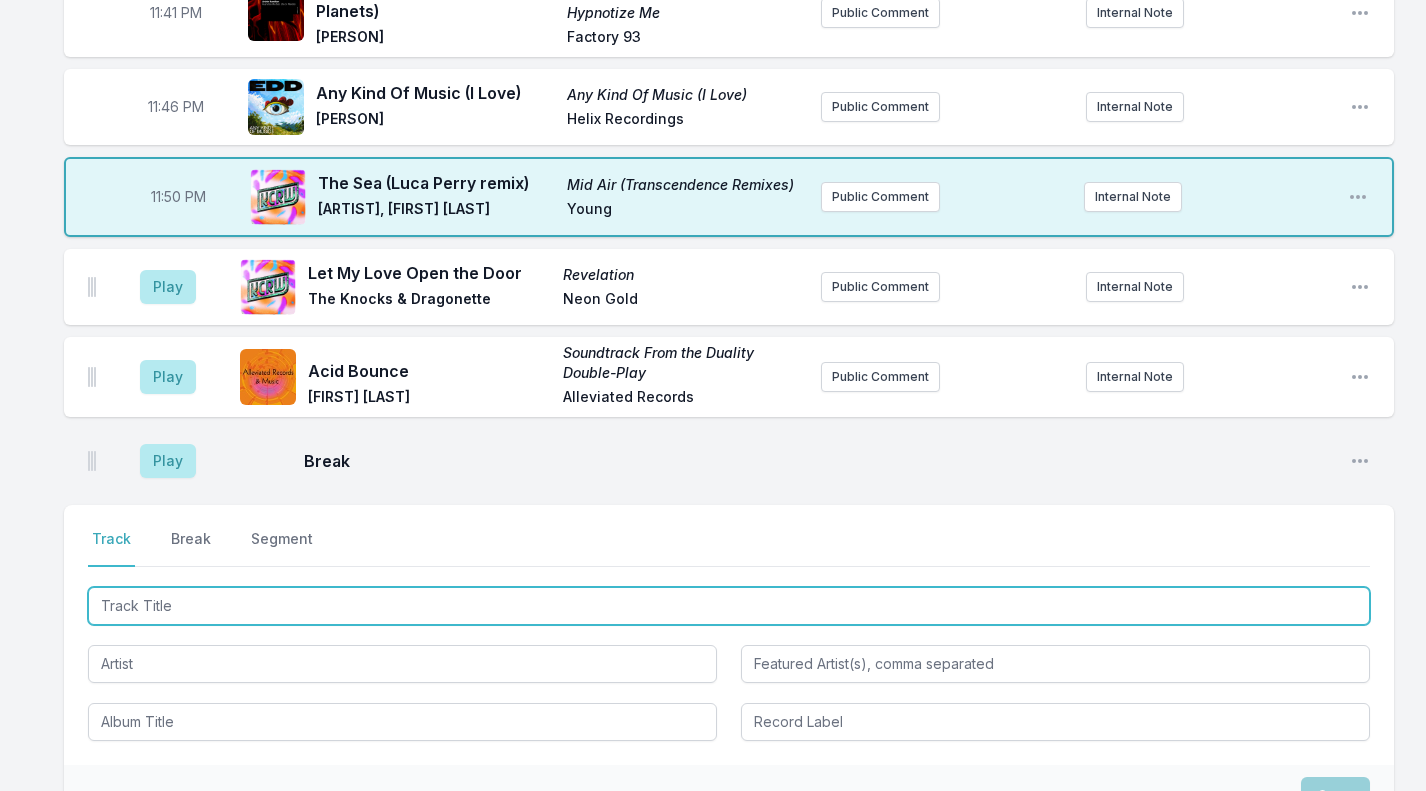 click at bounding box center [729, 606] 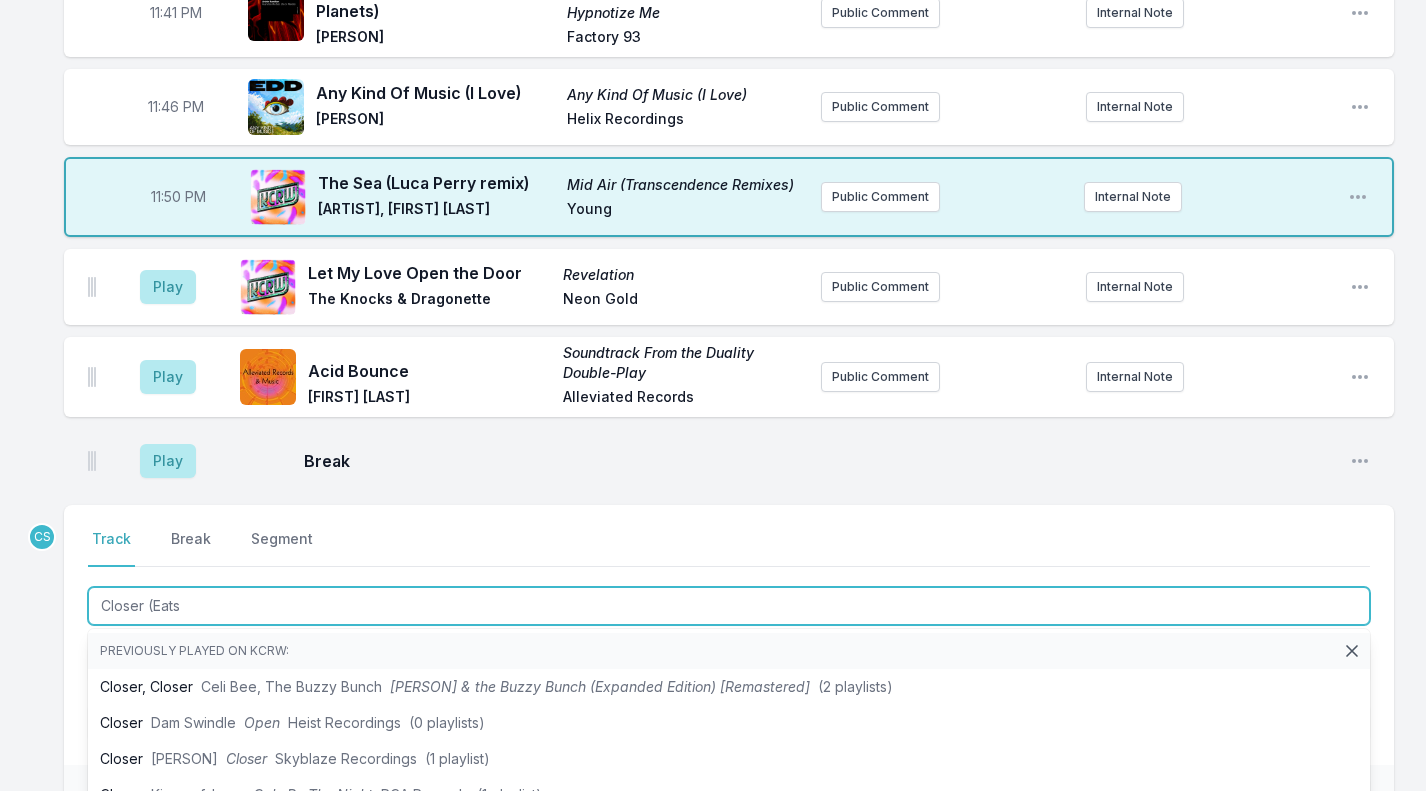 type on "Closer (Eats E" 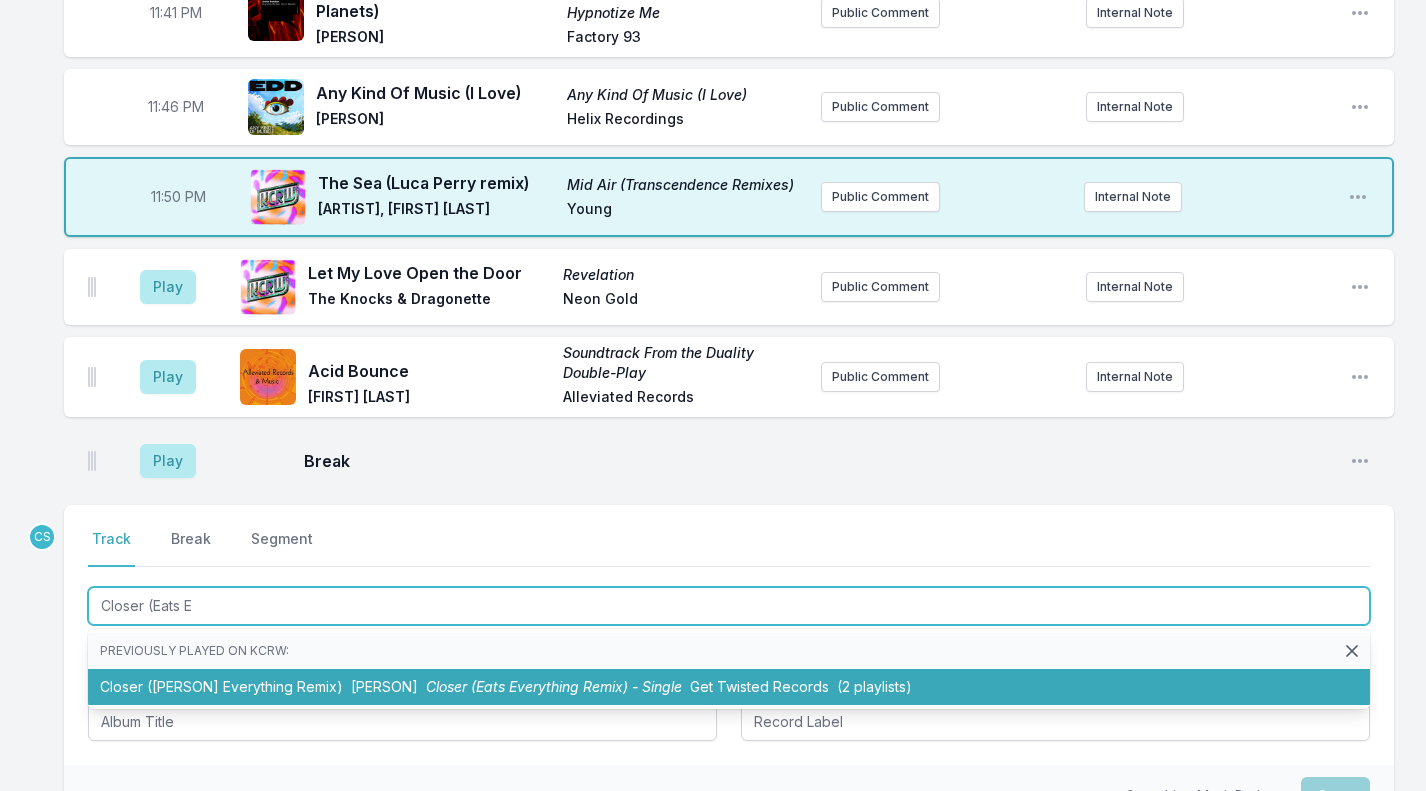 click on "Closer ([ARTIST] Remix) [ARTIST] Closer ([ARTIST] Remix) - Single [BRAND] ([NUMBER] playlists)" at bounding box center [729, 687] 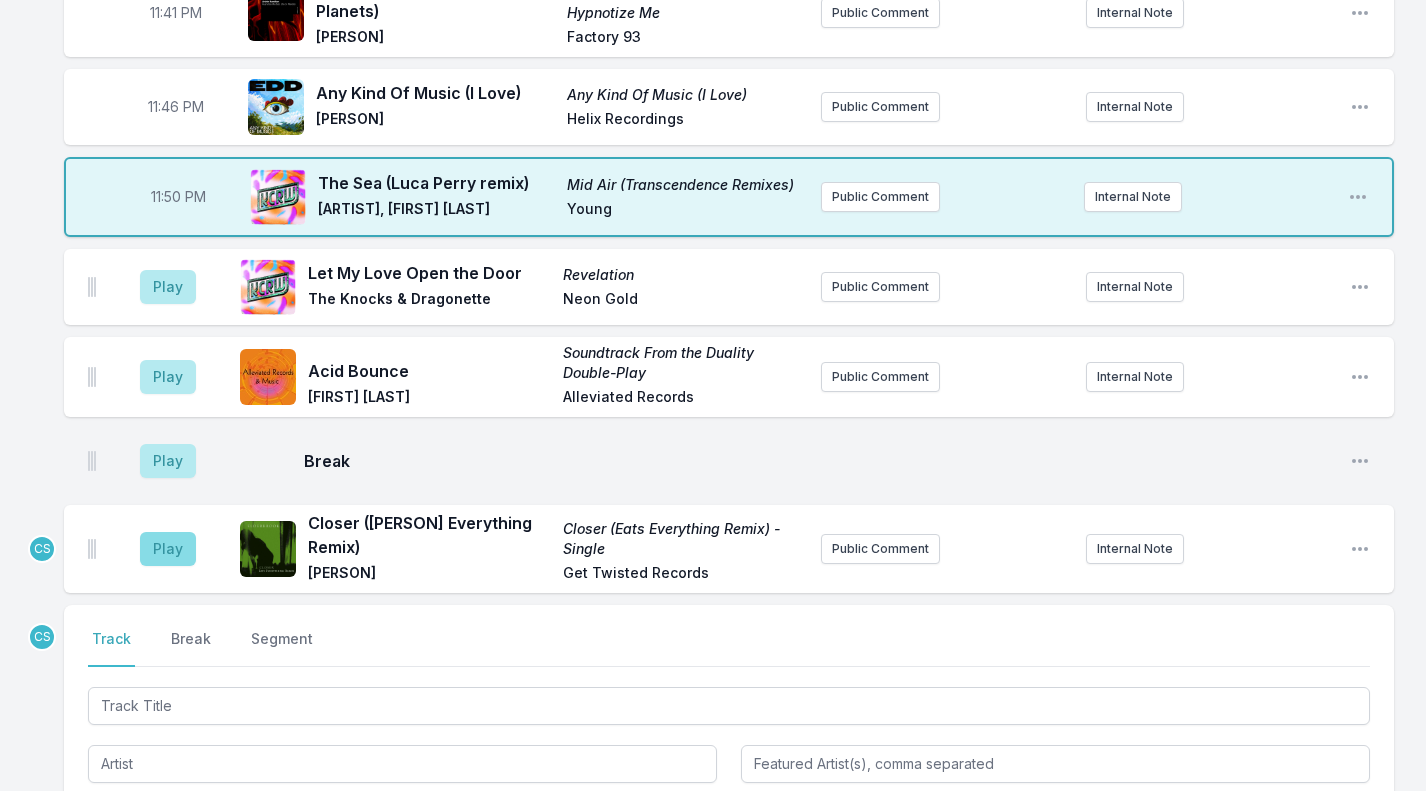 click on "Play" at bounding box center (168, 549) 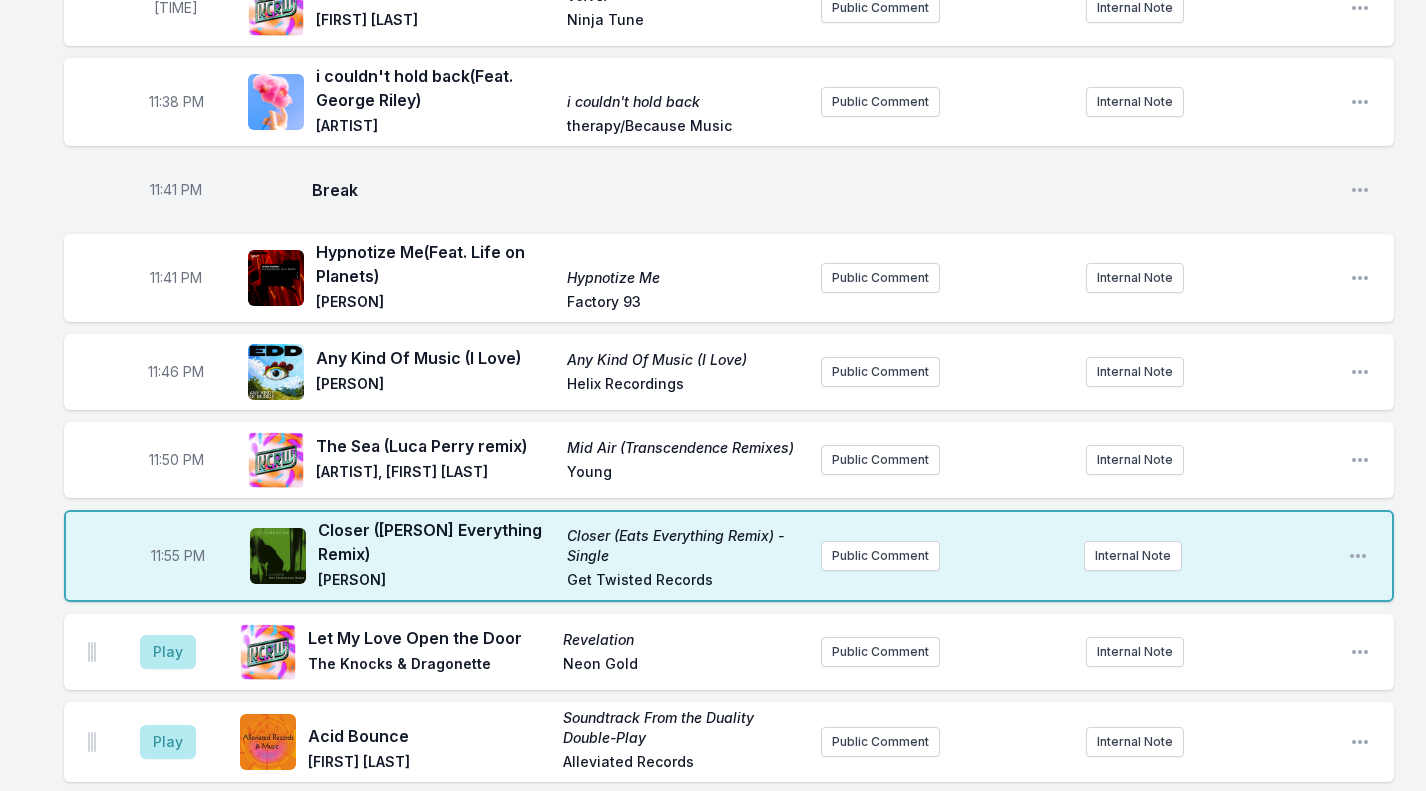 scroll, scrollTop: 3065, scrollLeft: 0, axis: vertical 